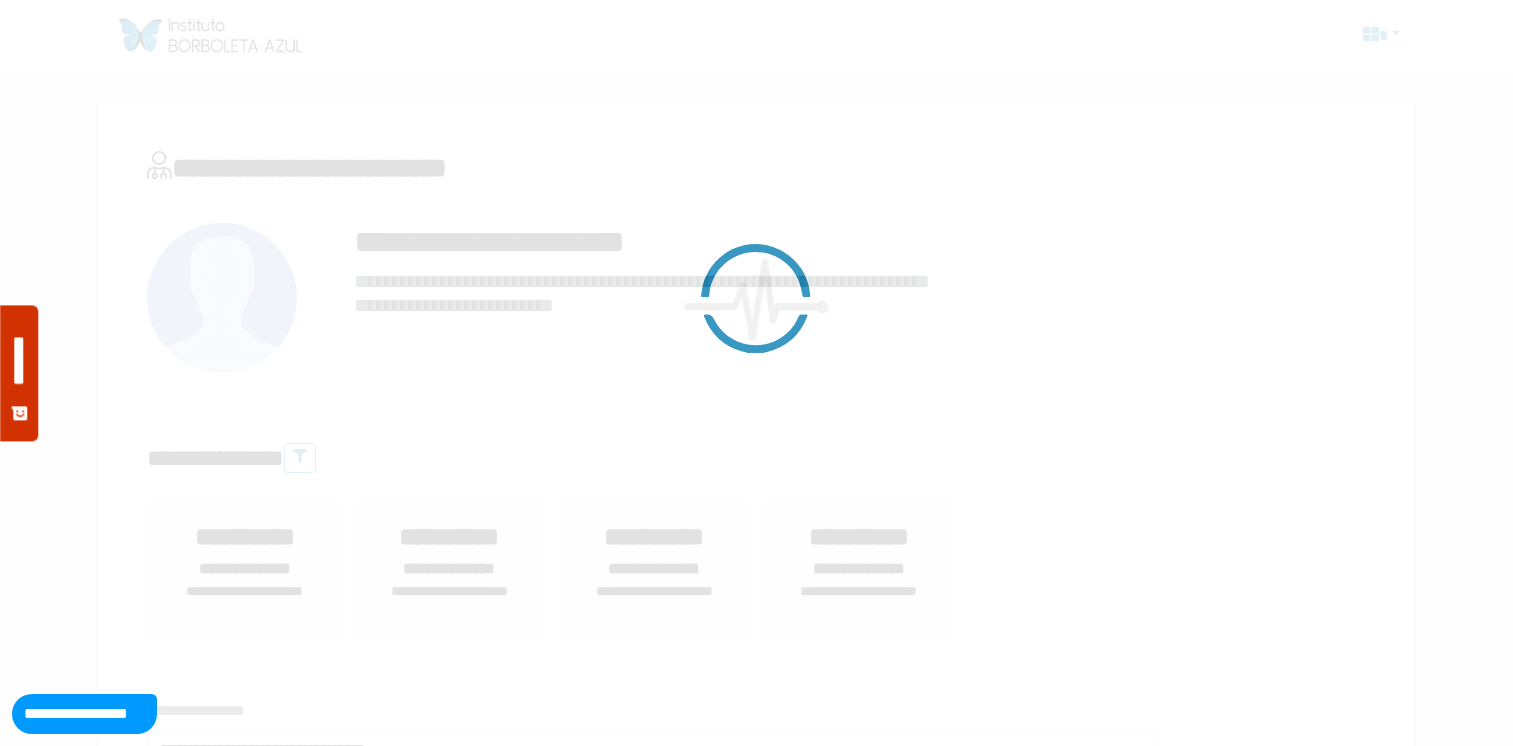 scroll, scrollTop: 0, scrollLeft: 0, axis: both 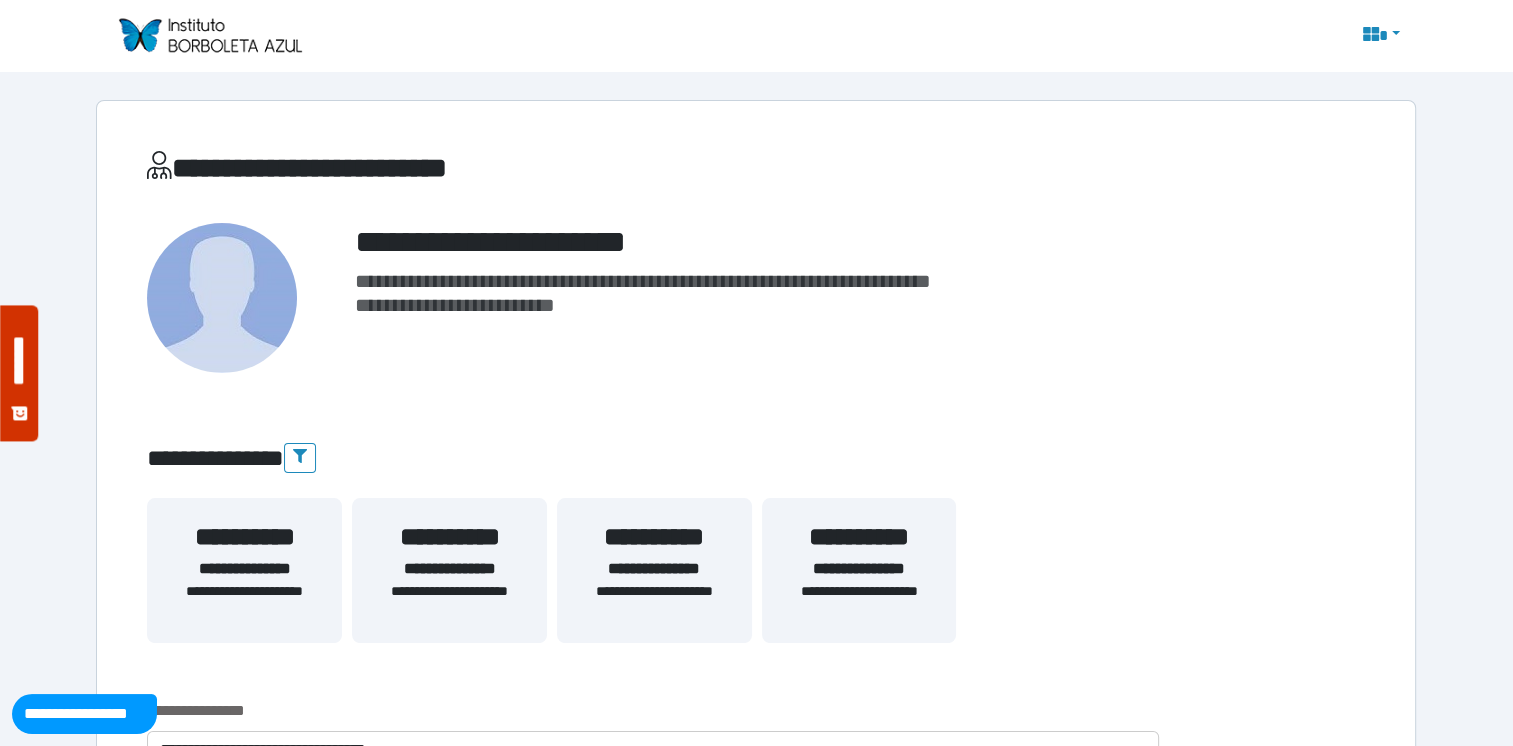 click at bounding box center [209, 35] 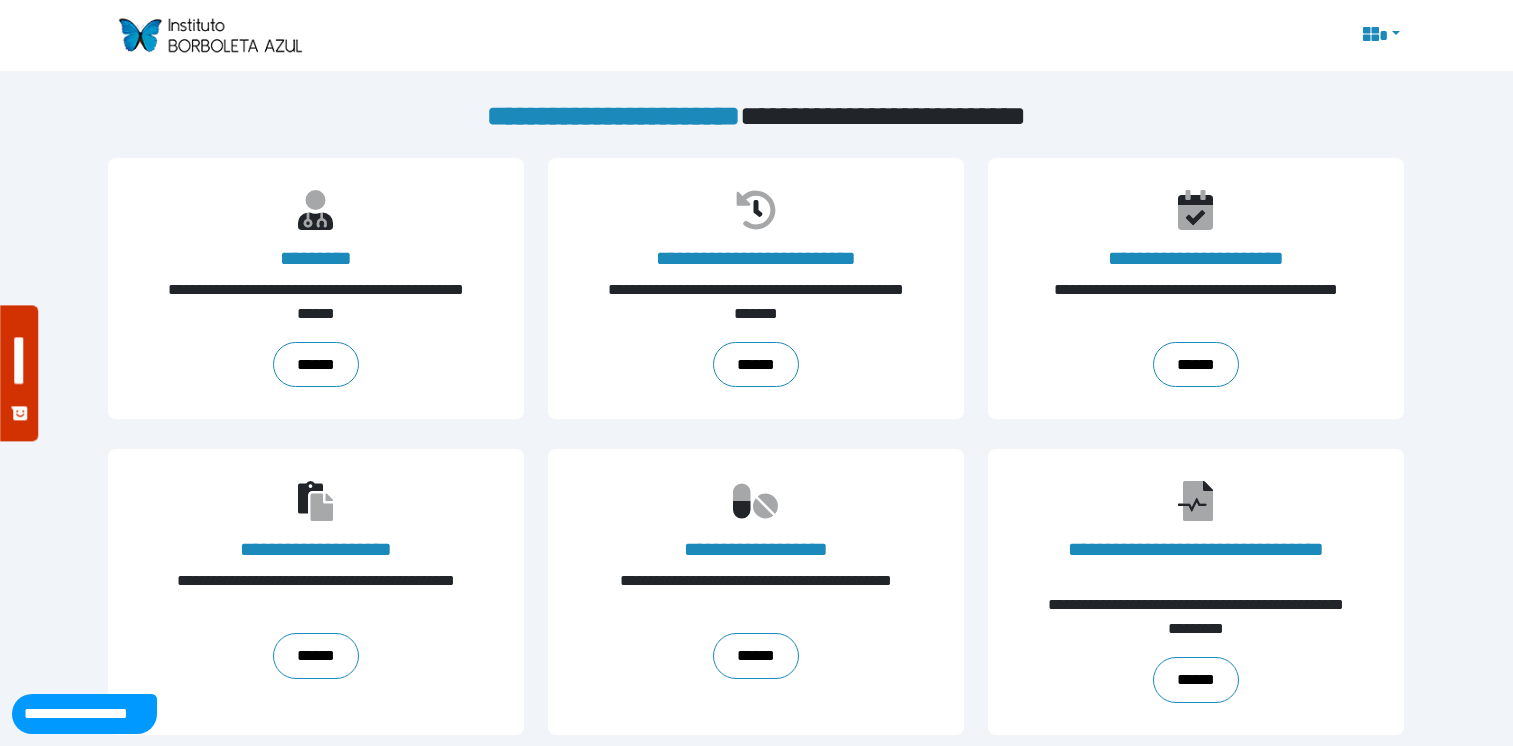 scroll, scrollTop: 0, scrollLeft: 0, axis: both 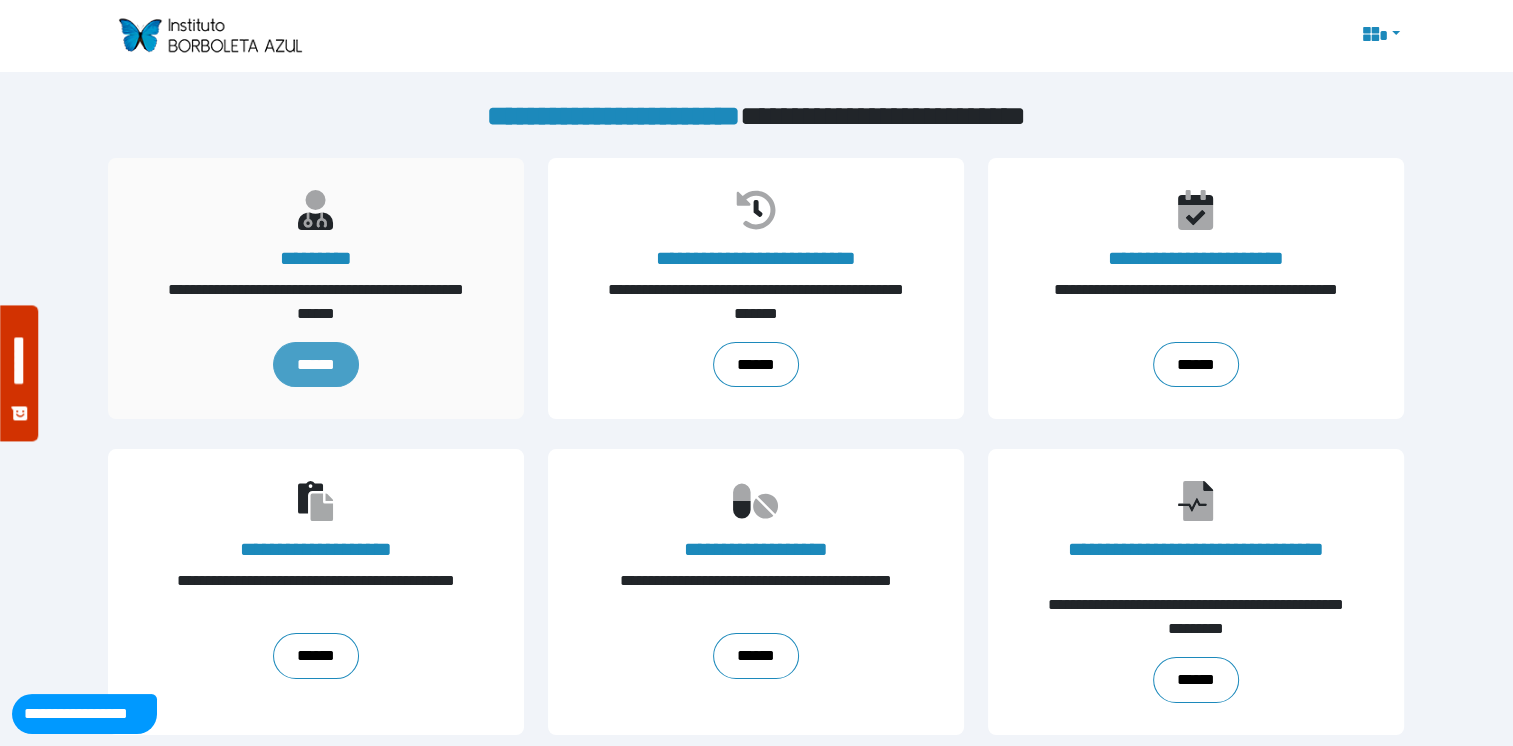 click on "******" at bounding box center (316, 365) 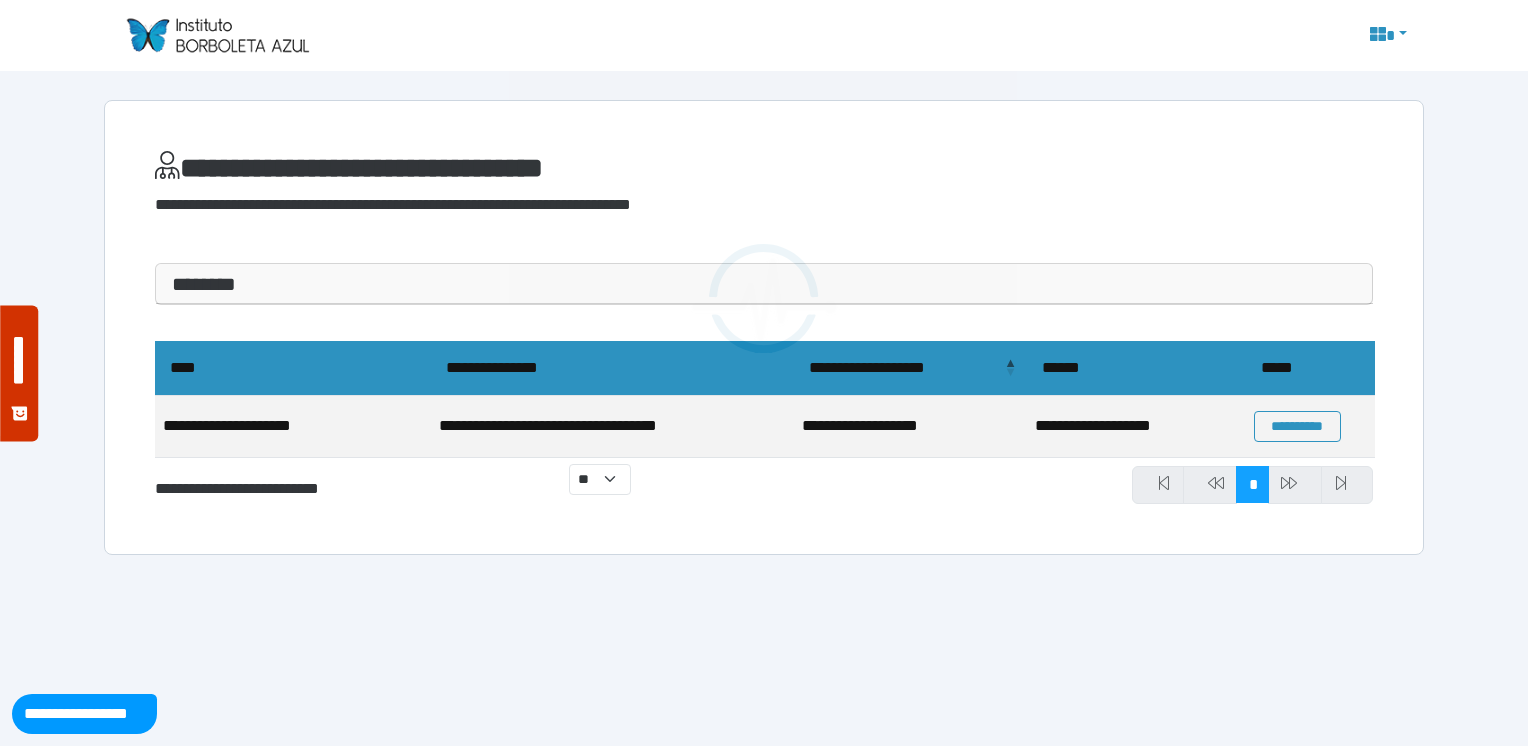 scroll, scrollTop: 0, scrollLeft: 0, axis: both 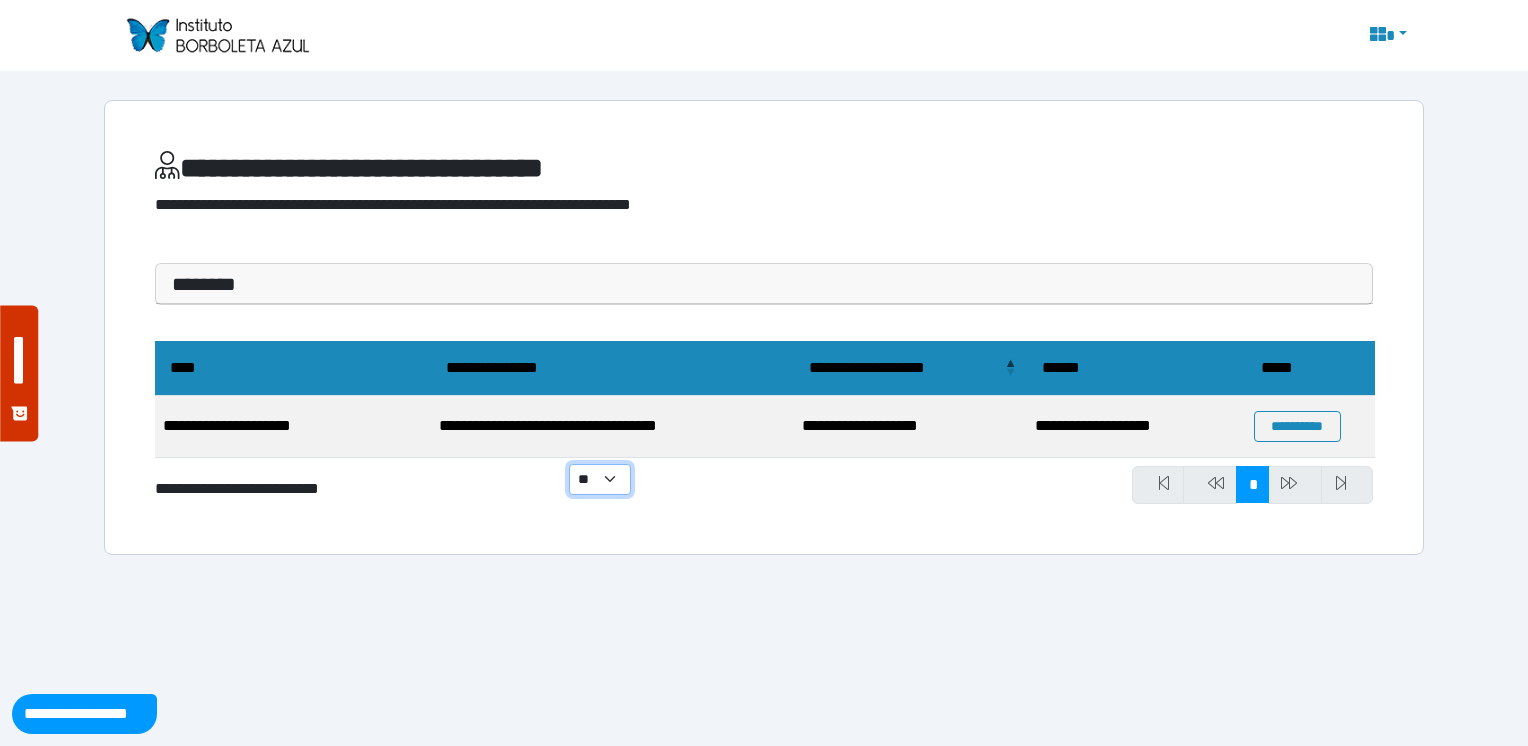 click on "** ** ** ***" at bounding box center [600, 479] 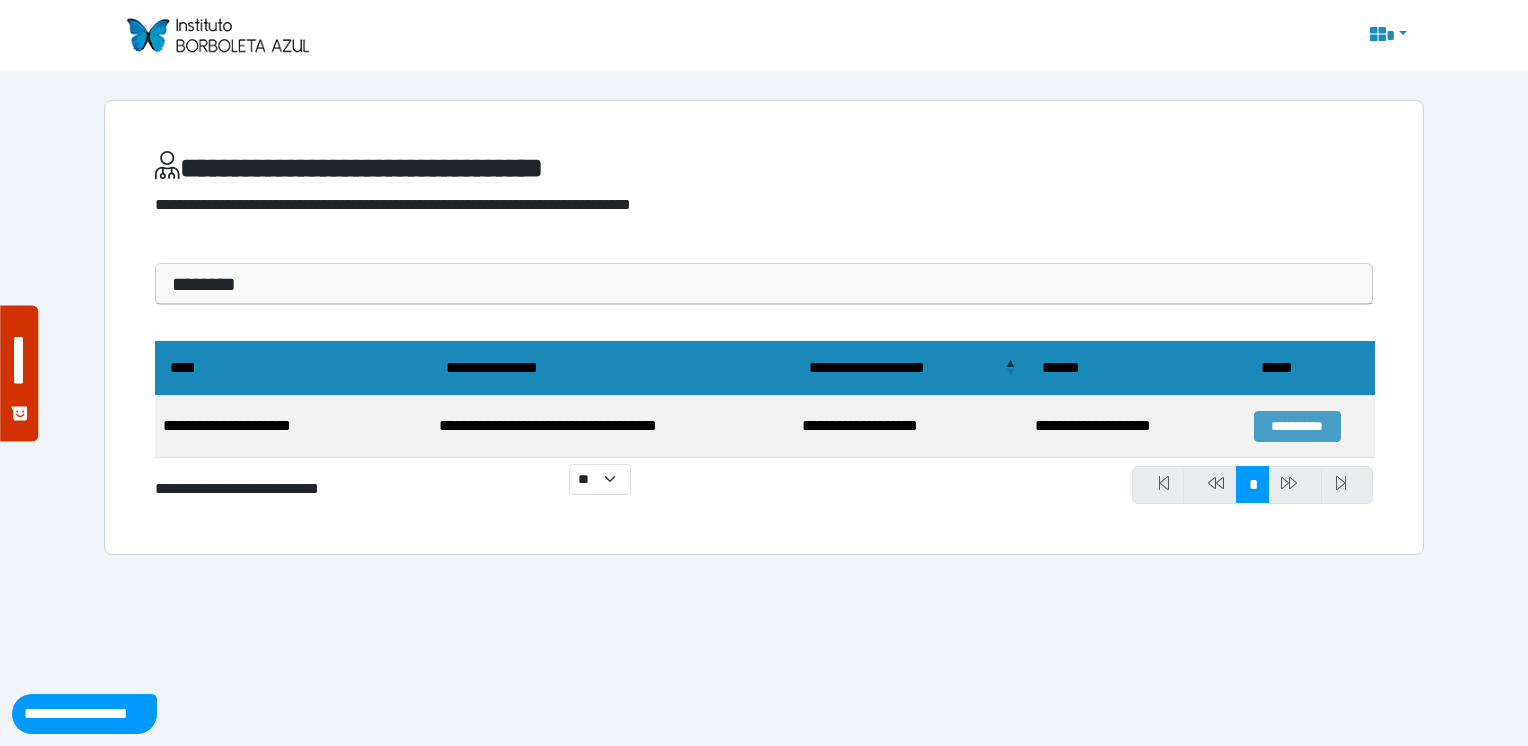 click on "**********" at bounding box center (1297, 426) 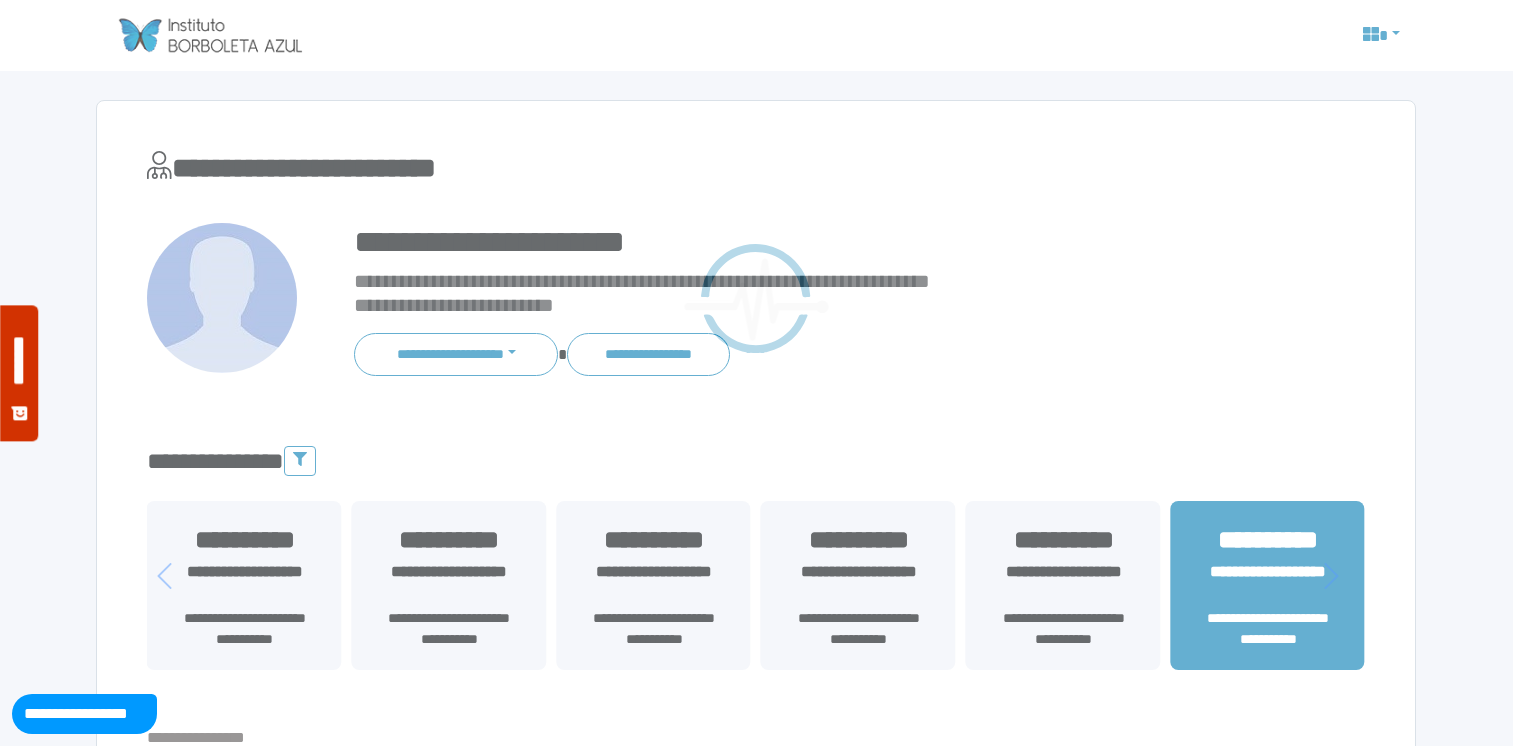 scroll, scrollTop: 0, scrollLeft: 0, axis: both 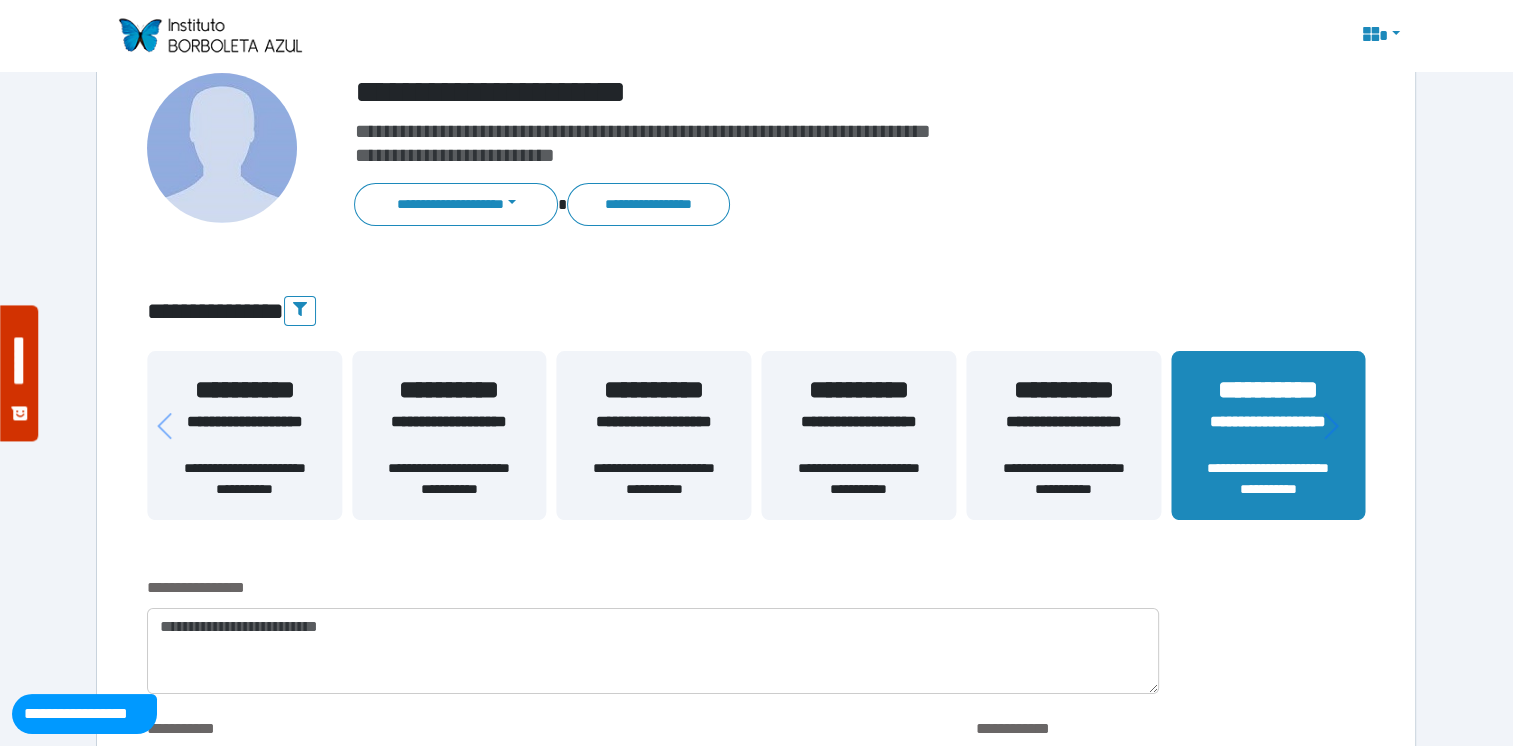 click on "**********" at bounding box center (1063, 434) 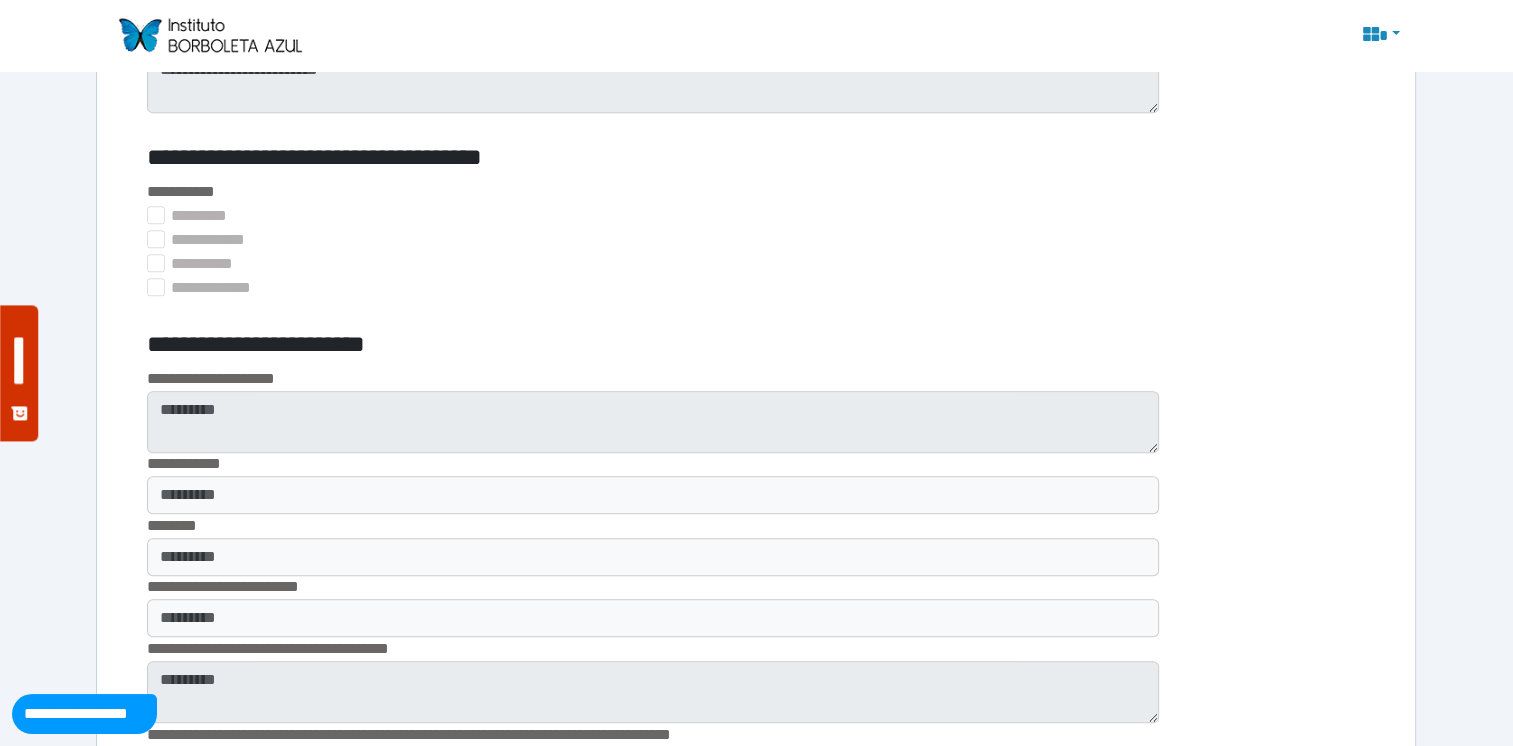 scroll, scrollTop: 1847, scrollLeft: 0, axis: vertical 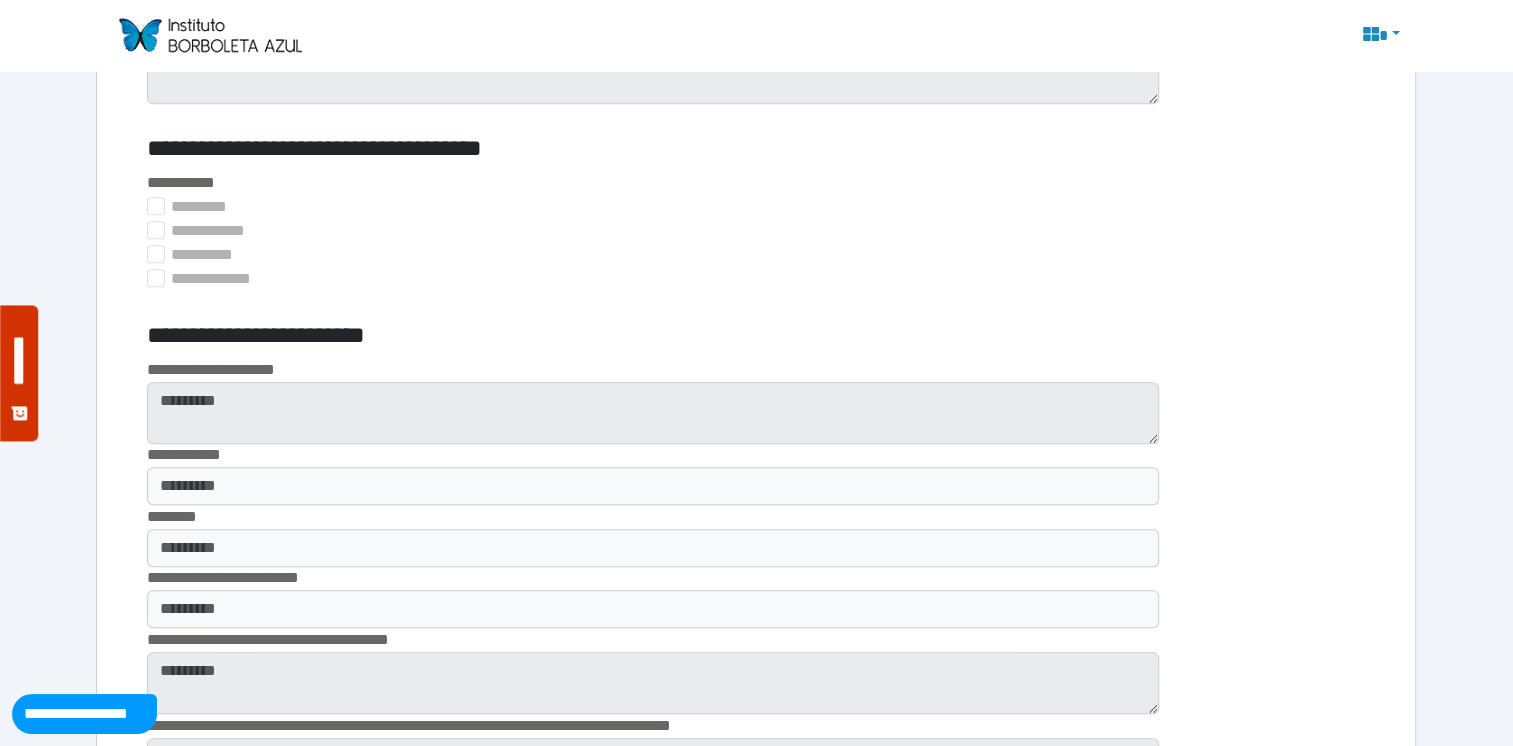 click on "**********" at bounding box center (756, 124) 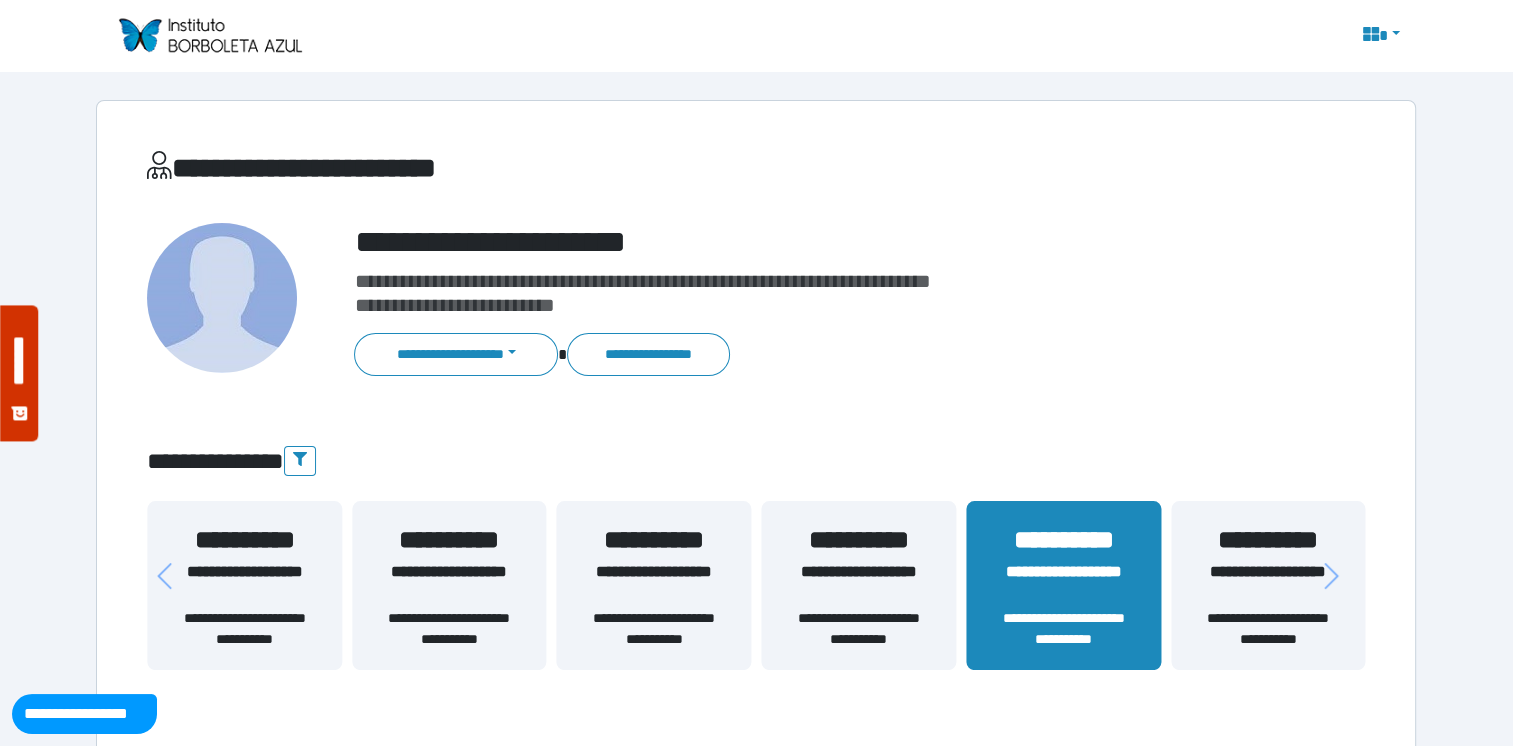 click at bounding box center (209, 35) 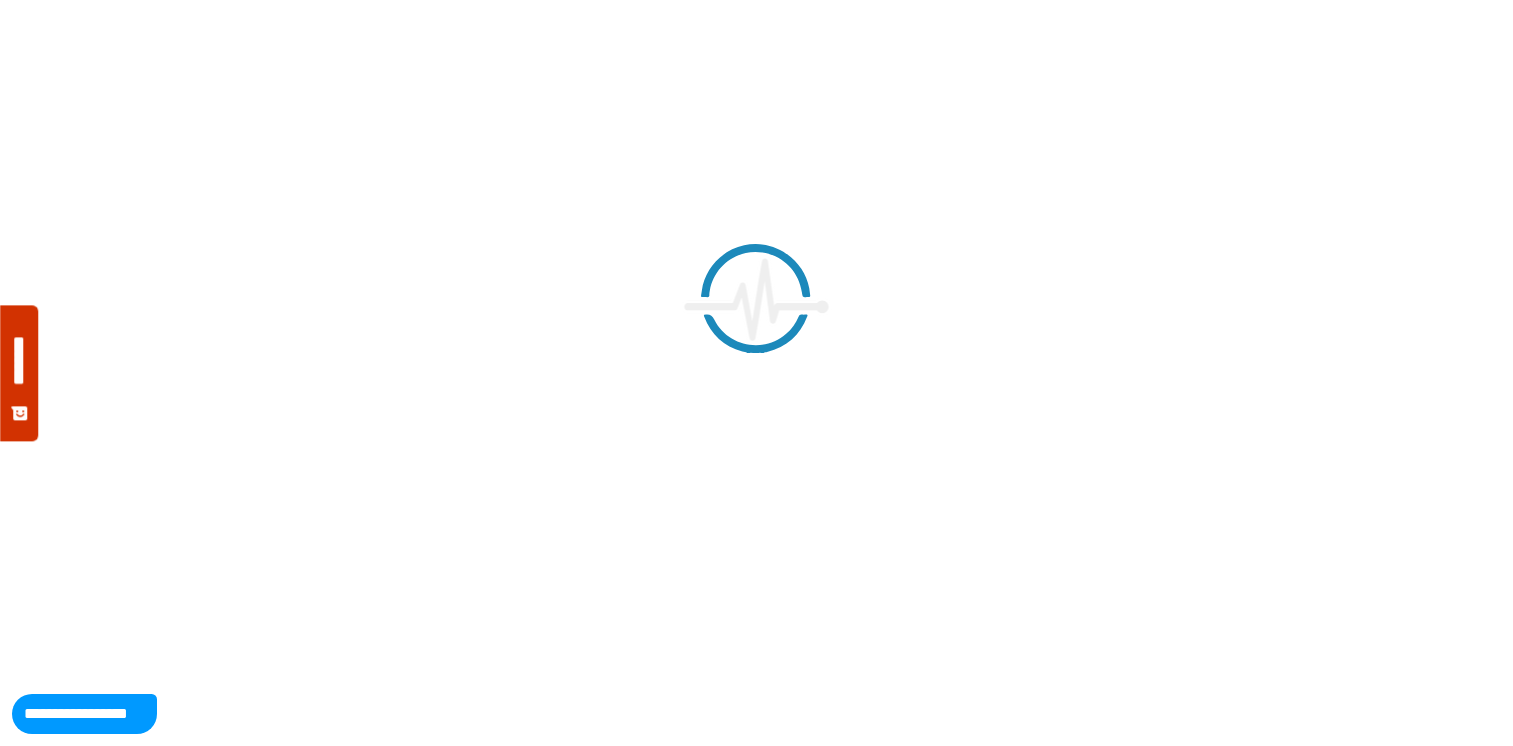 scroll, scrollTop: 0, scrollLeft: 0, axis: both 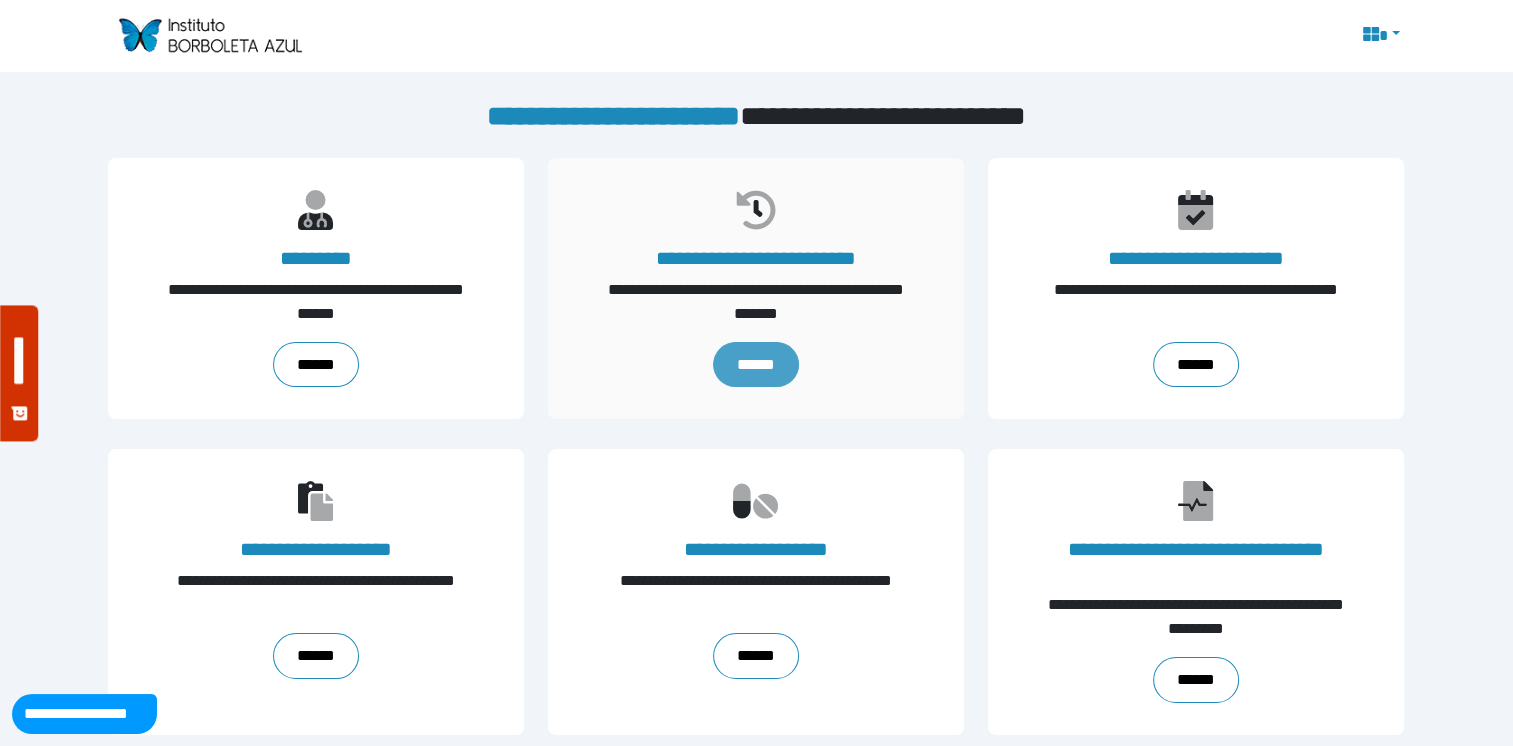 click on "******" at bounding box center [756, 365] 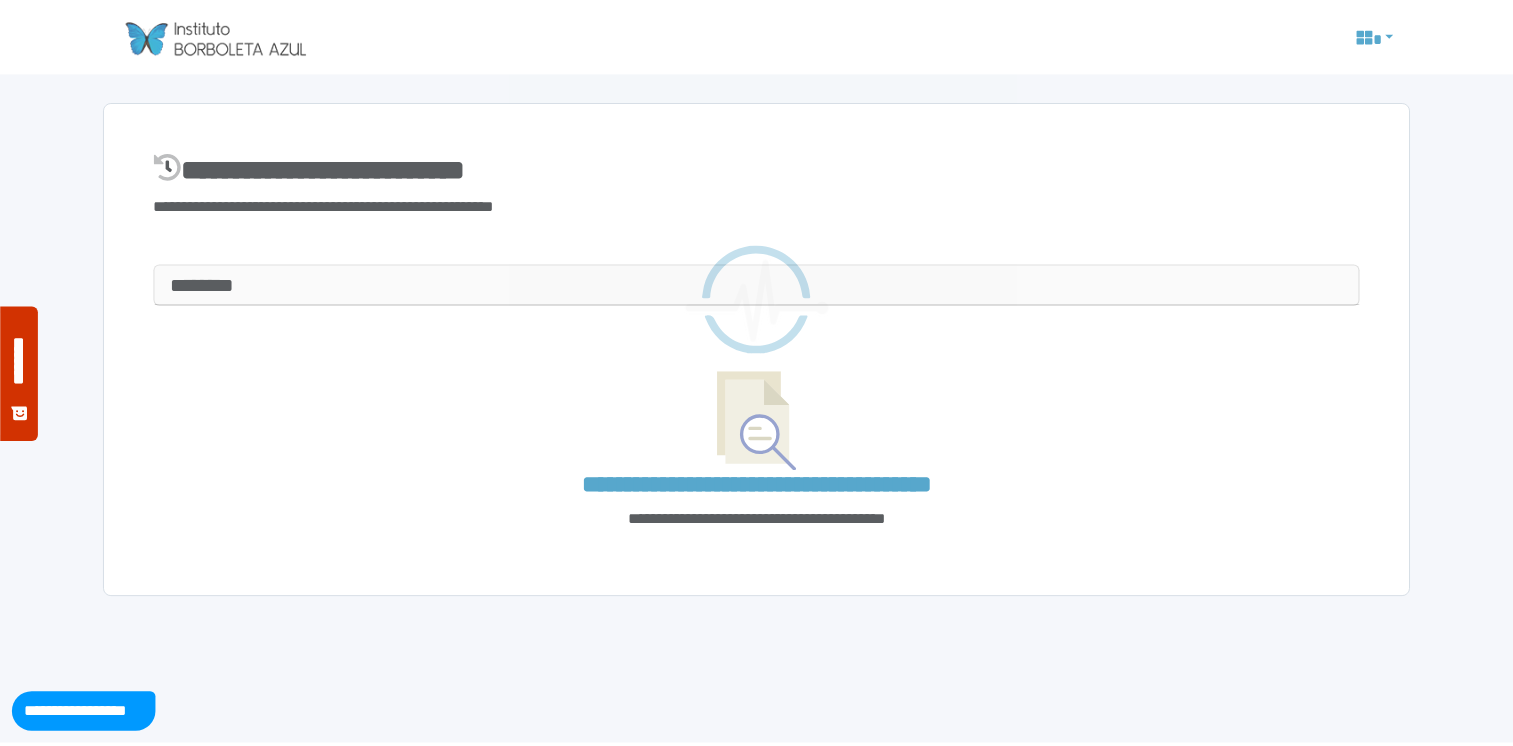 scroll, scrollTop: 0, scrollLeft: 0, axis: both 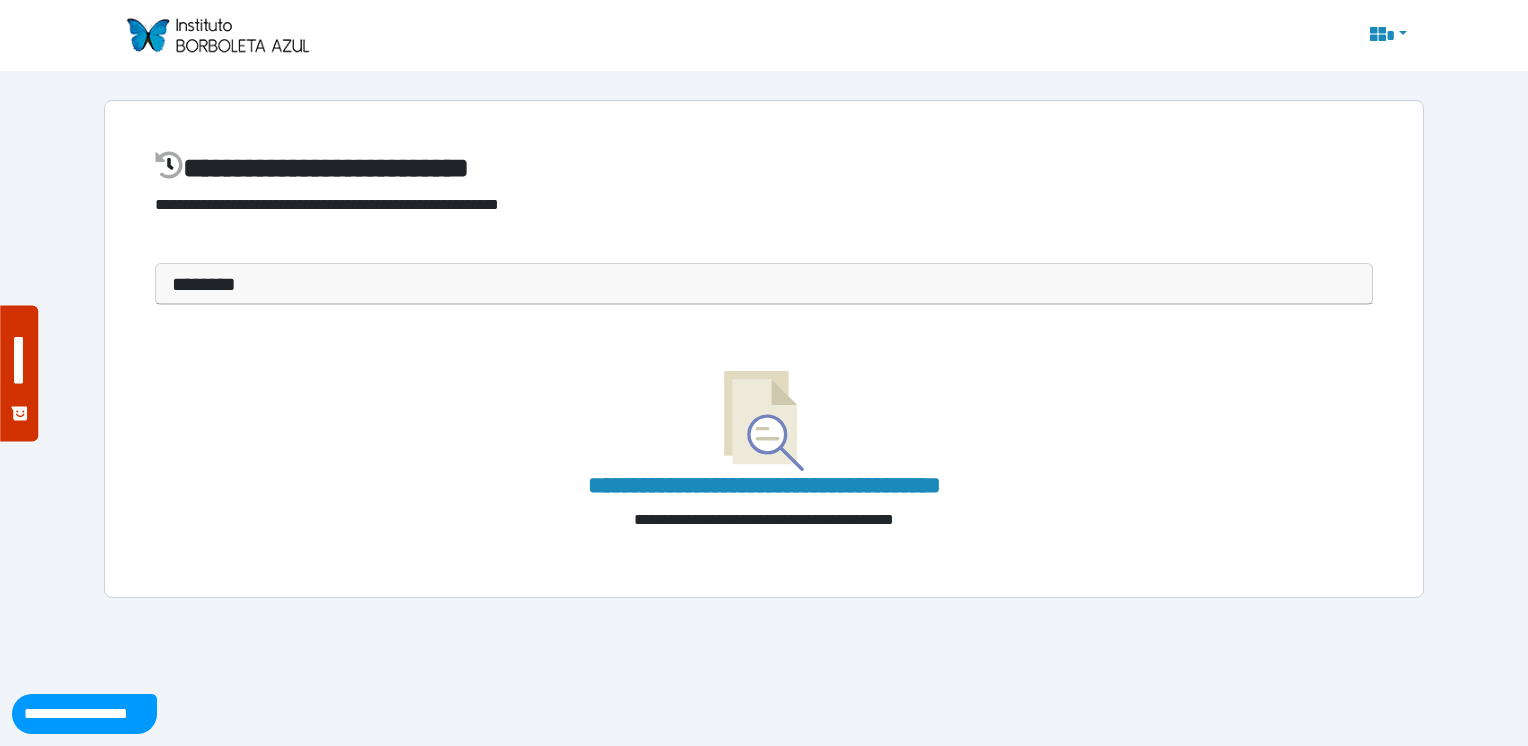 click on "********" at bounding box center [764, 284] 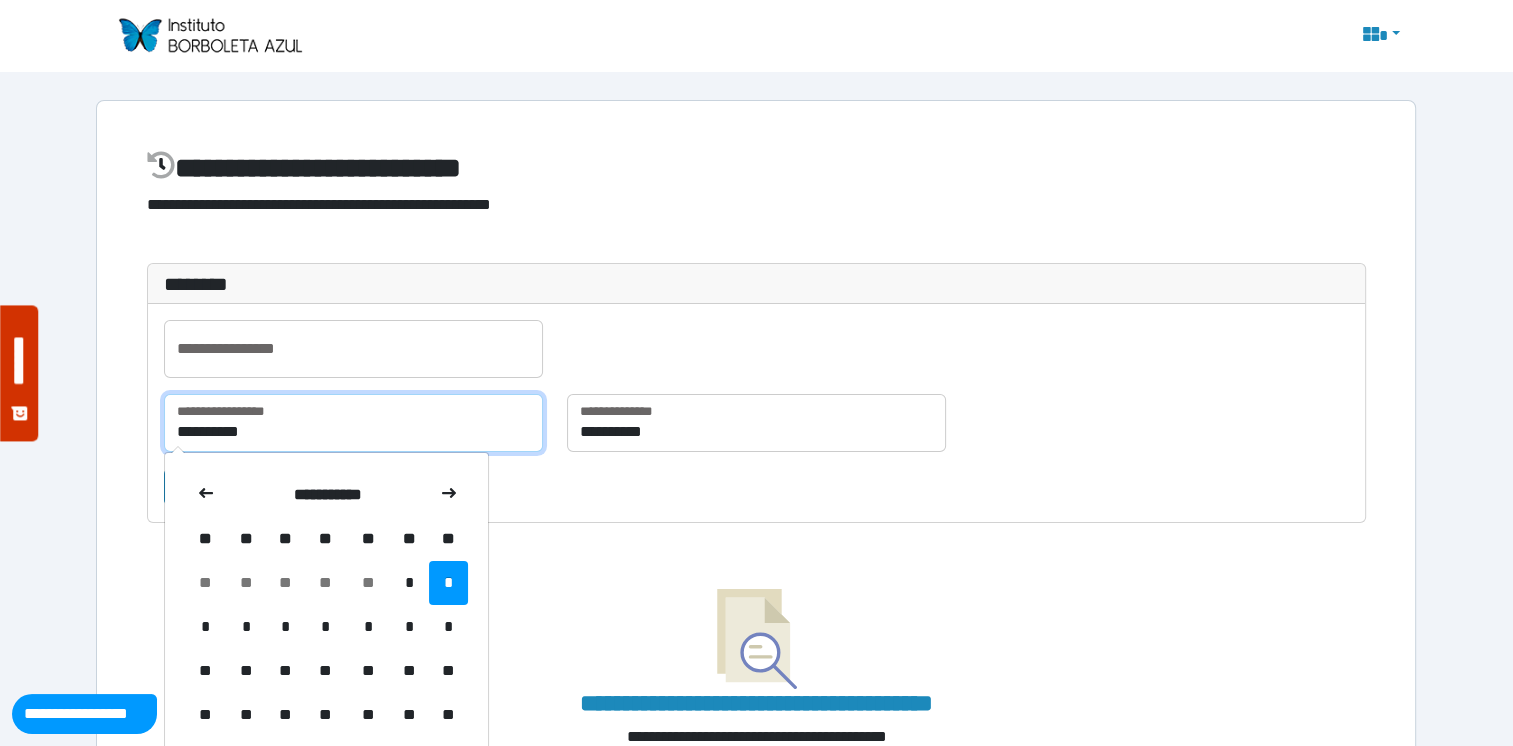click on "**********" at bounding box center [353, 423] 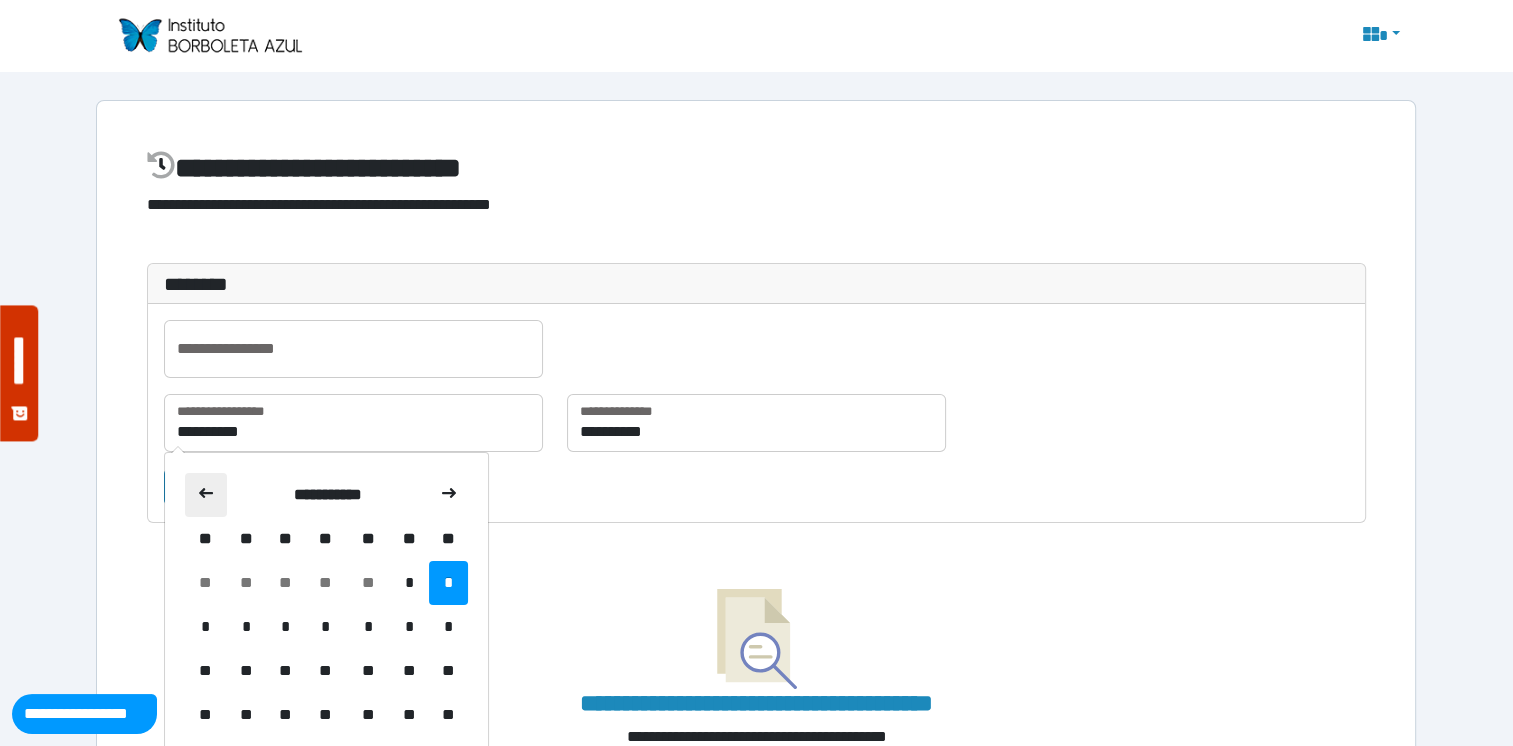 click 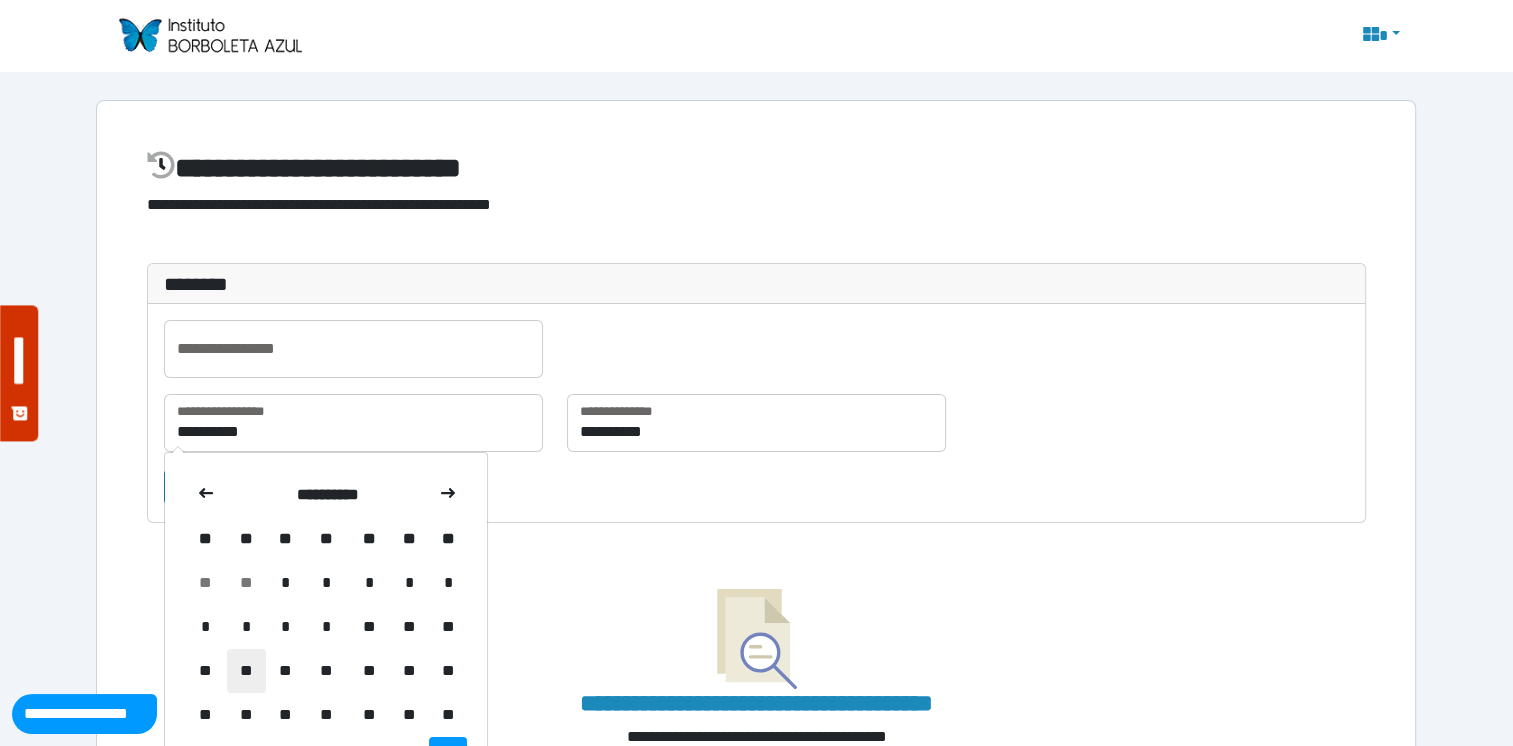 click on "**" at bounding box center (246, 671) 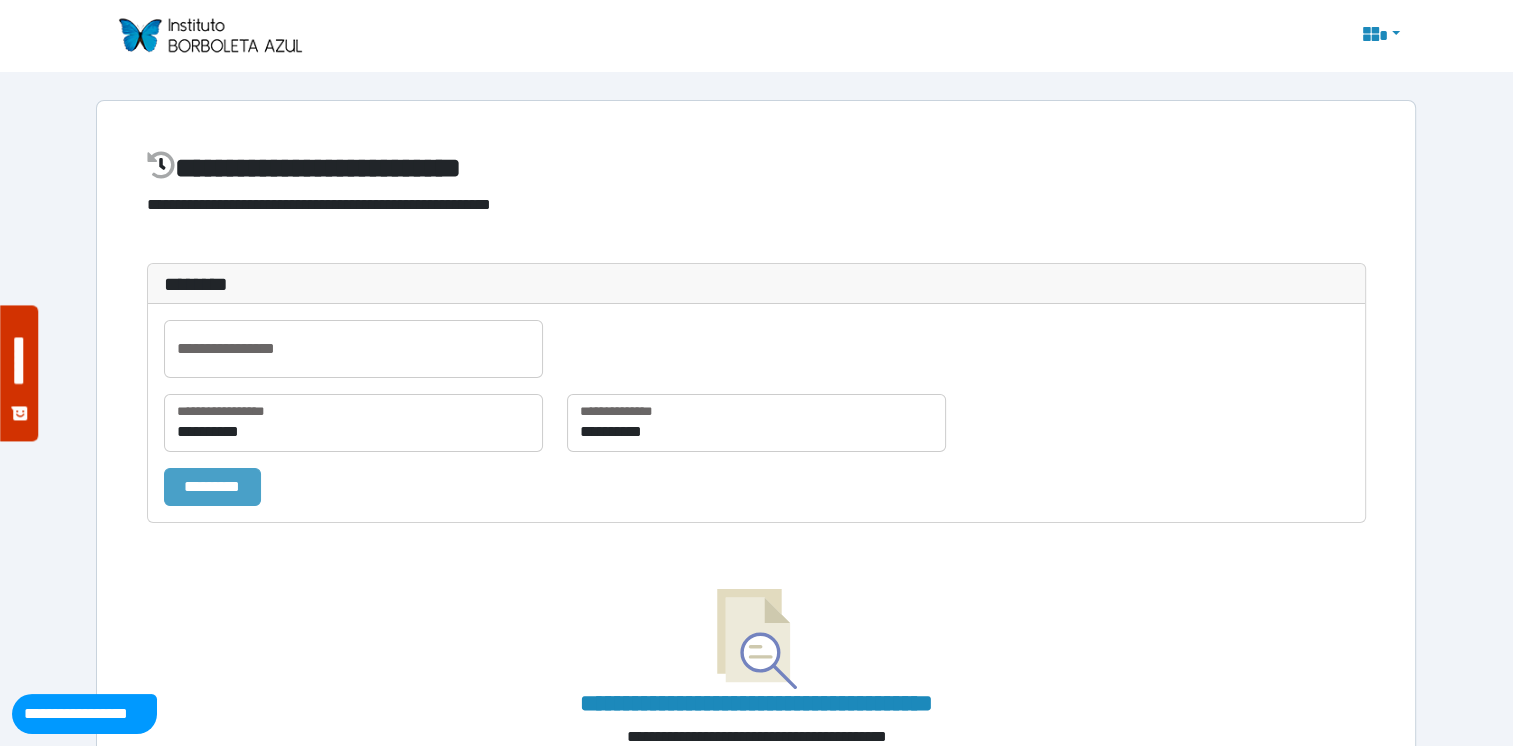 click on "*********" at bounding box center [212, 487] 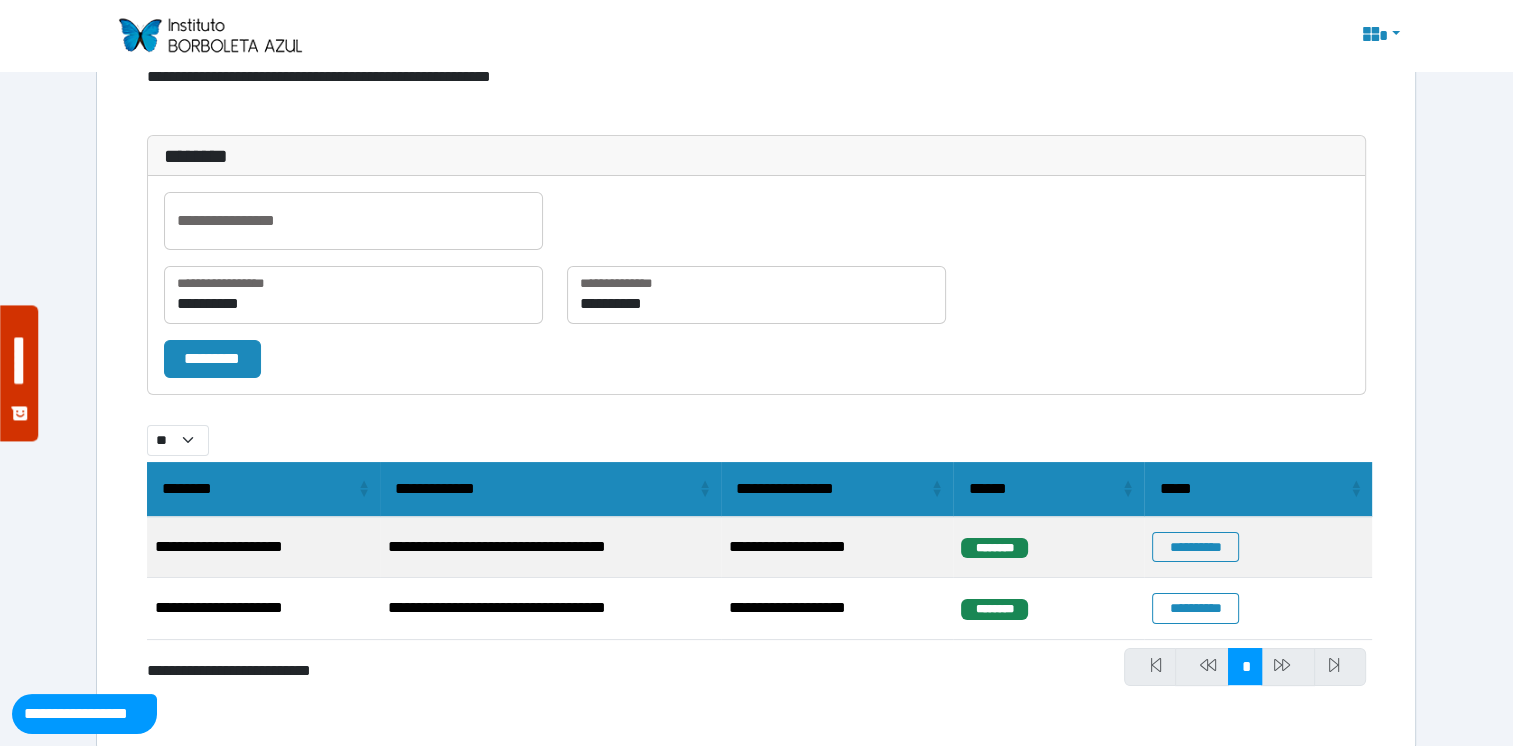 scroll, scrollTop: 154, scrollLeft: 0, axis: vertical 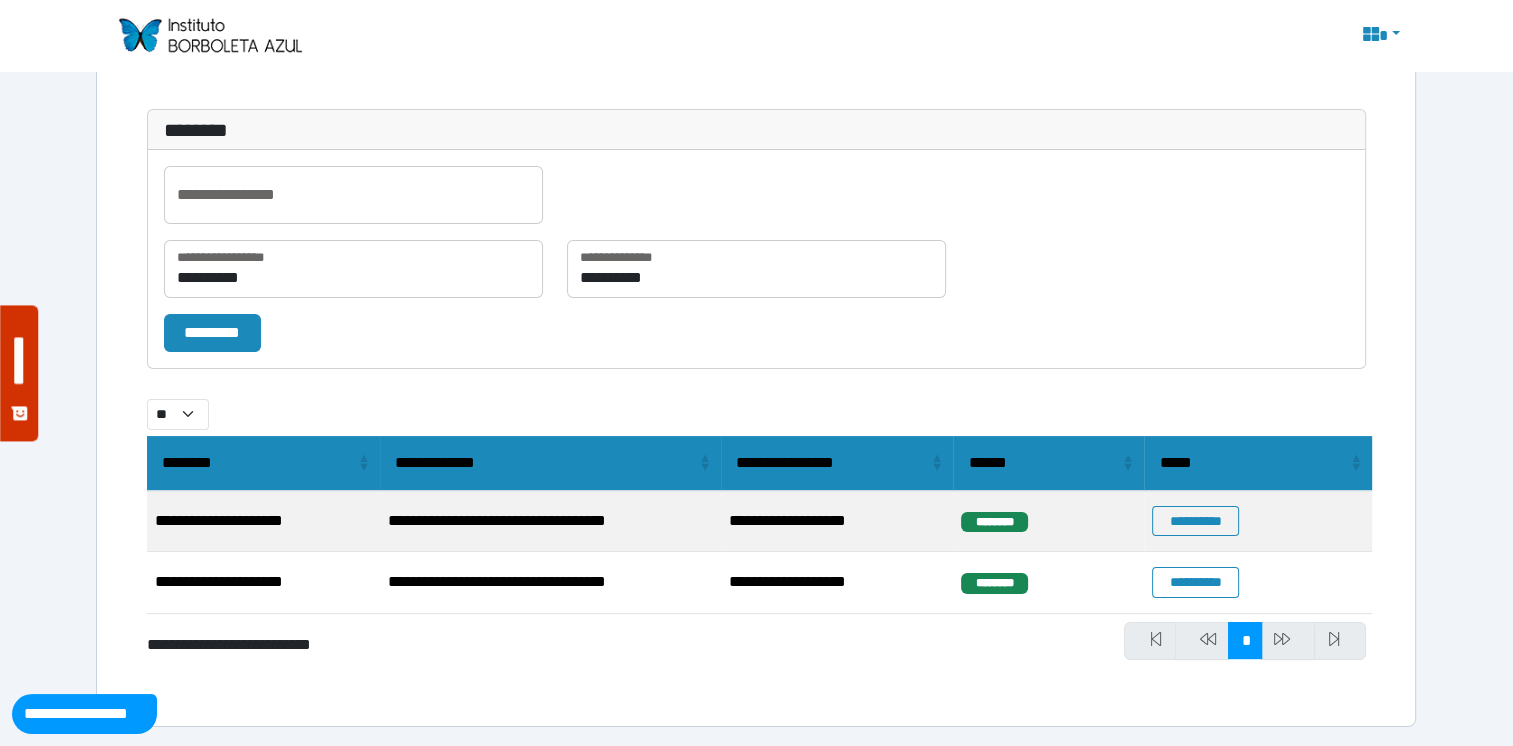 select on "**" 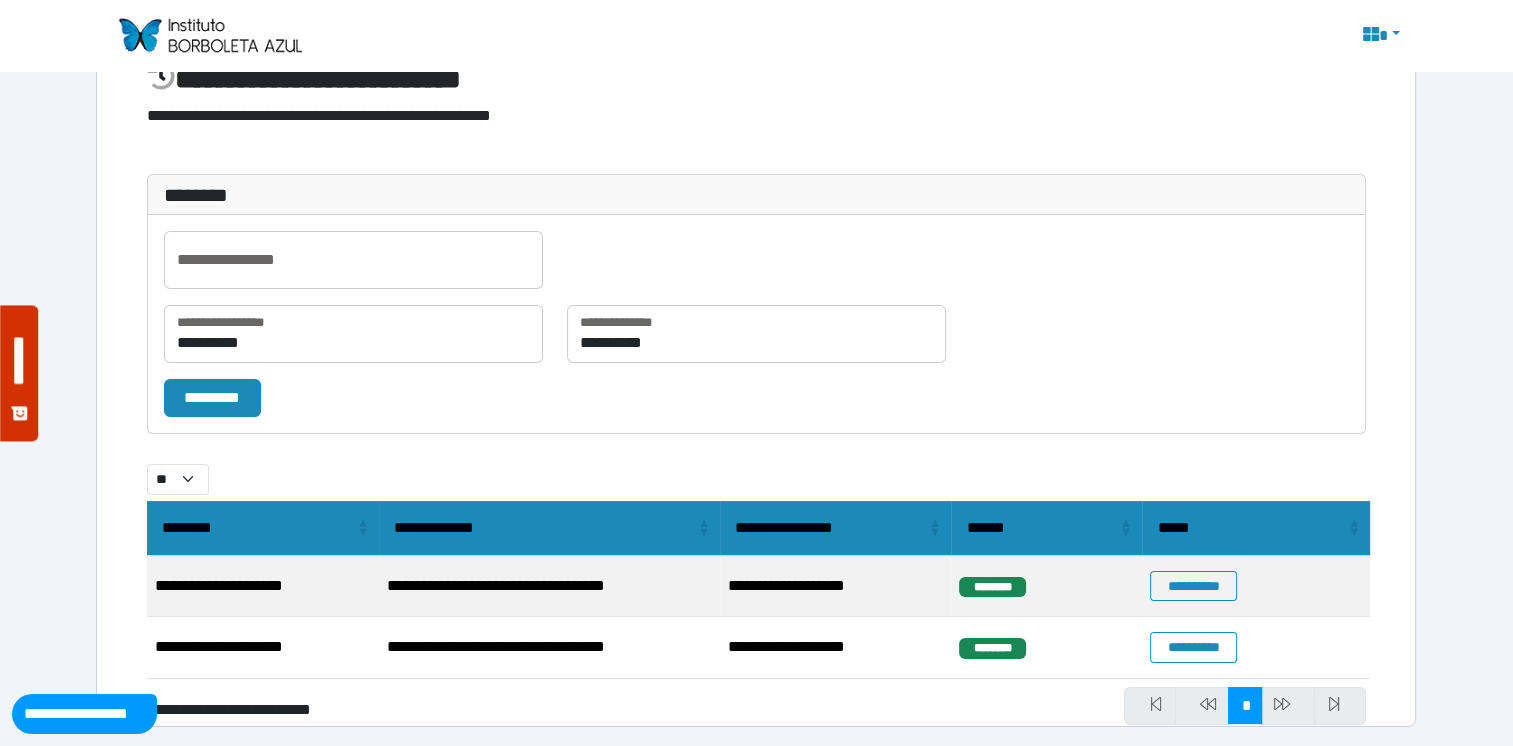 scroll, scrollTop: 154, scrollLeft: 0, axis: vertical 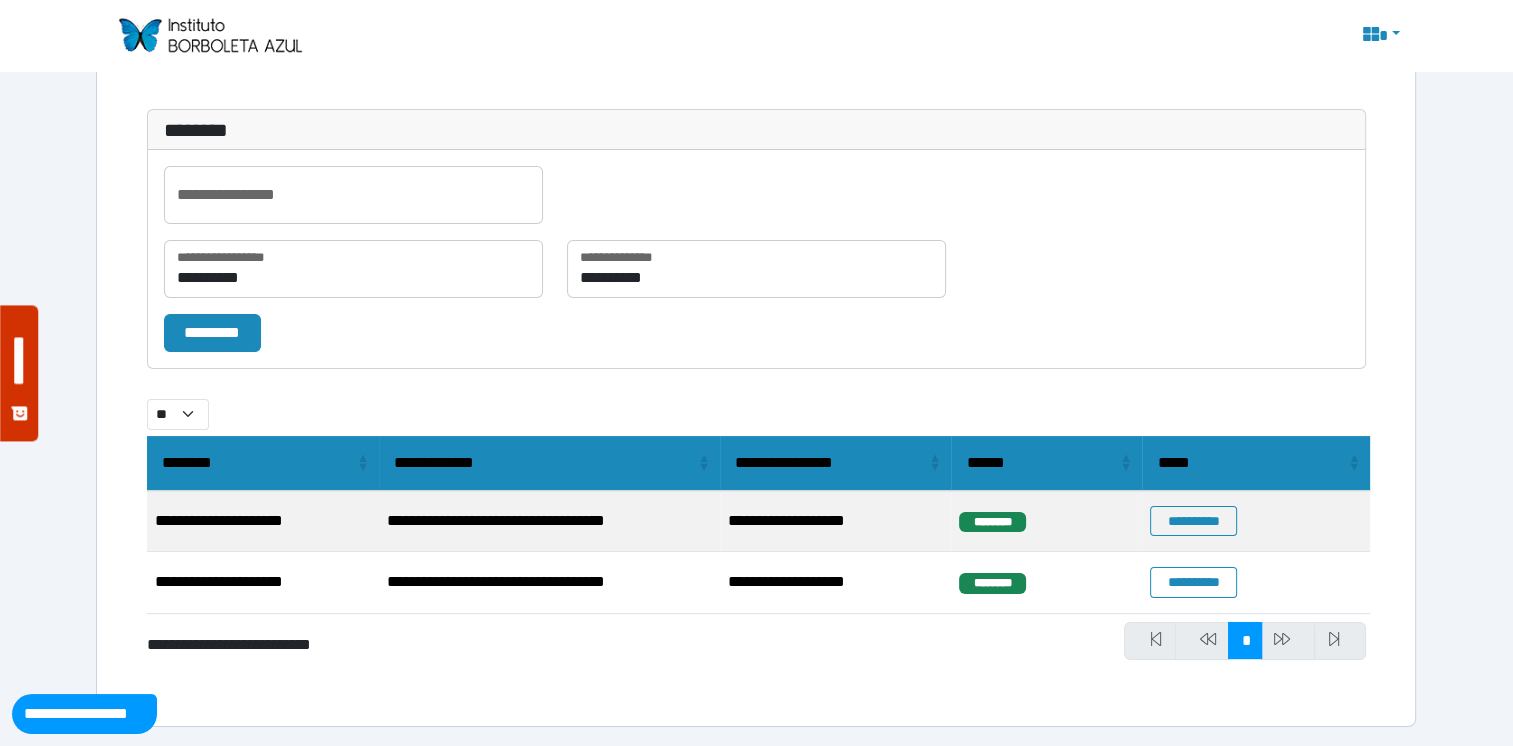 click on "*********" at bounding box center [756, 333] 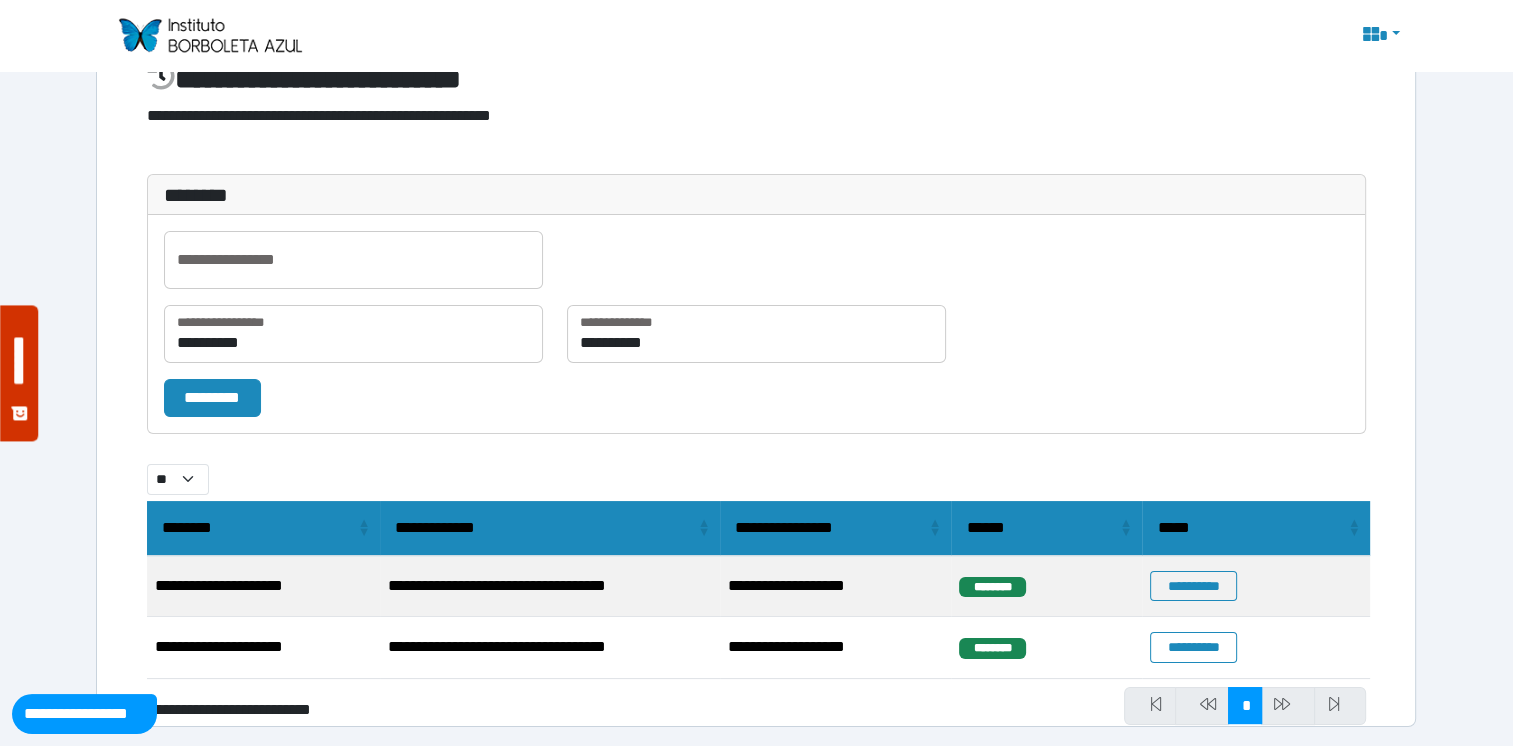 scroll, scrollTop: 154, scrollLeft: 0, axis: vertical 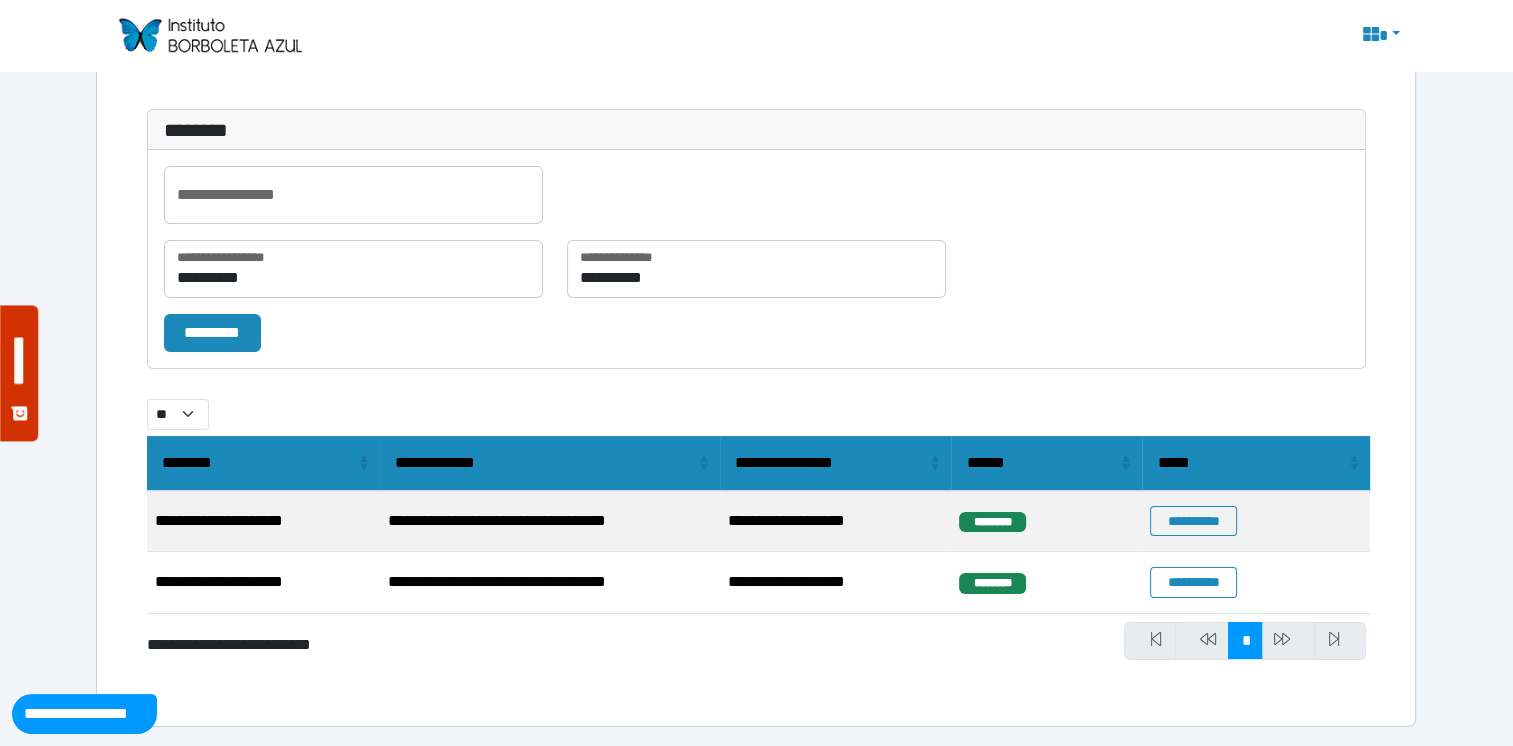 select on "**" 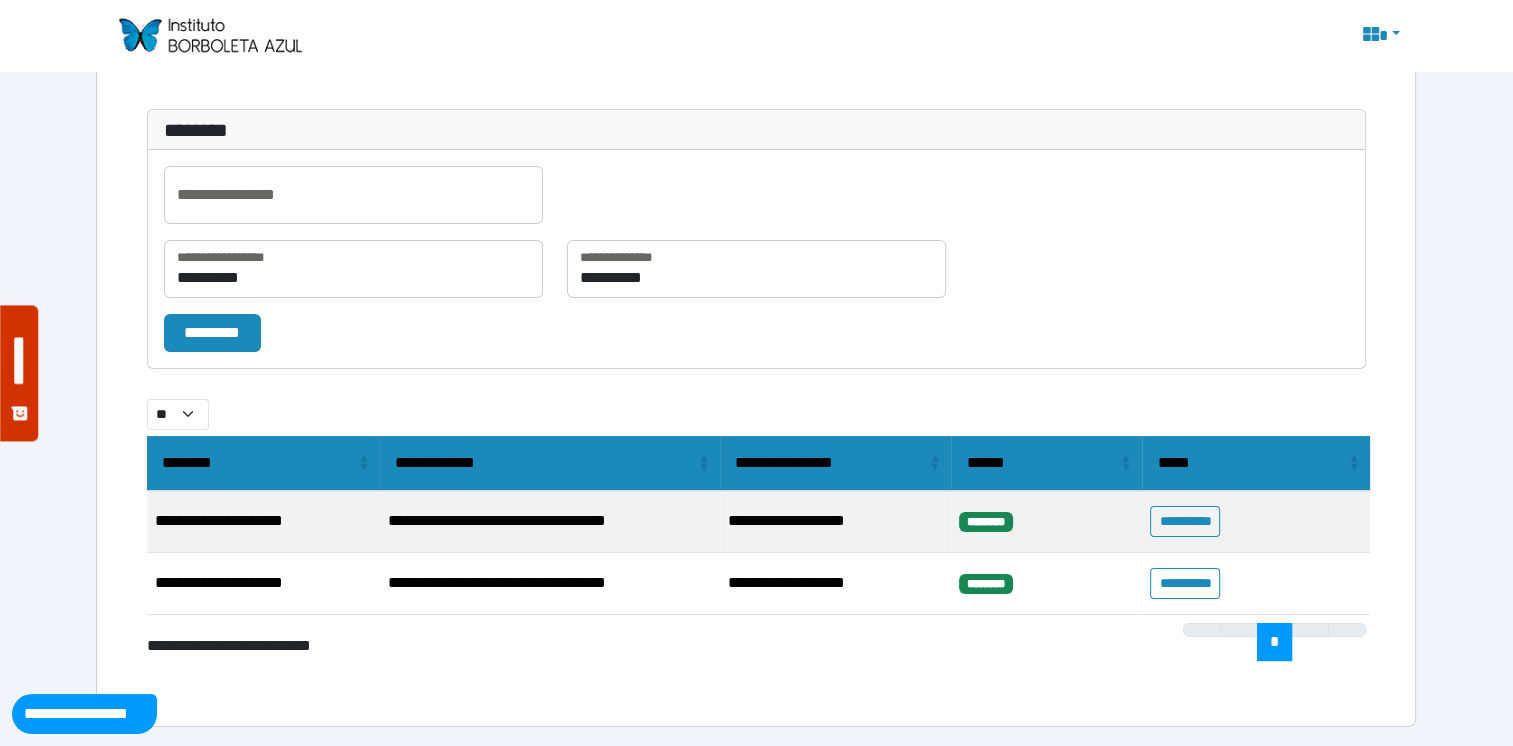select on "**" 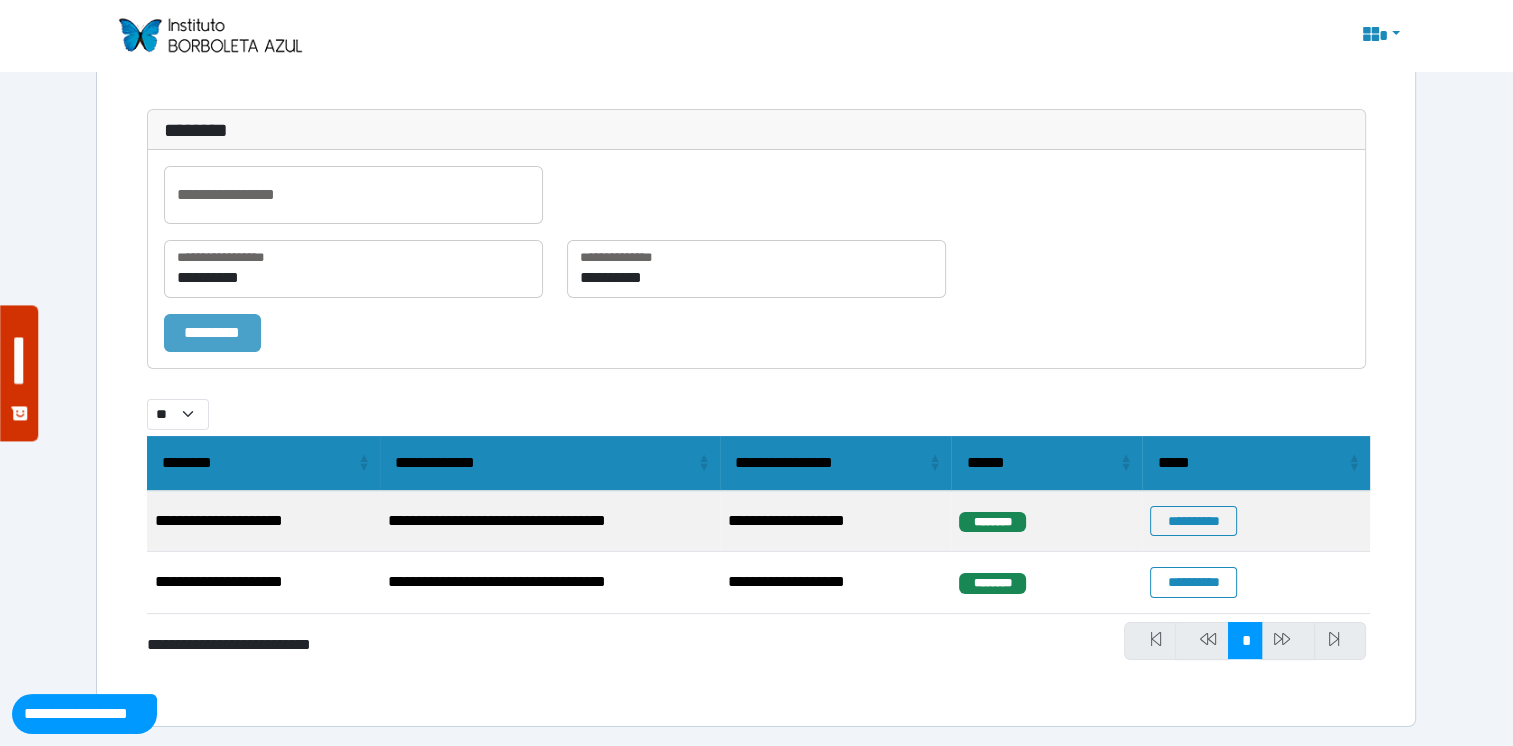 click on "*********" at bounding box center [212, 333] 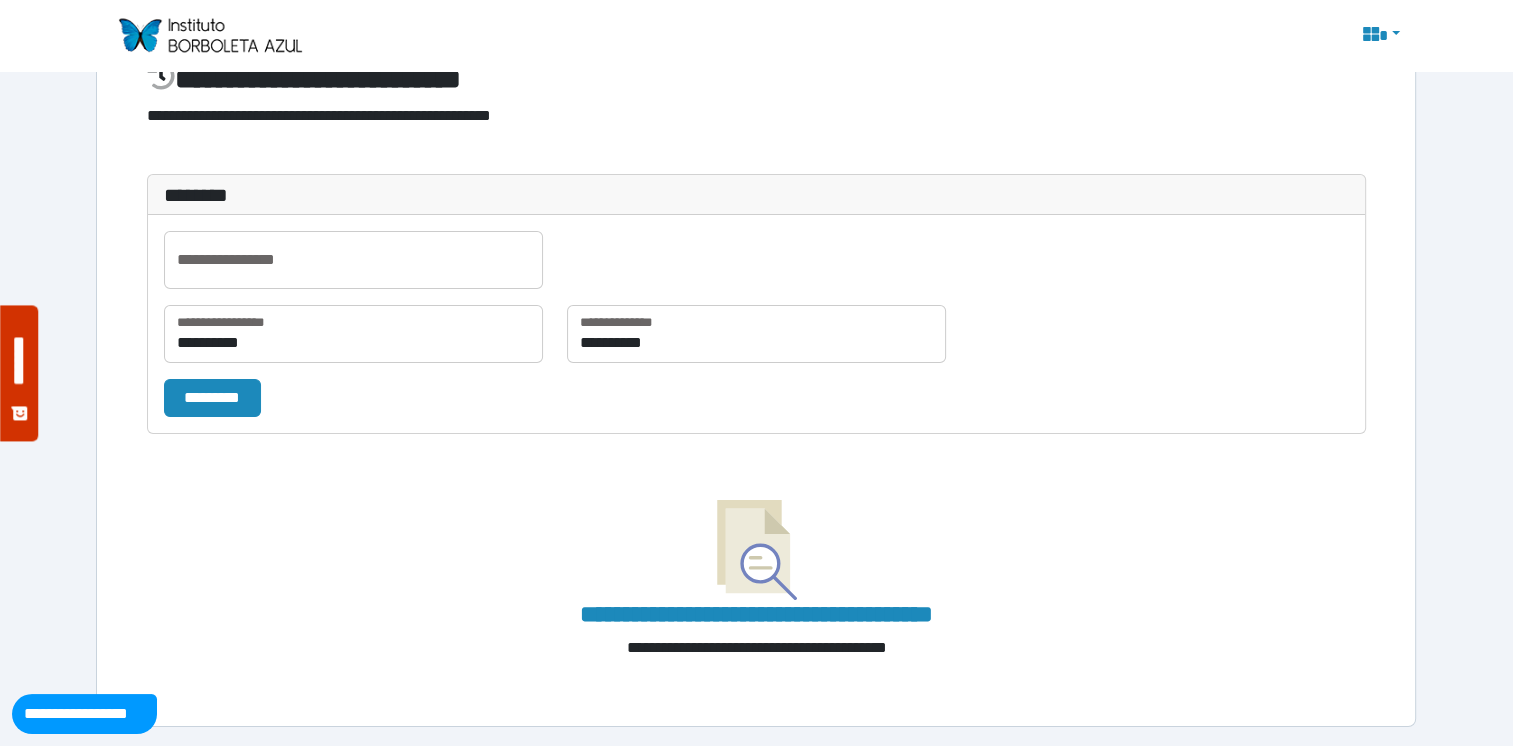 scroll, scrollTop: 154, scrollLeft: 0, axis: vertical 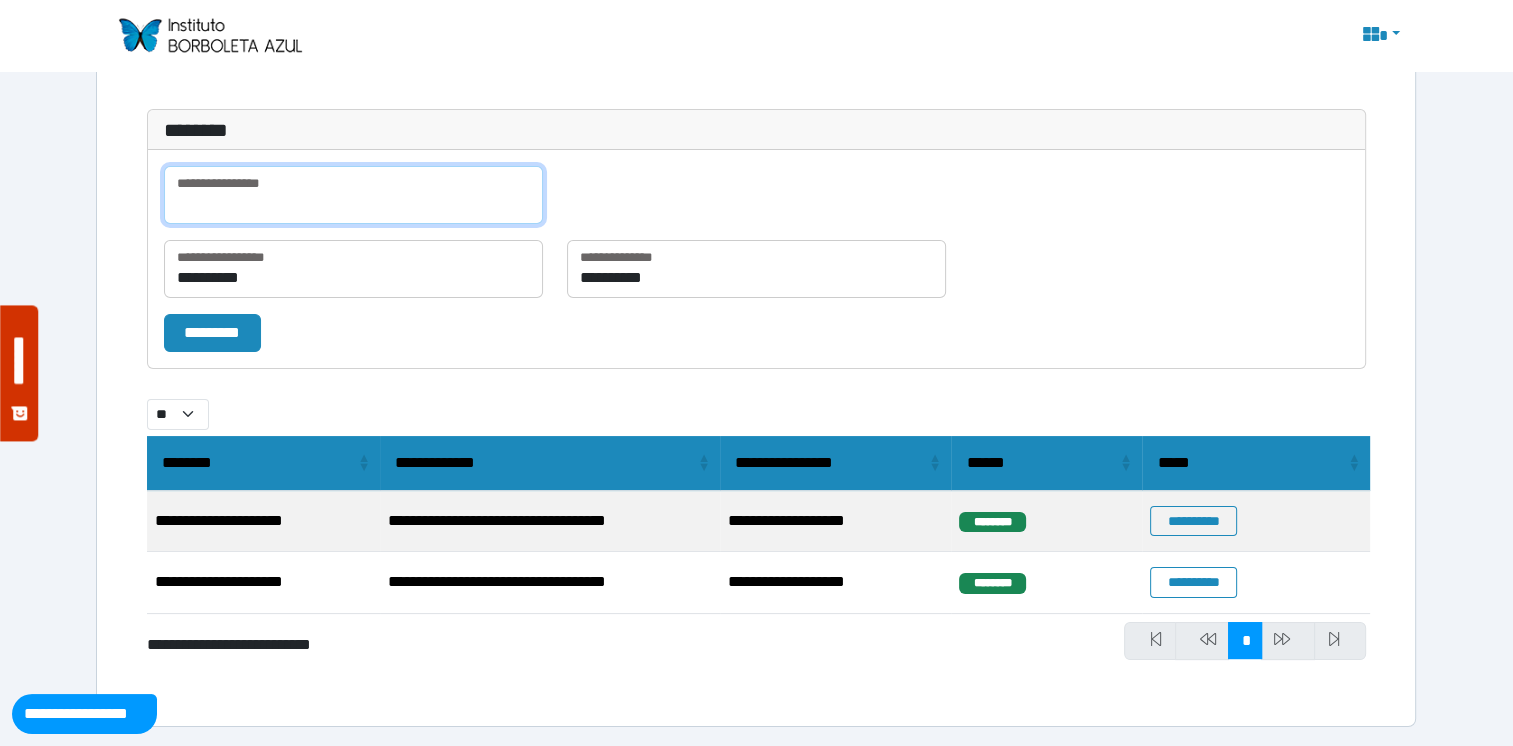 select on "**" 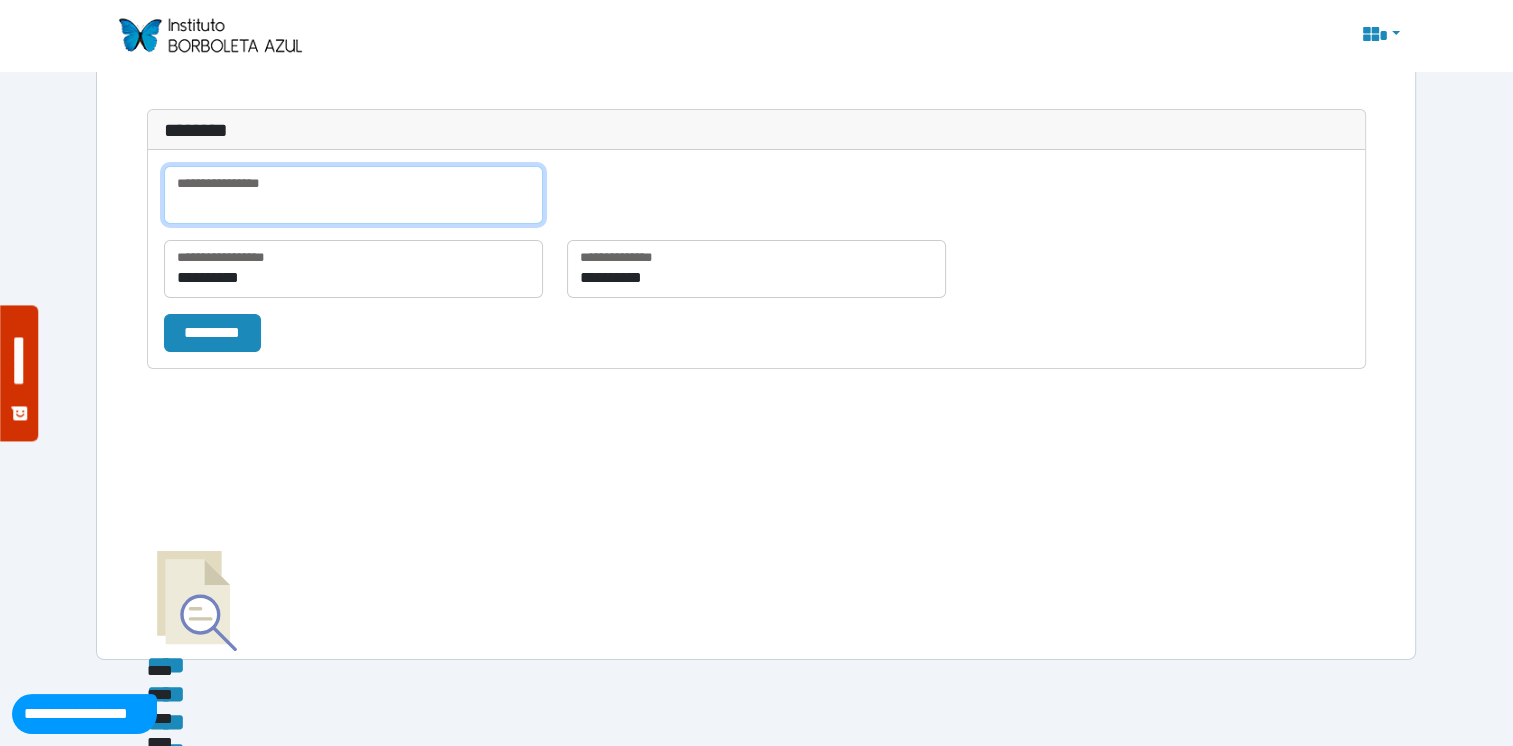 scroll, scrollTop: 87, scrollLeft: 0, axis: vertical 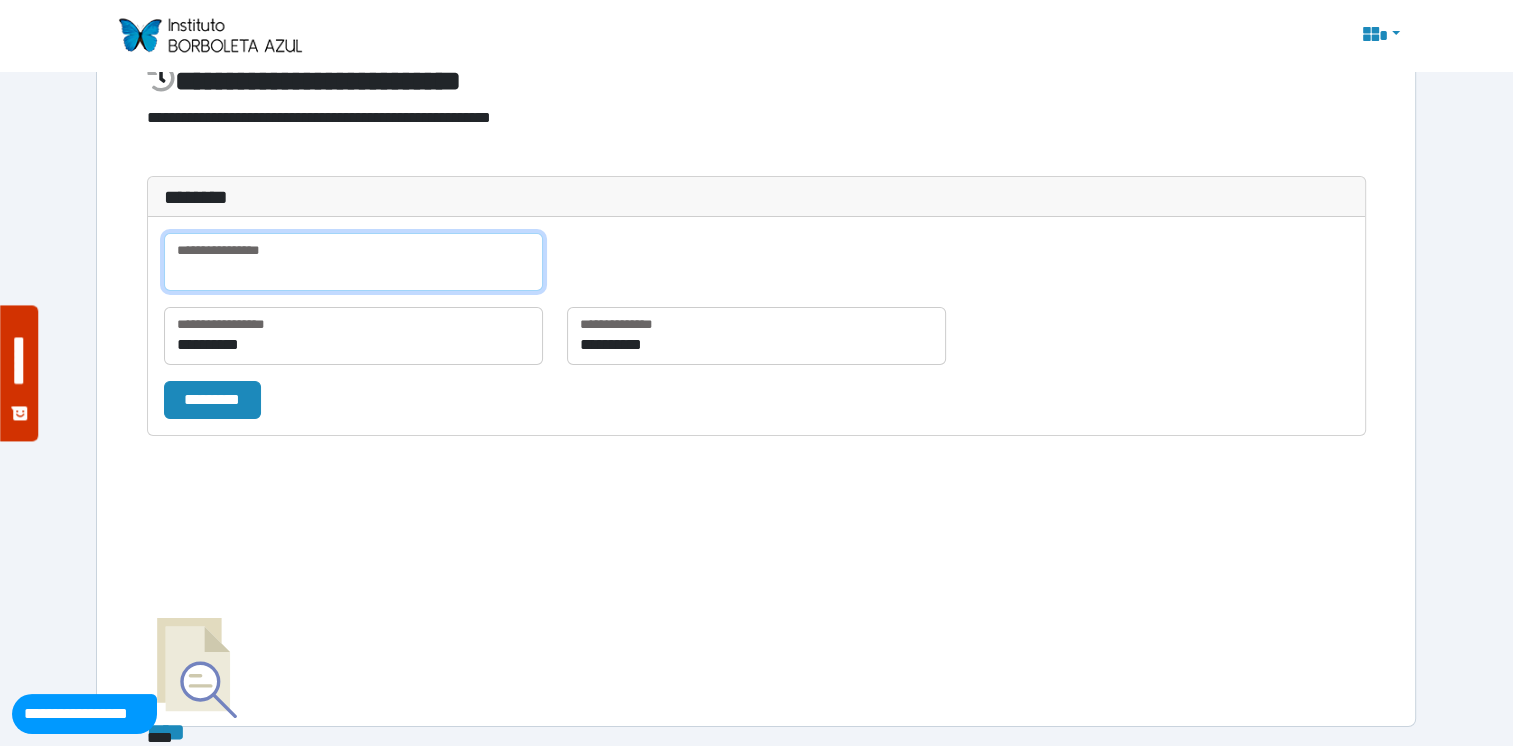 click at bounding box center [353, 262] 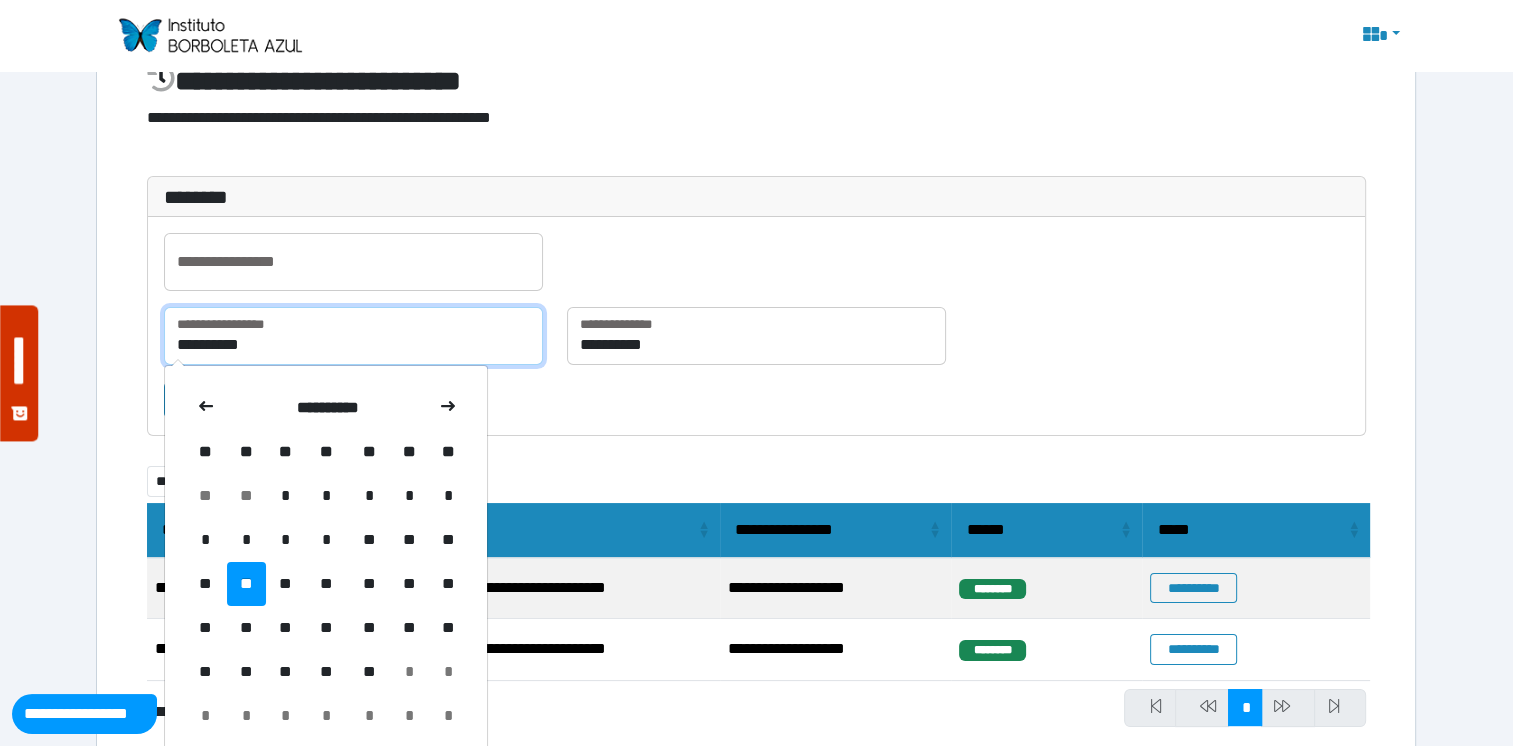 click on "**********" at bounding box center [353, 336] 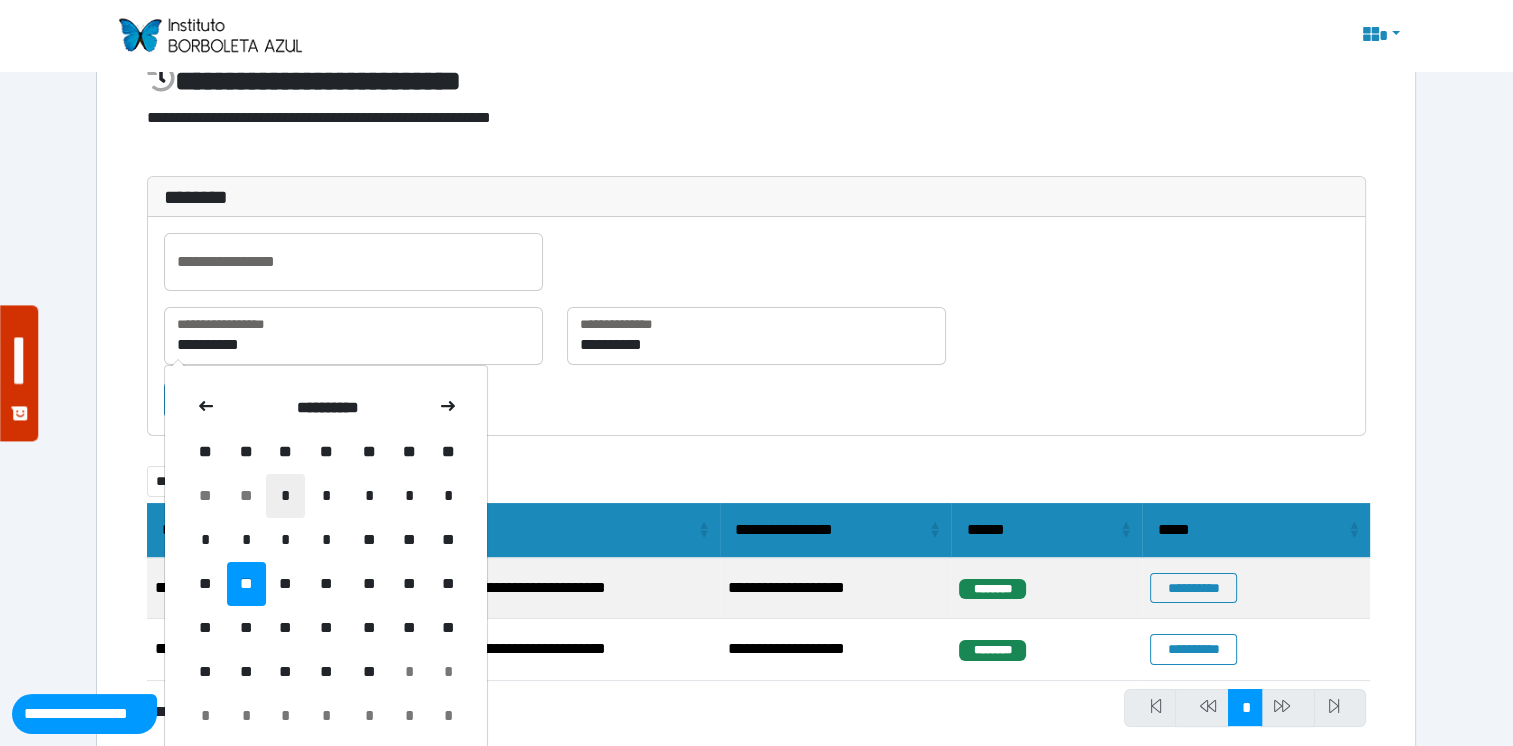 click on "*" at bounding box center (285, 496) 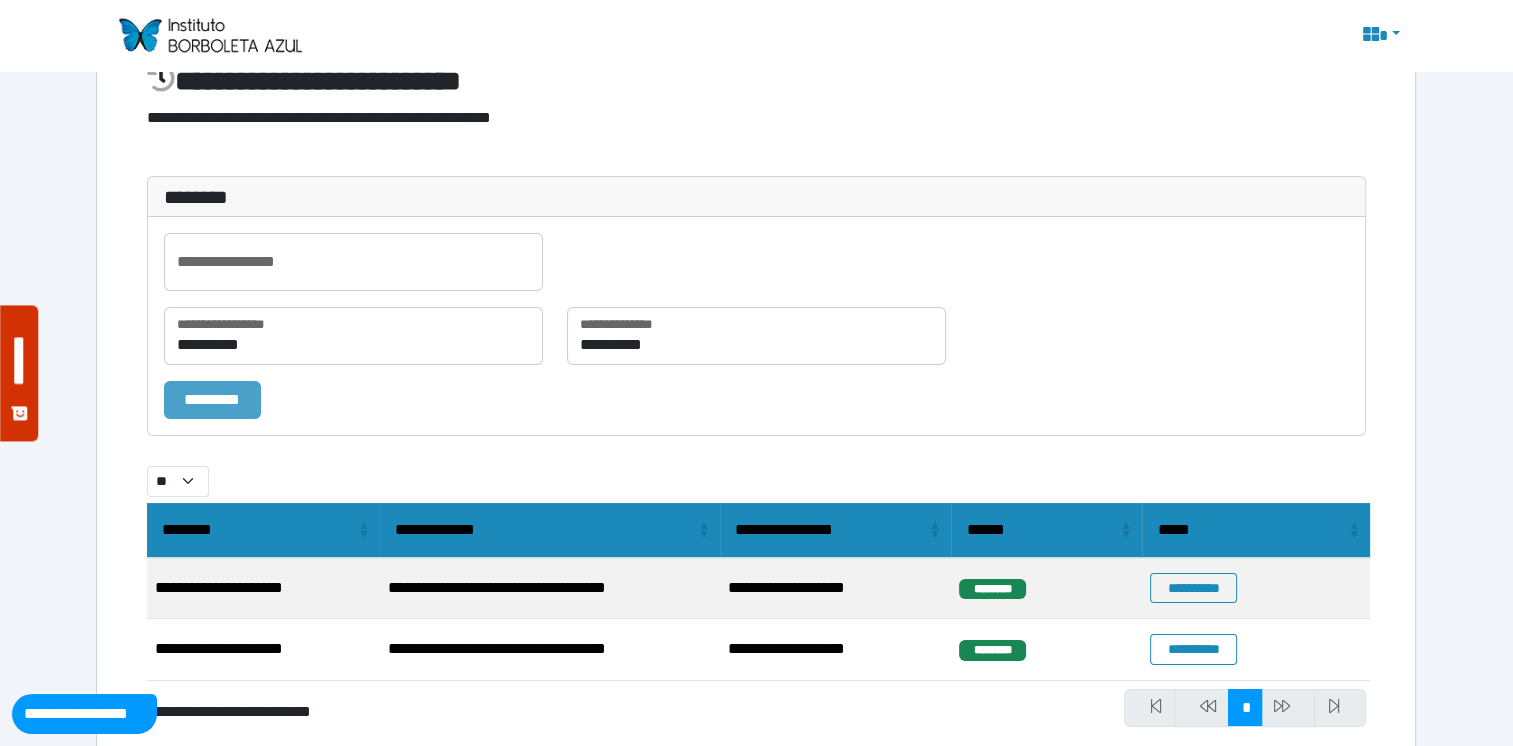 click on "*********" at bounding box center [212, 400] 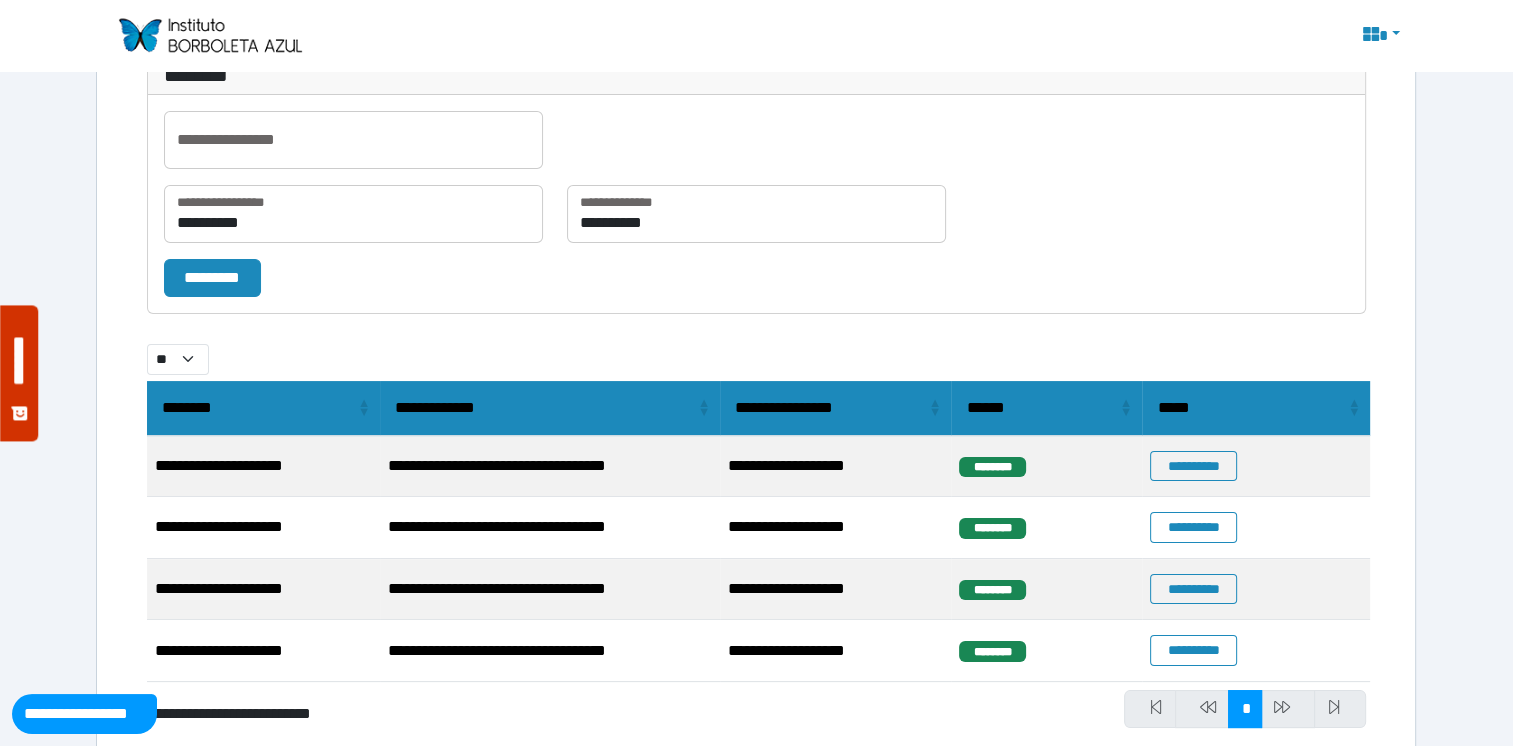 scroll, scrollTop: 277, scrollLeft: 0, axis: vertical 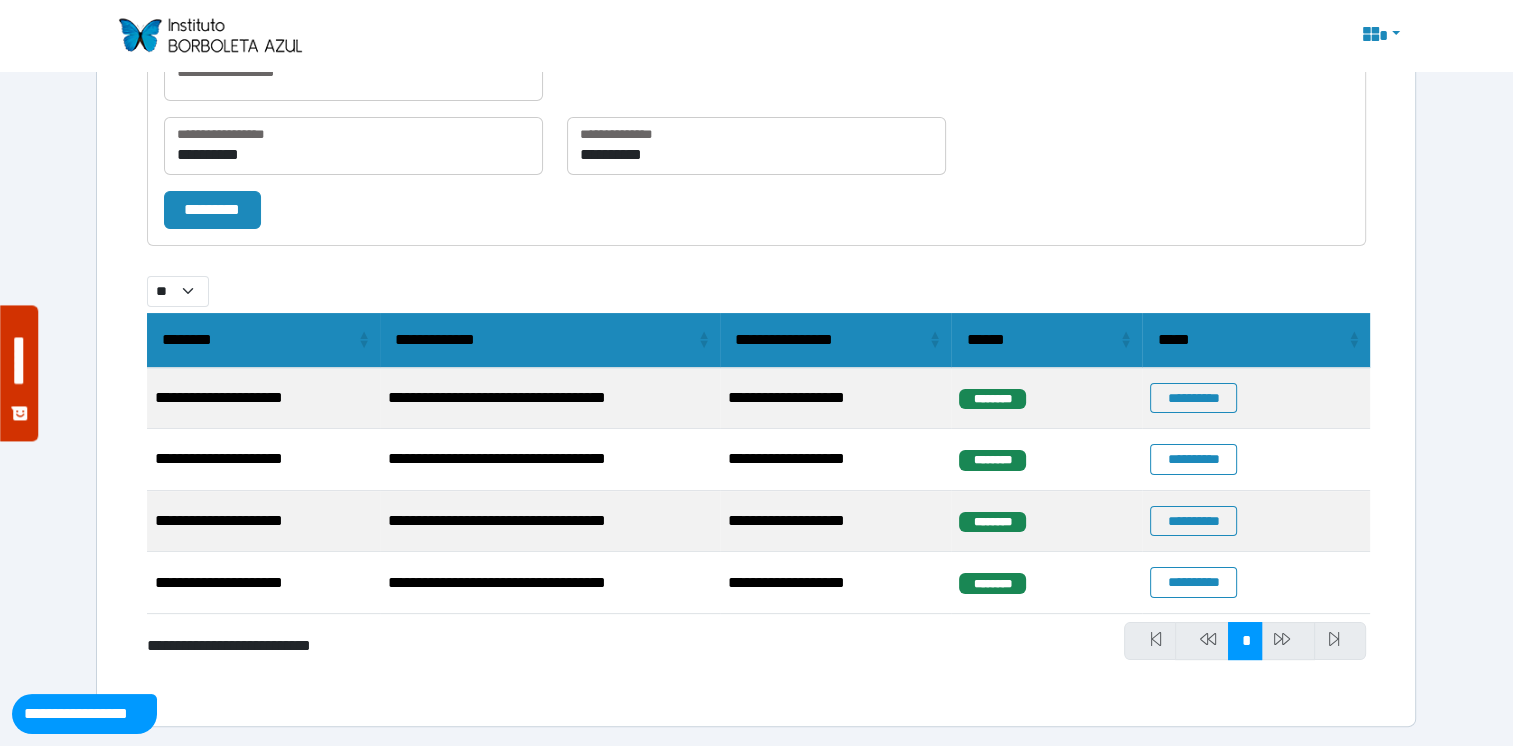 select on "**" 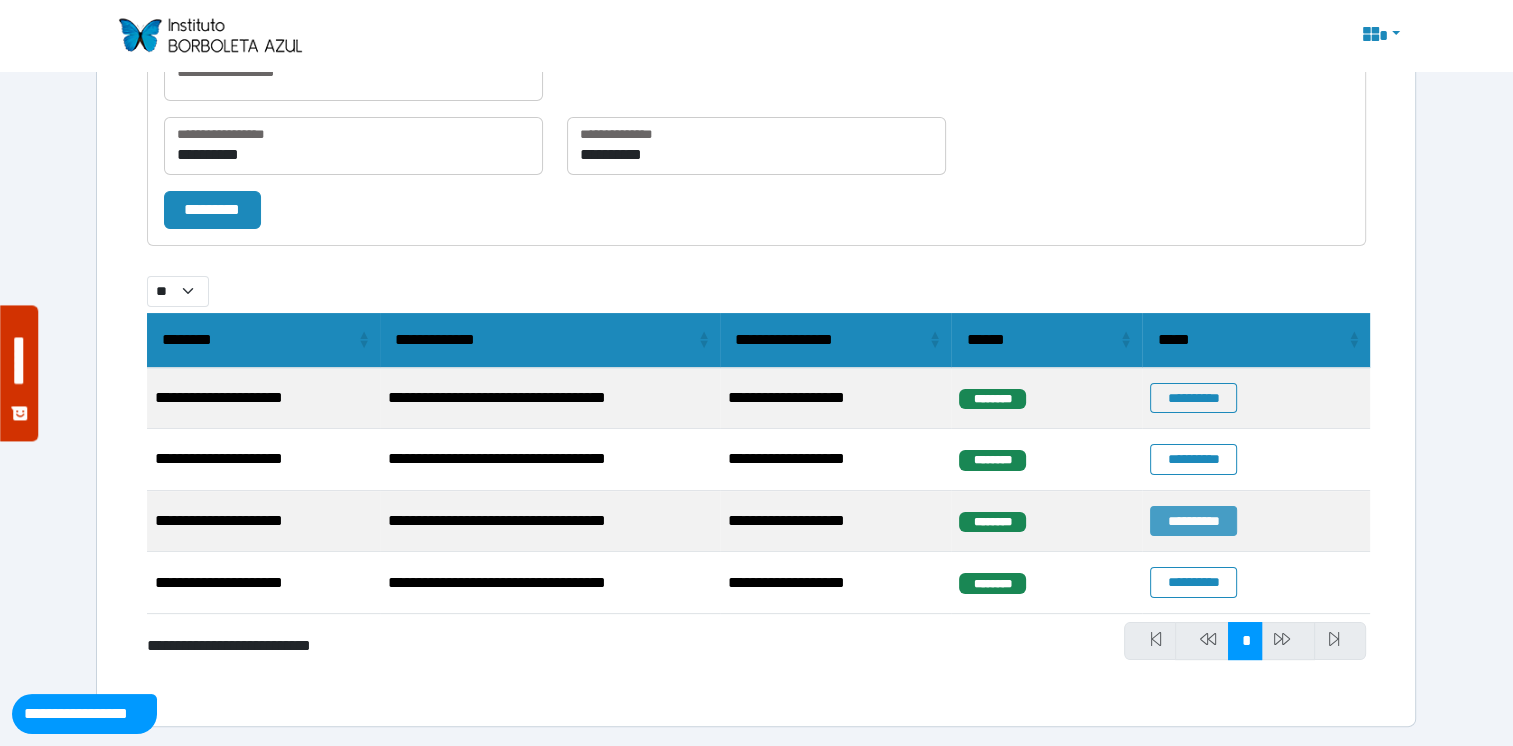 click on "**********" at bounding box center [1193, 521] 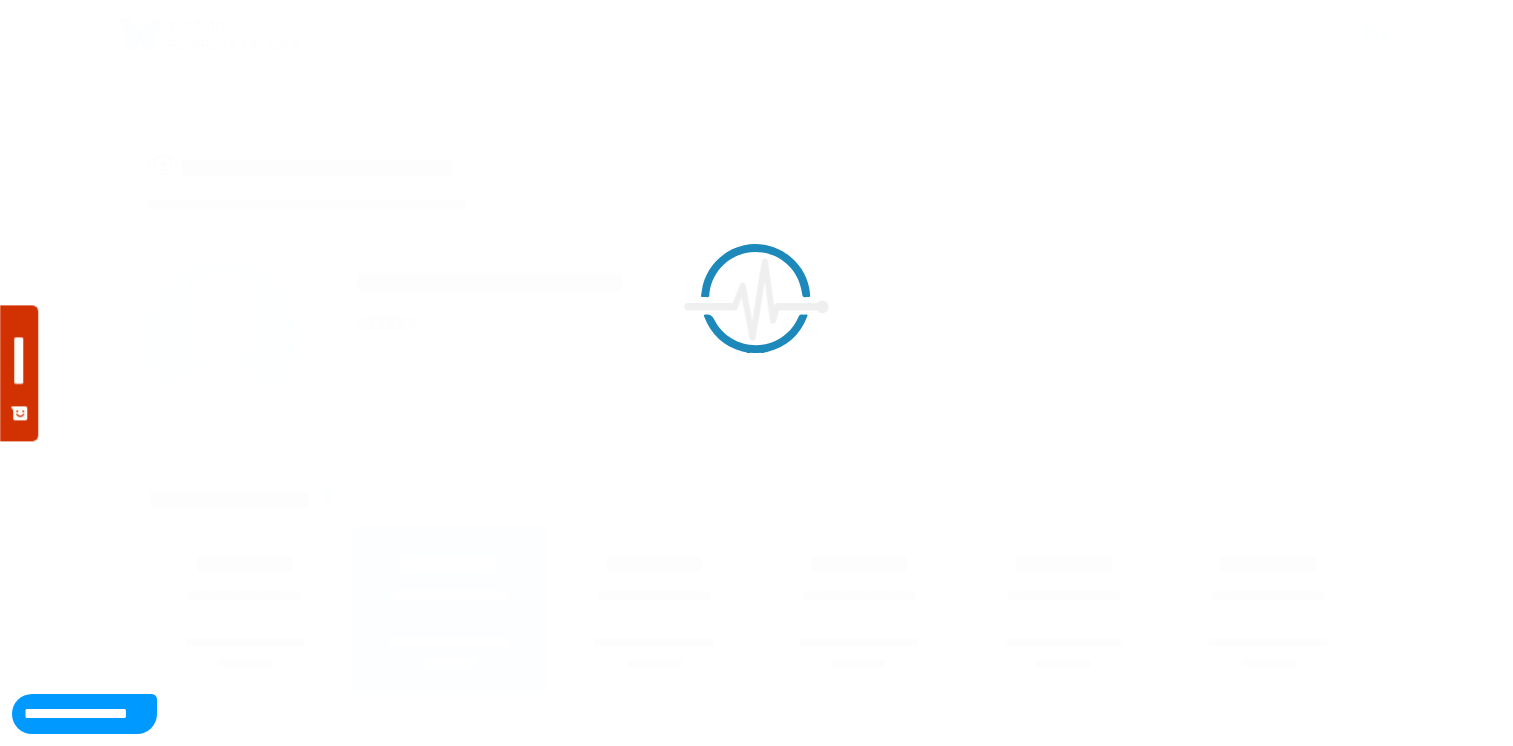 scroll, scrollTop: 0, scrollLeft: 0, axis: both 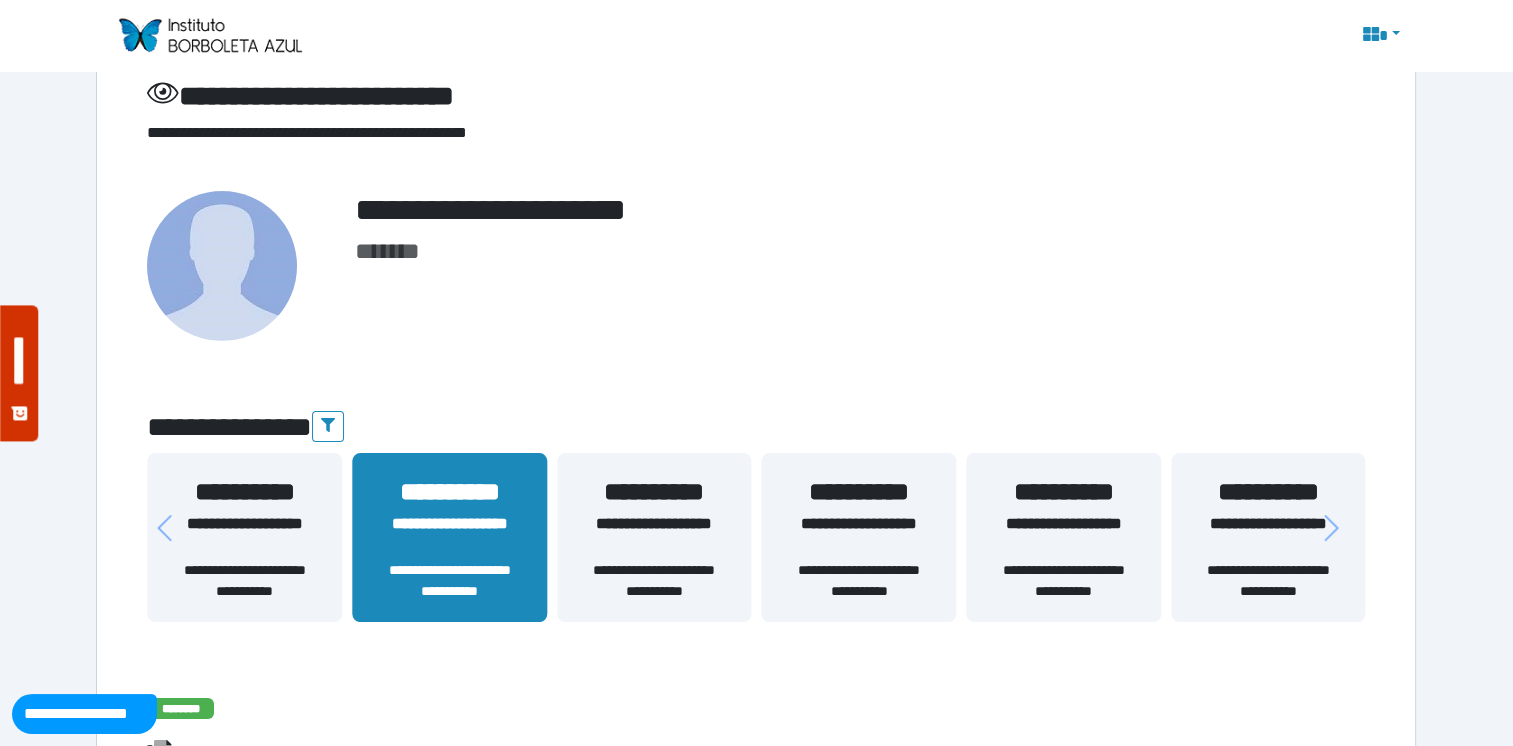 click on "**********" at bounding box center [654, 536] 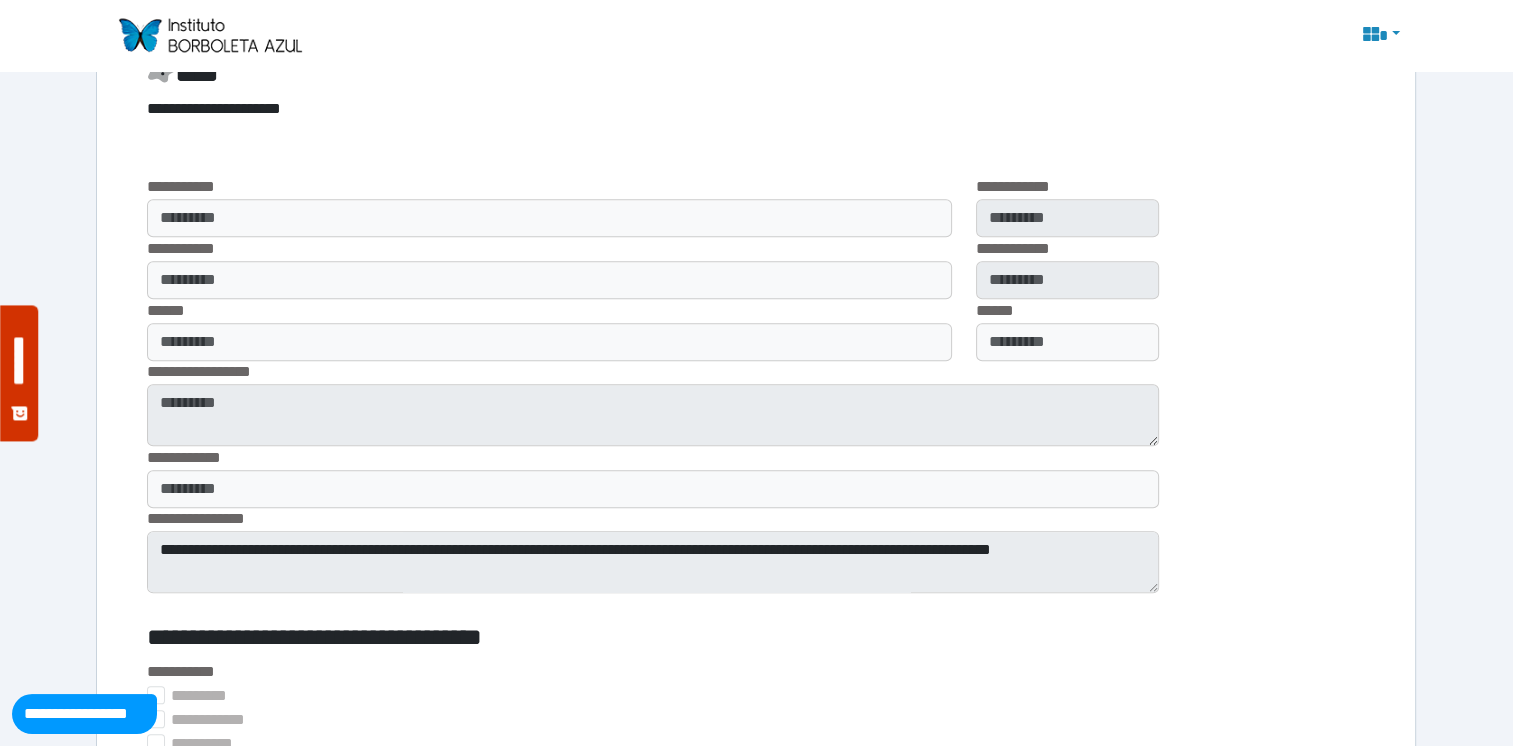 scroll, scrollTop: 1386, scrollLeft: 0, axis: vertical 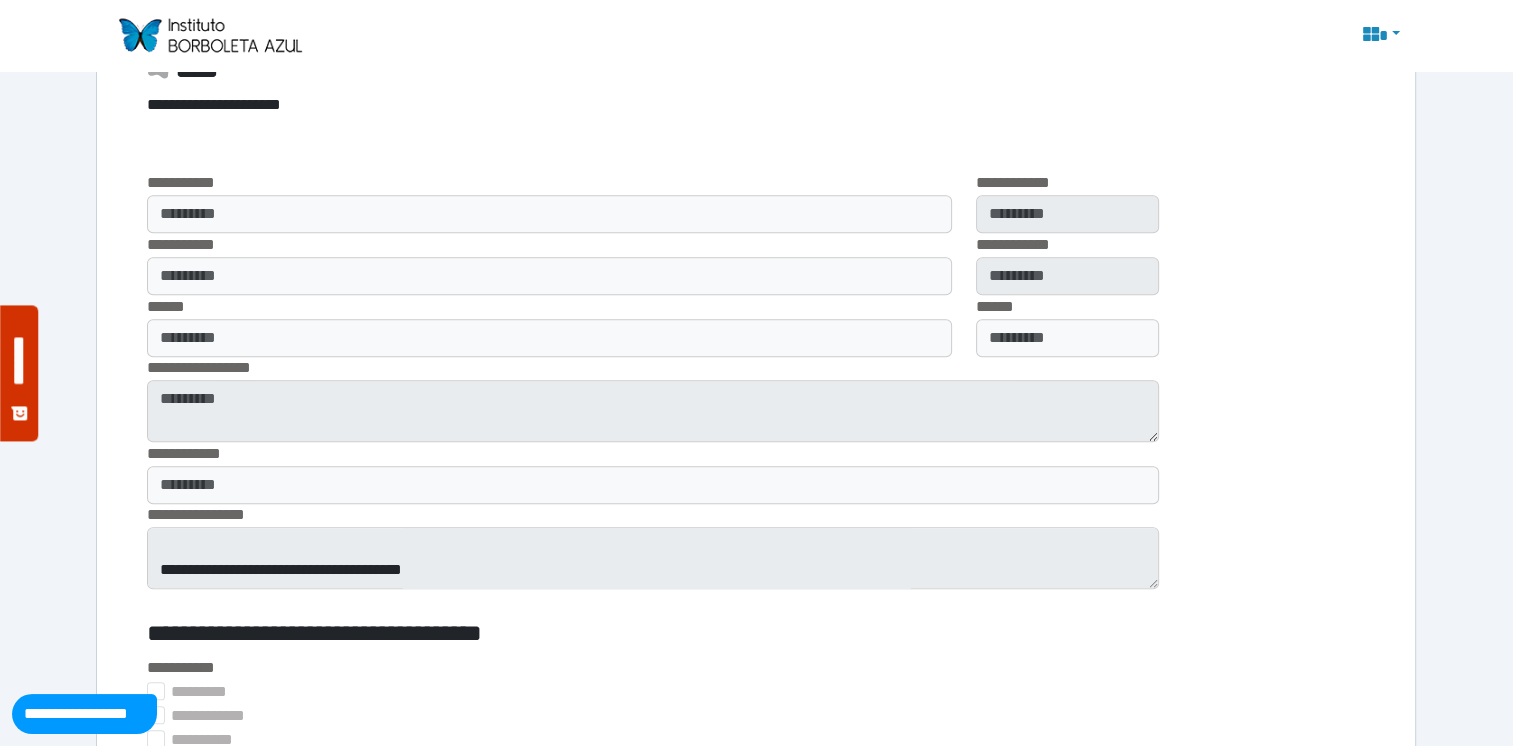 click on "**********" at bounding box center (756, 1261) 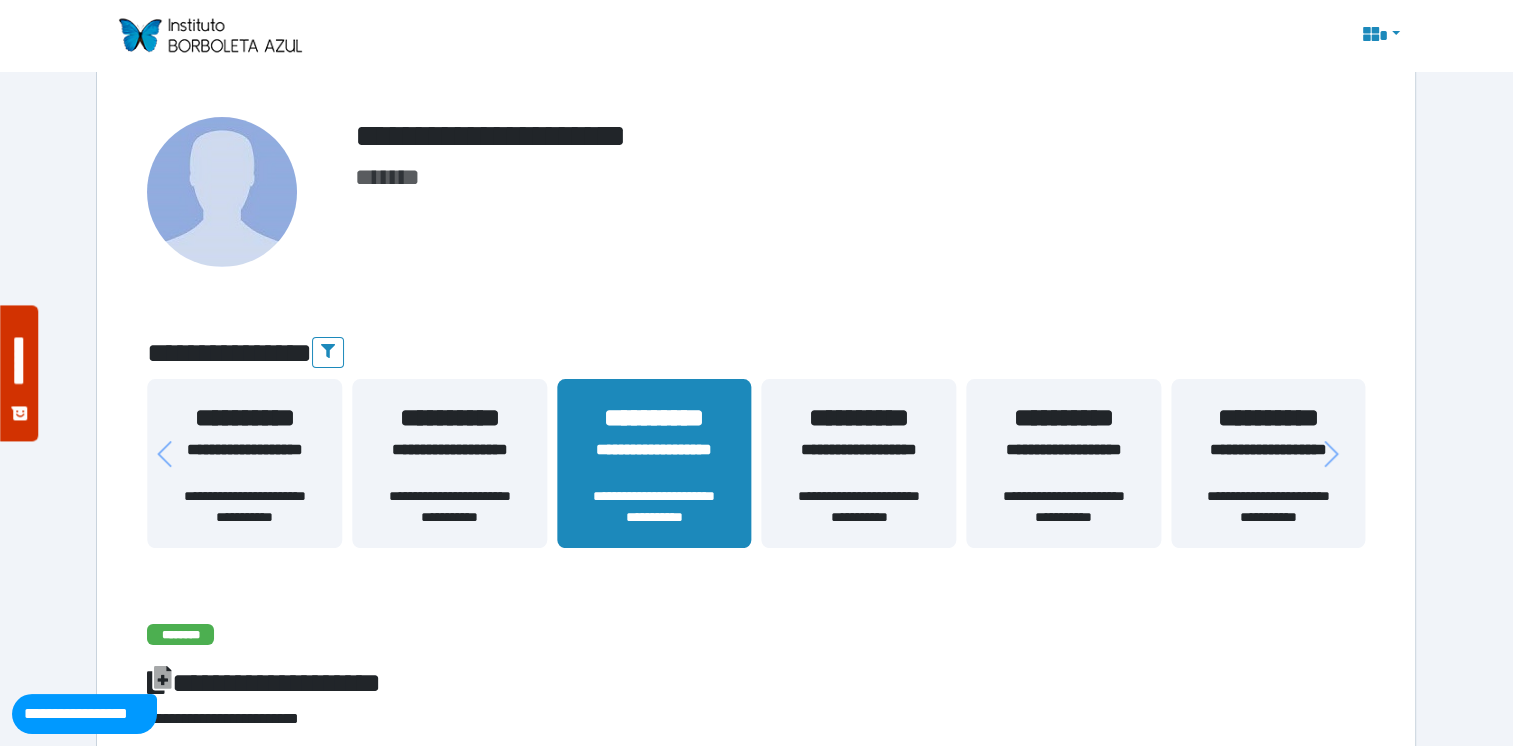 scroll, scrollTop: 150, scrollLeft: 0, axis: vertical 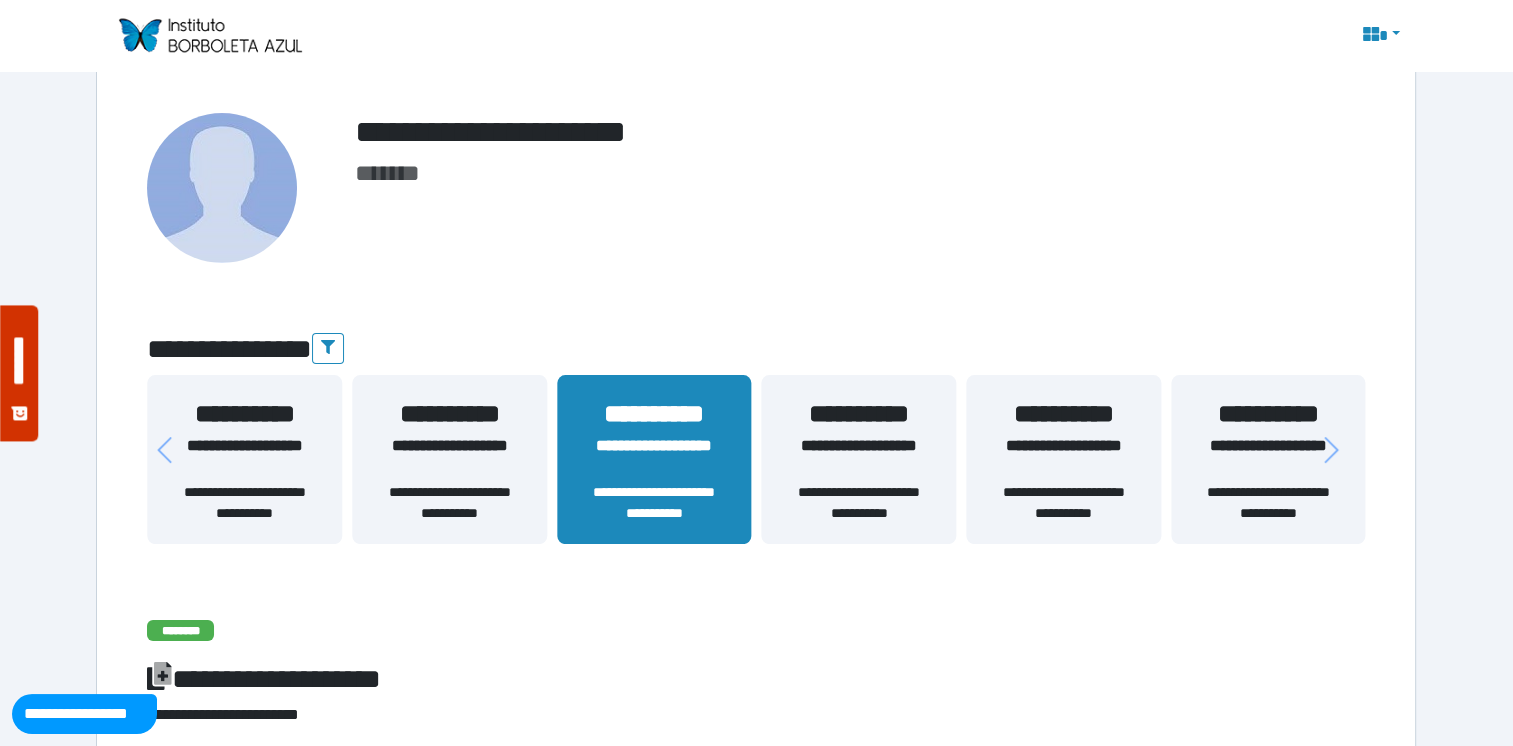 click on "**********" at bounding box center (859, 503) 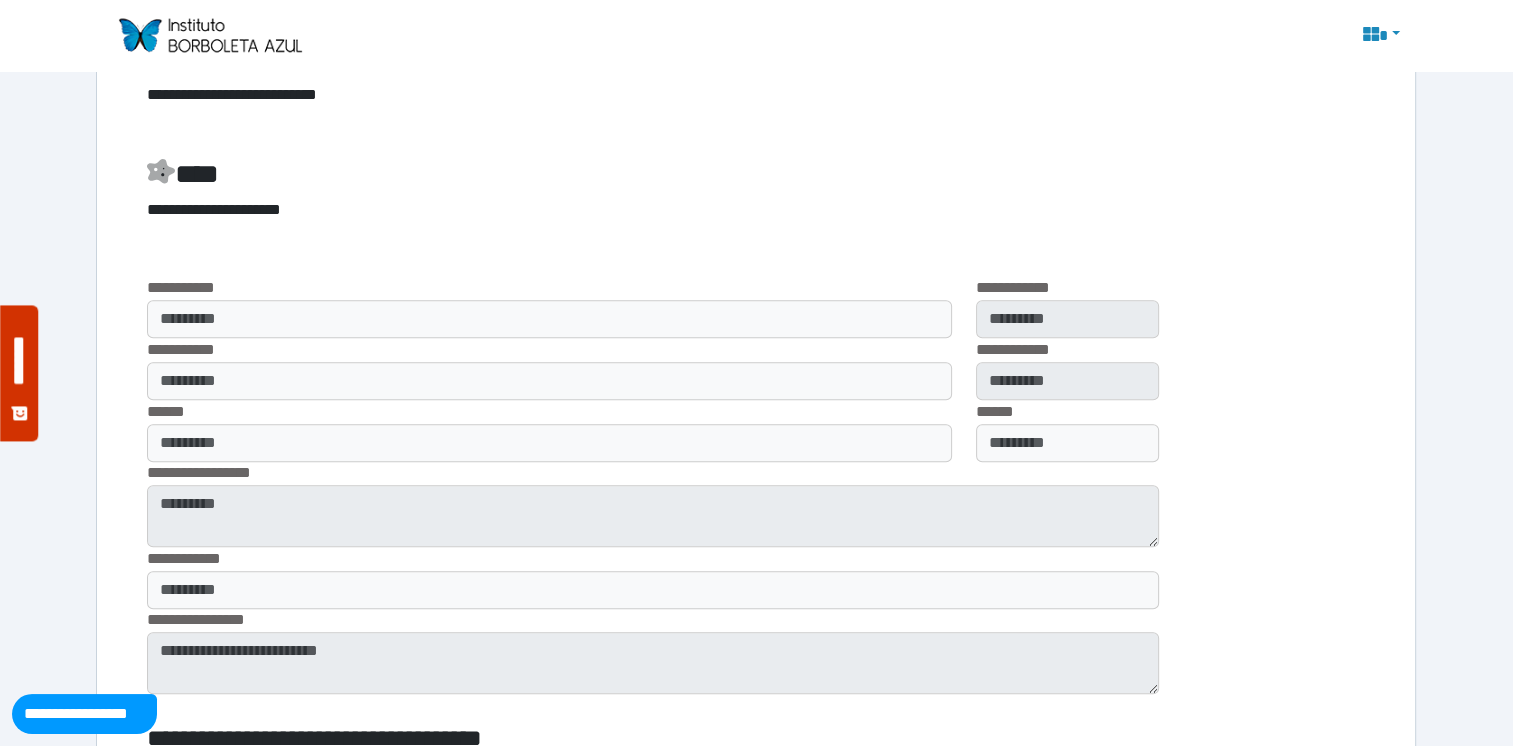 scroll, scrollTop: 1264, scrollLeft: 0, axis: vertical 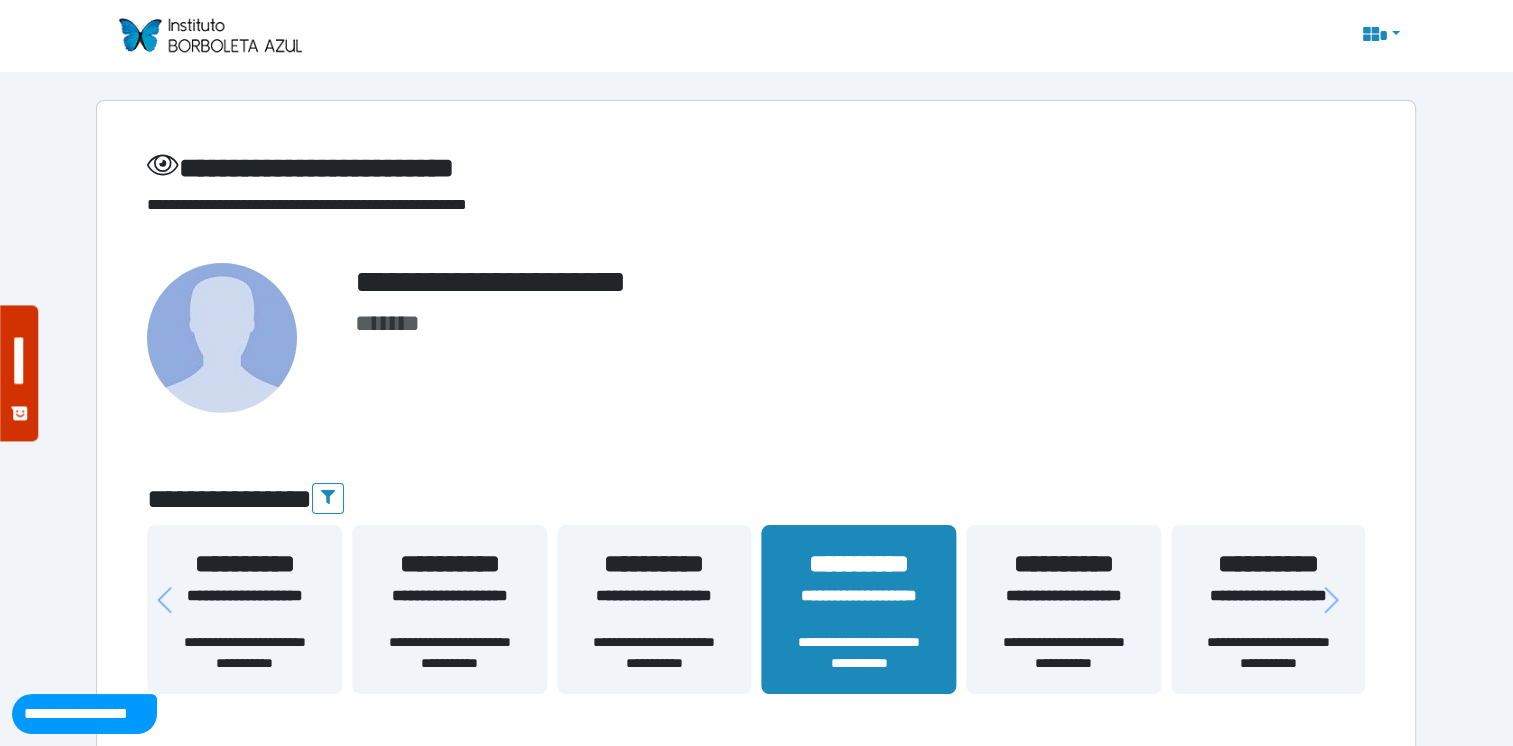 click at bounding box center [209, 35] 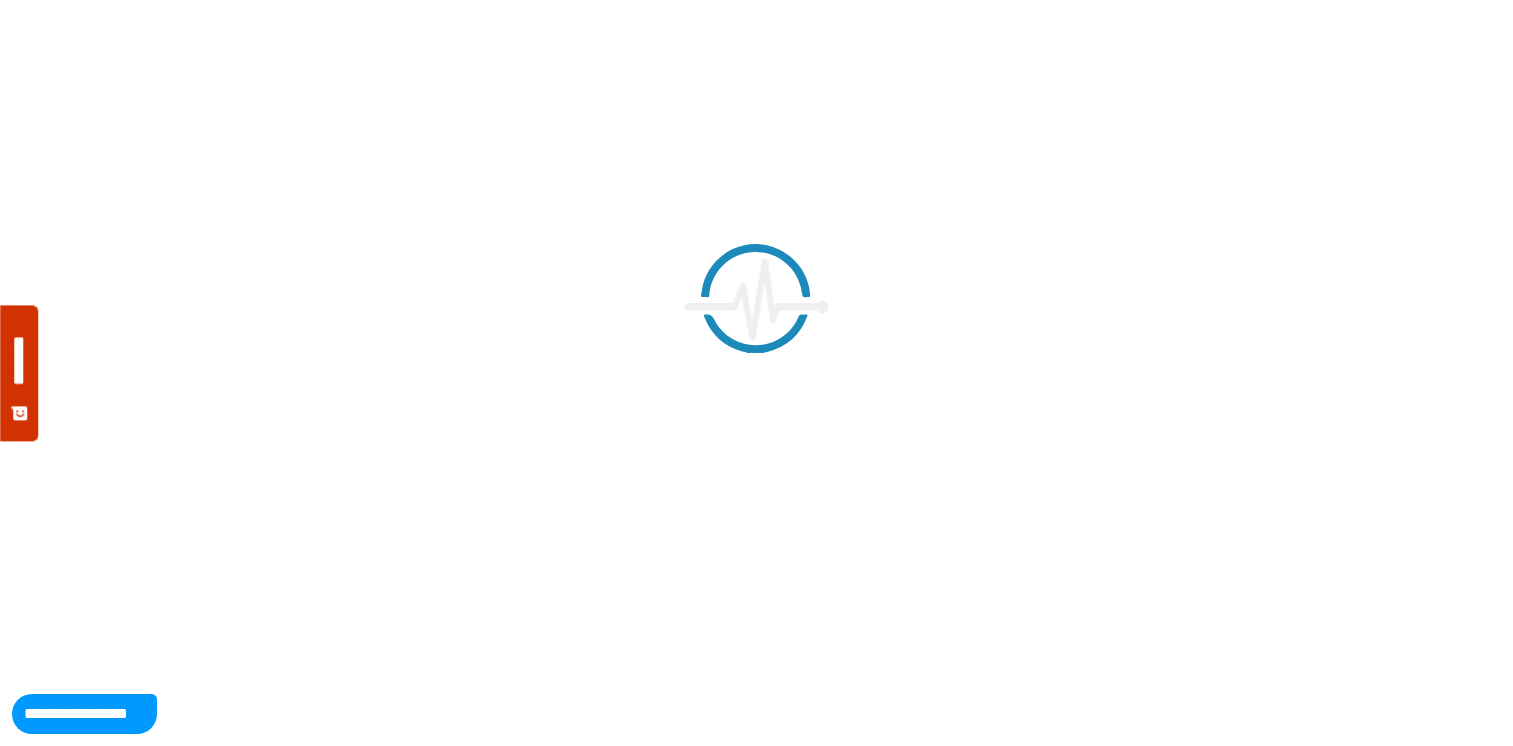 scroll, scrollTop: 0, scrollLeft: 0, axis: both 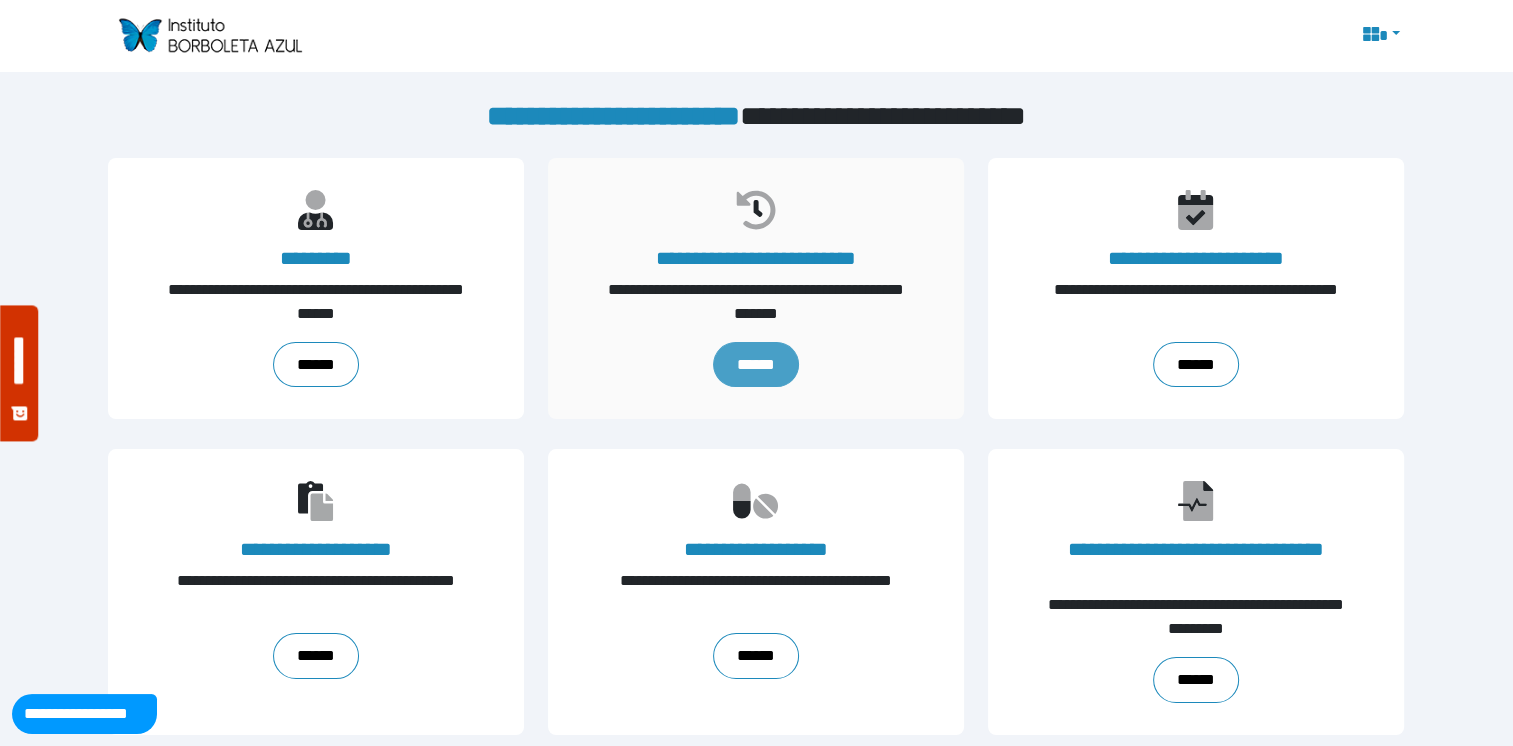 click on "******" at bounding box center [756, 365] 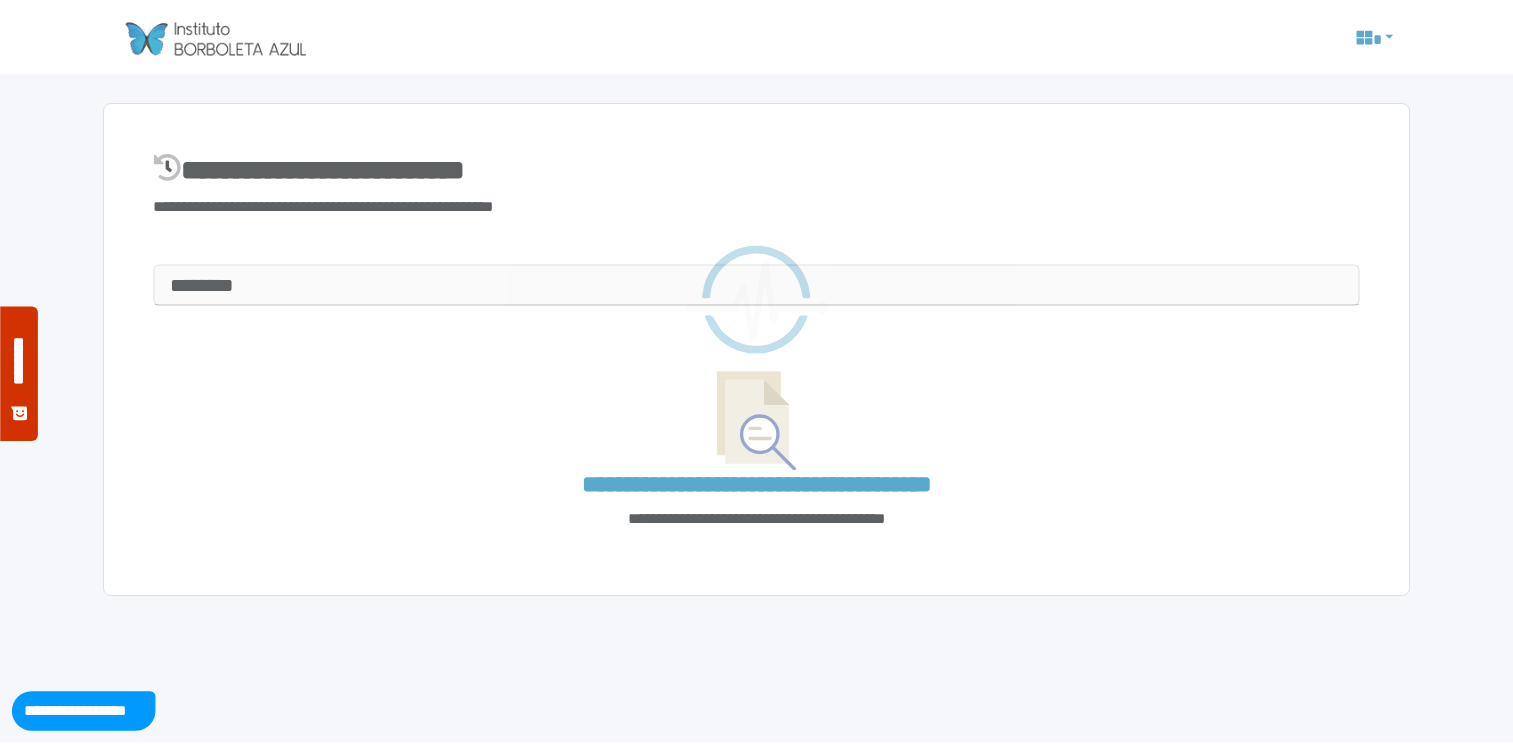 scroll, scrollTop: 0, scrollLeft: 0, axis: both 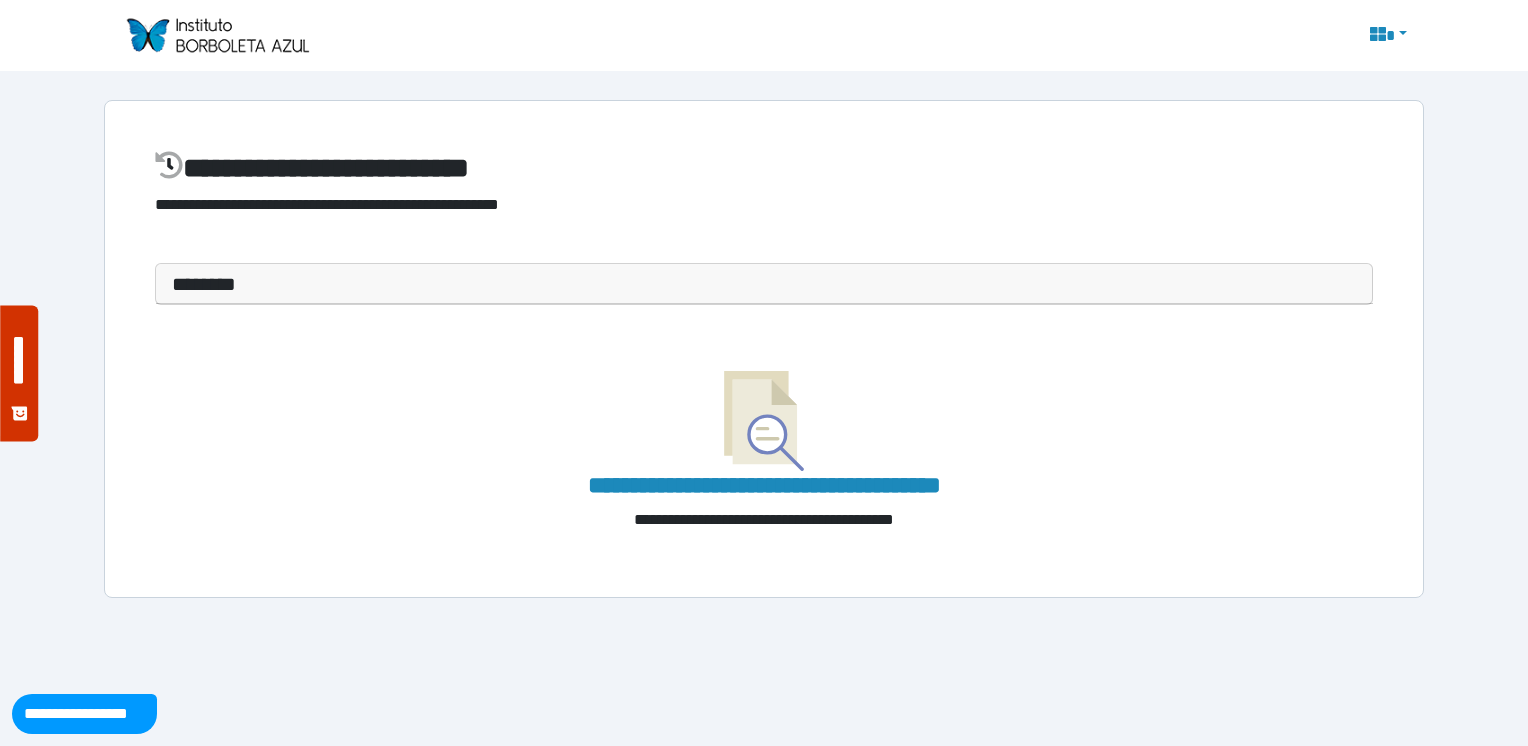 click on "********" at bounding box center [764, 284] 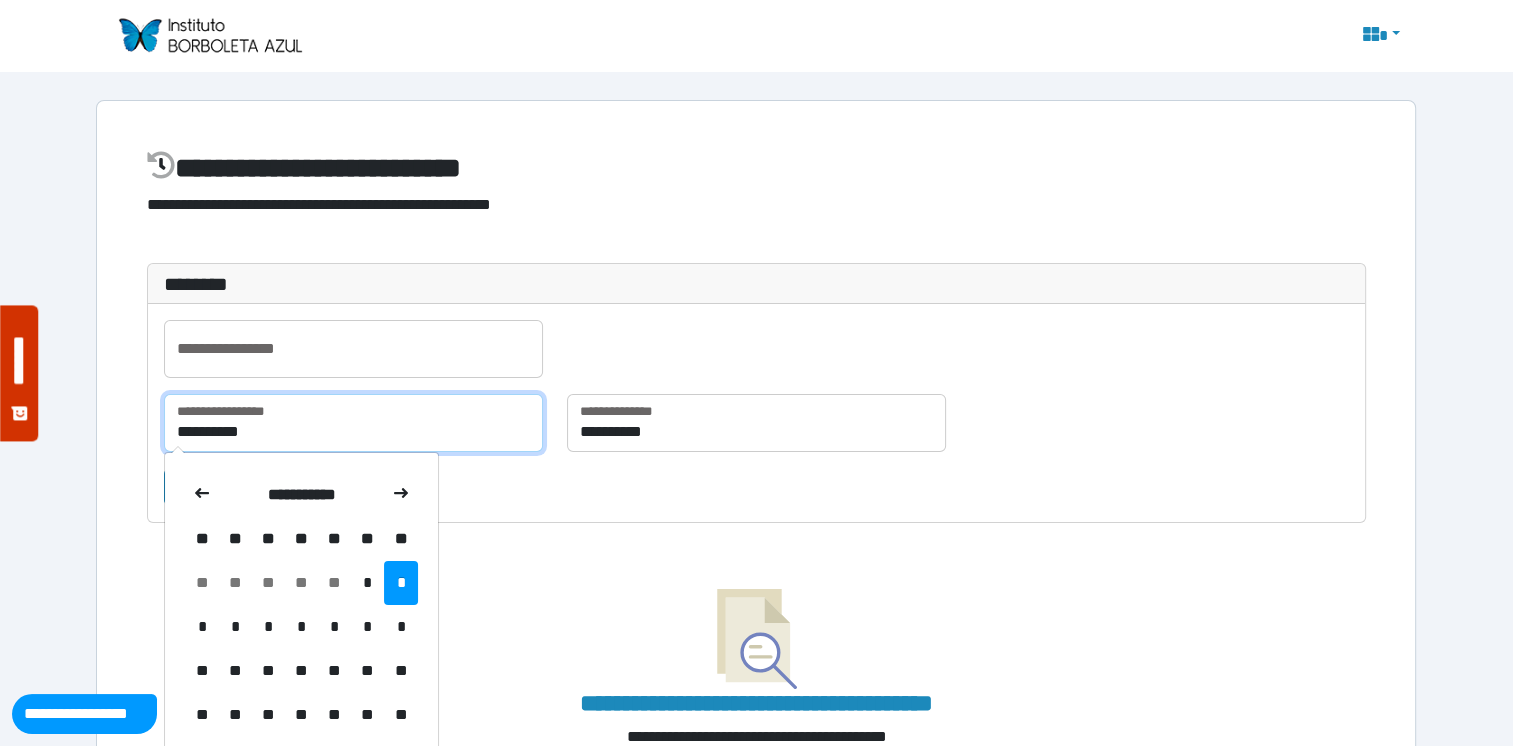 click on "**********" at bounding box center (353, 423) 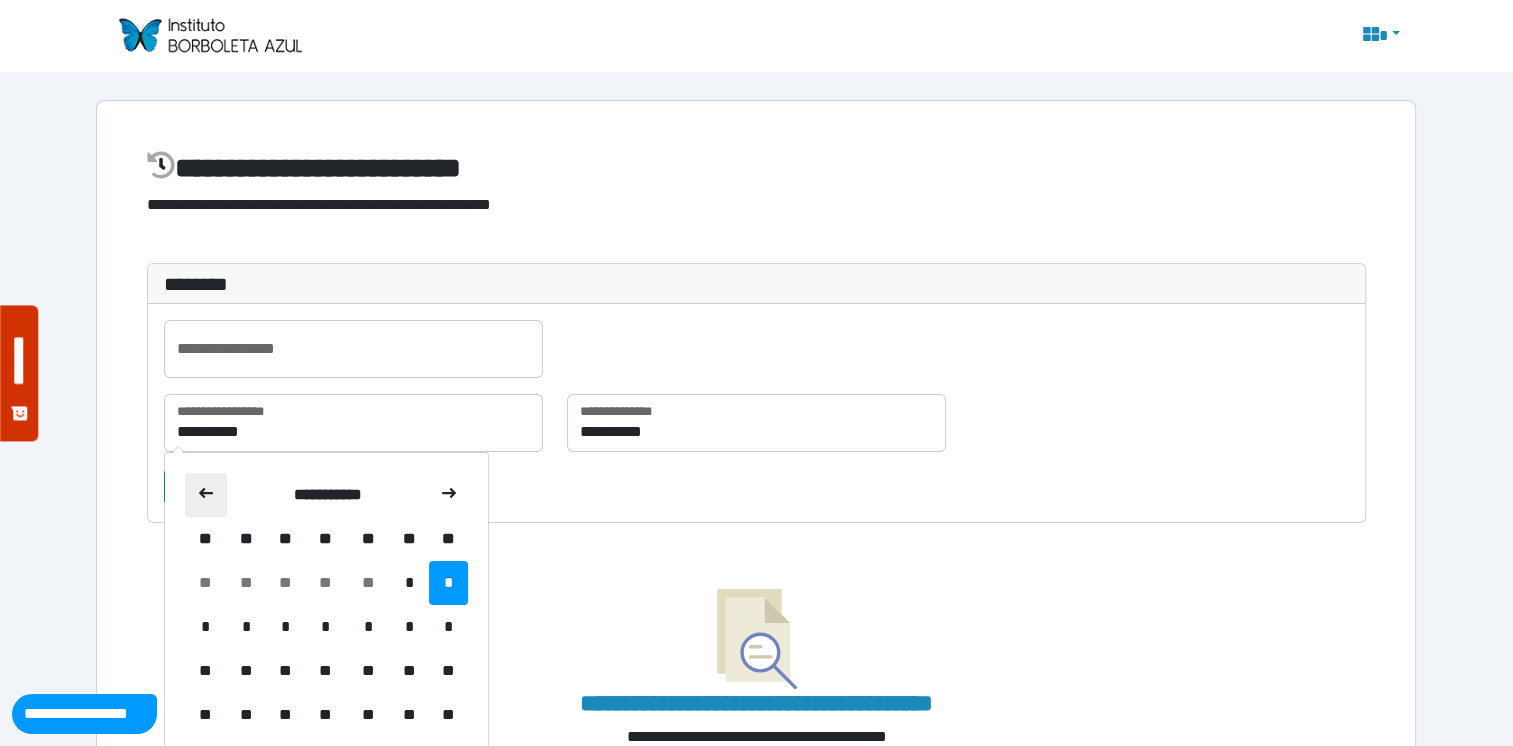 click 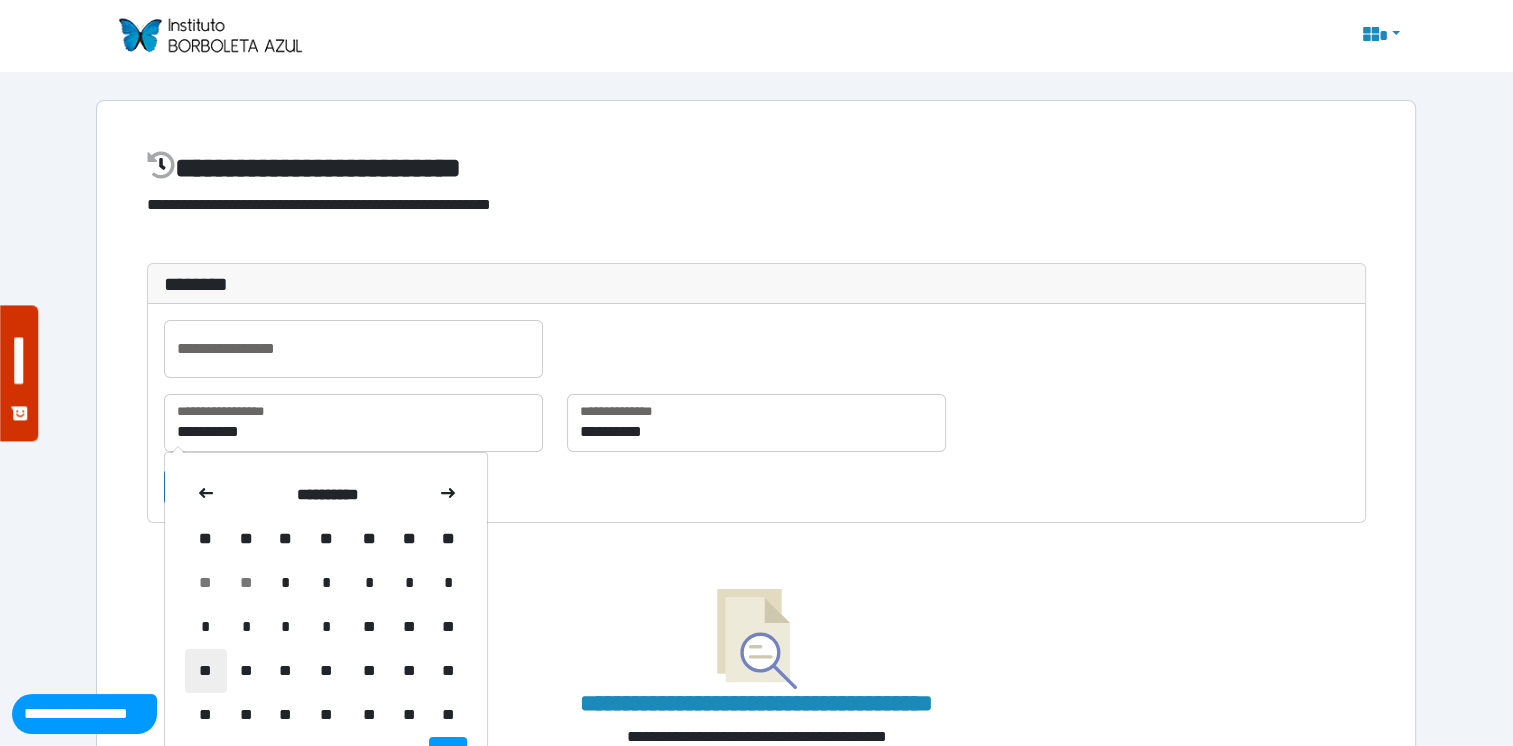 click on "**" at bounding box center (206, 671) 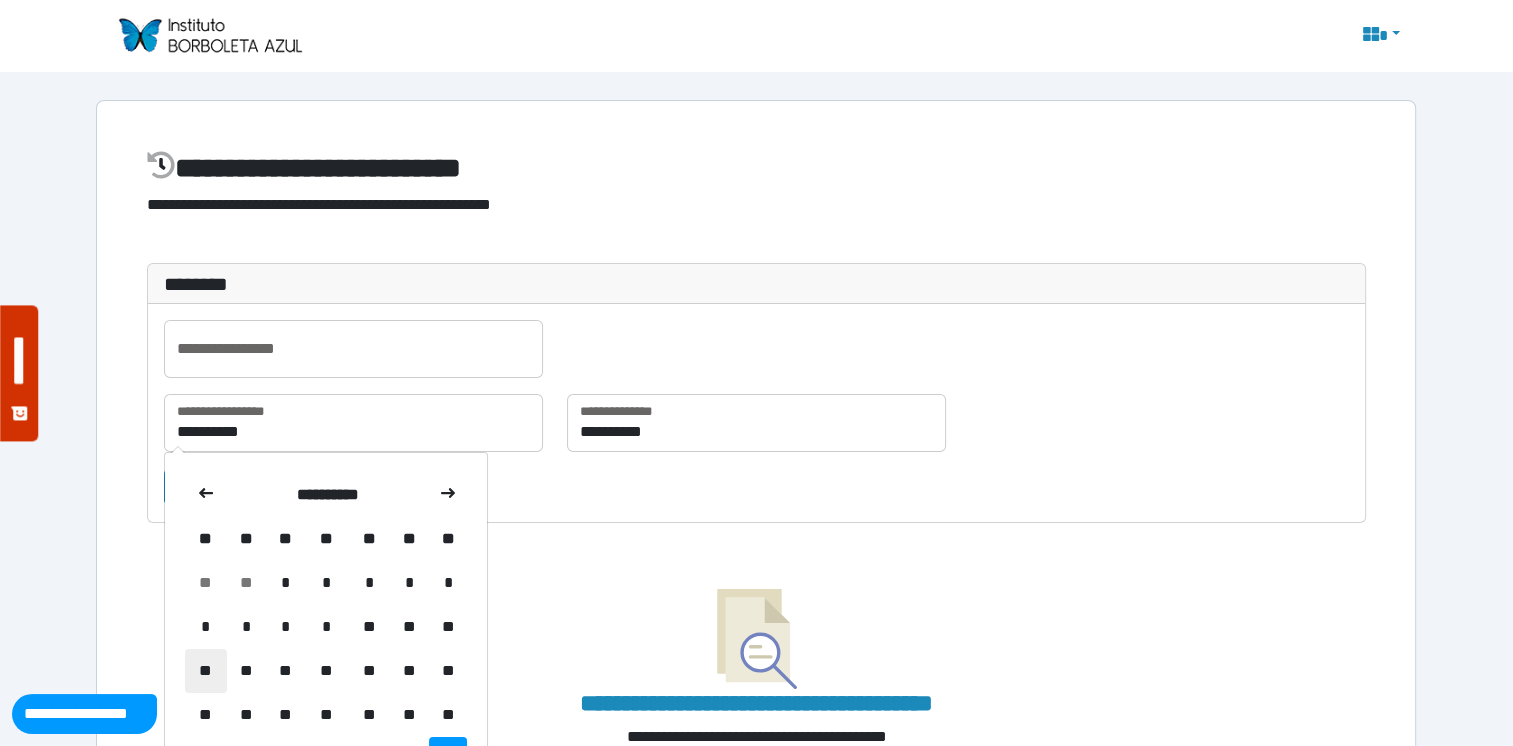 type on "**********" 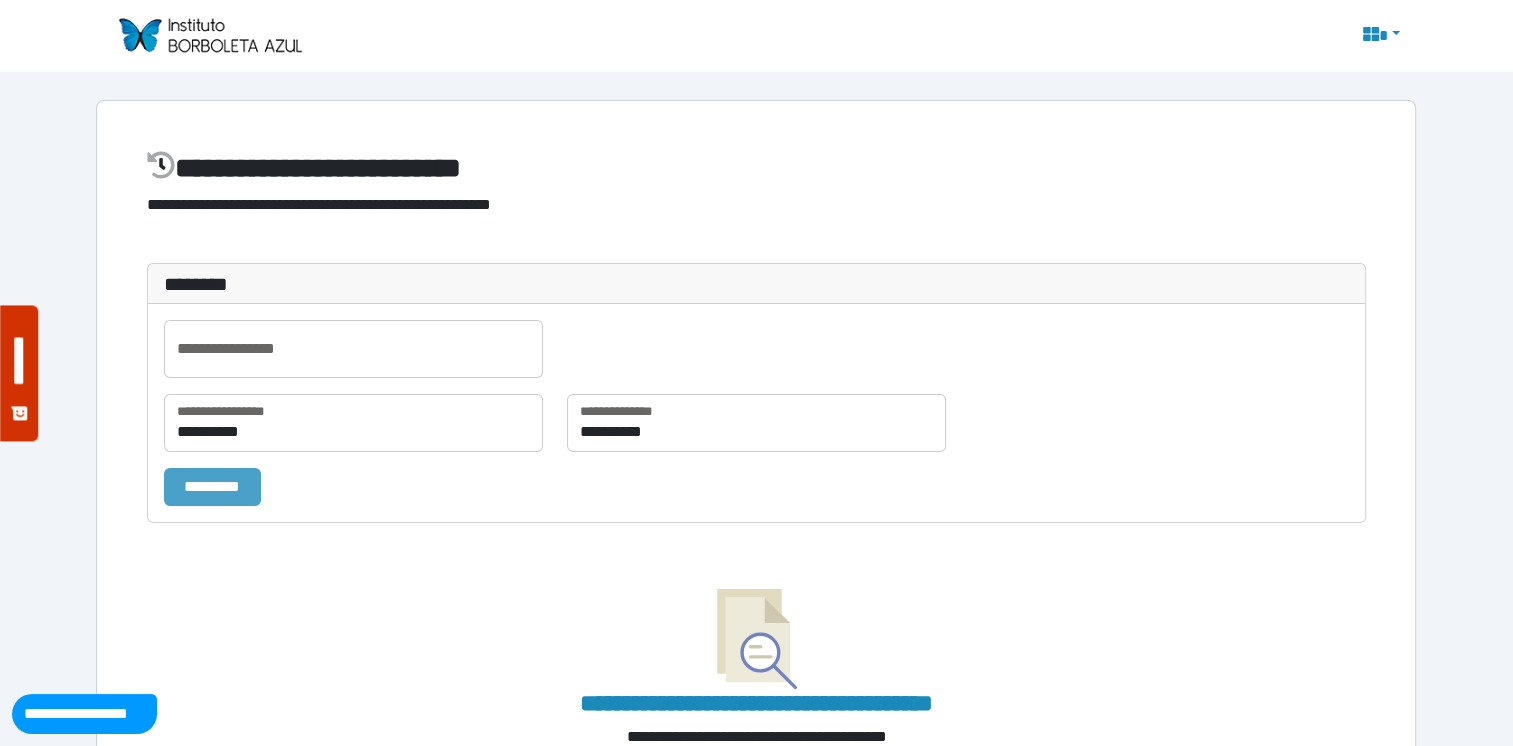 click on "*********" at bounding box center (212, 487) 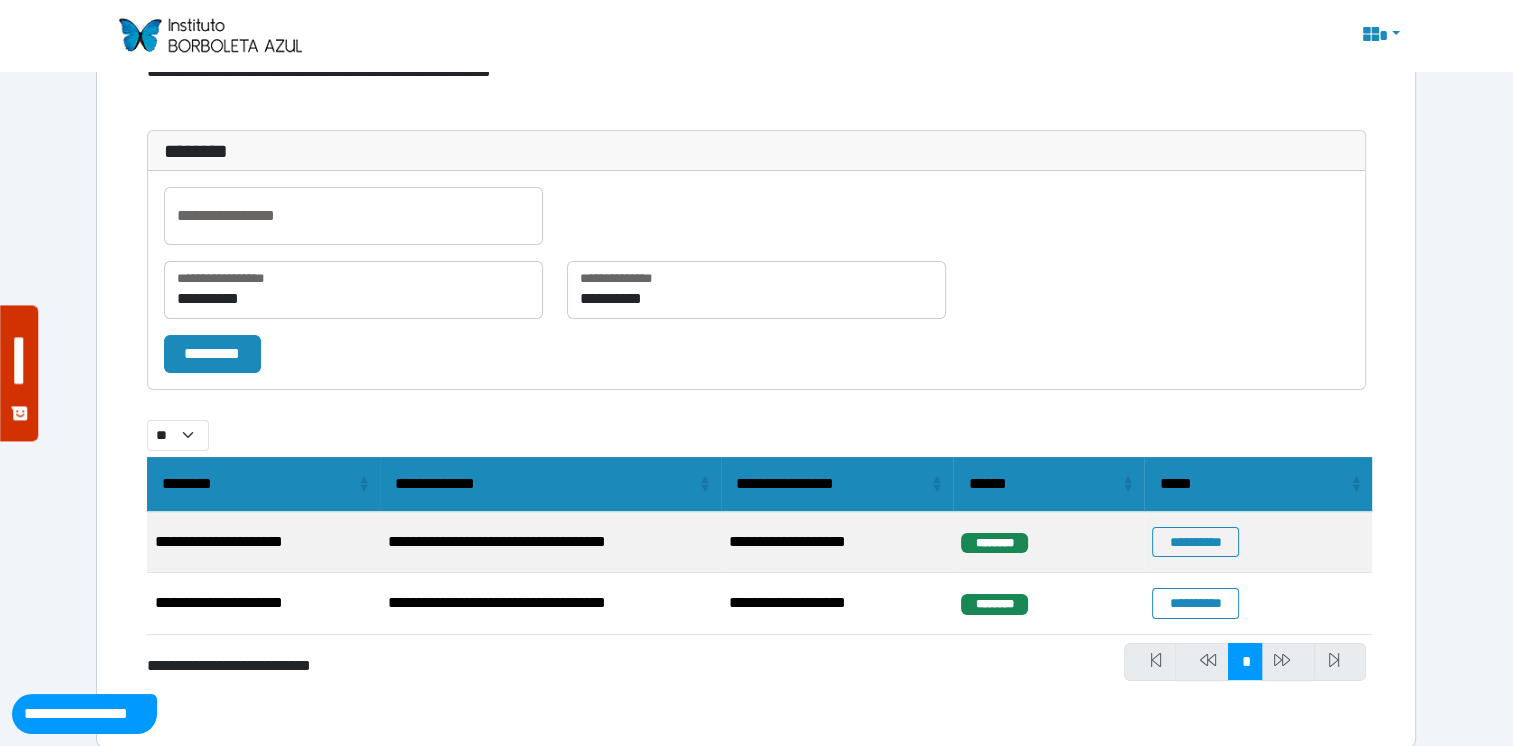 scroll, scrollTop: 154, scrollLeft: 0, axis: vertical 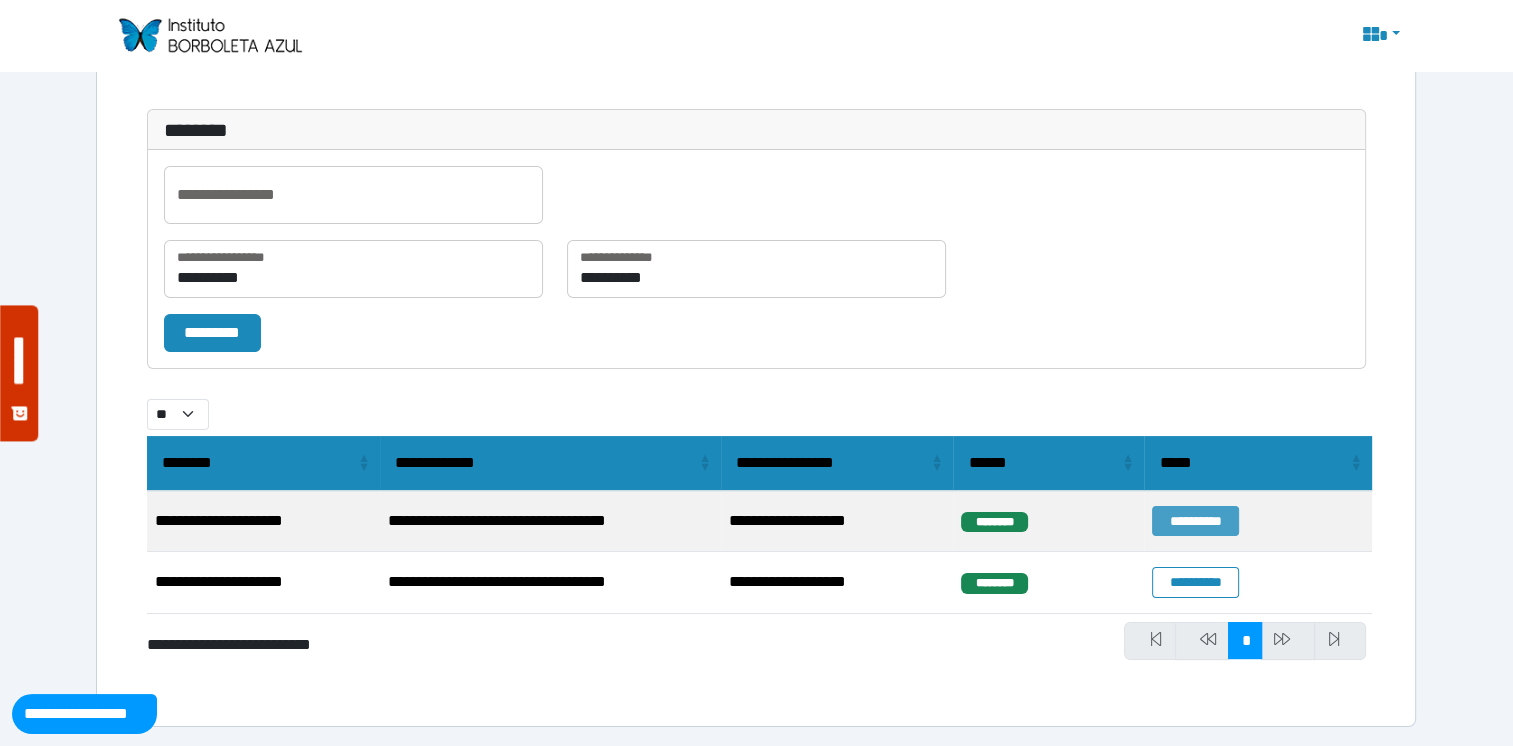 click on "**********" at bounding box center (1195, 521) 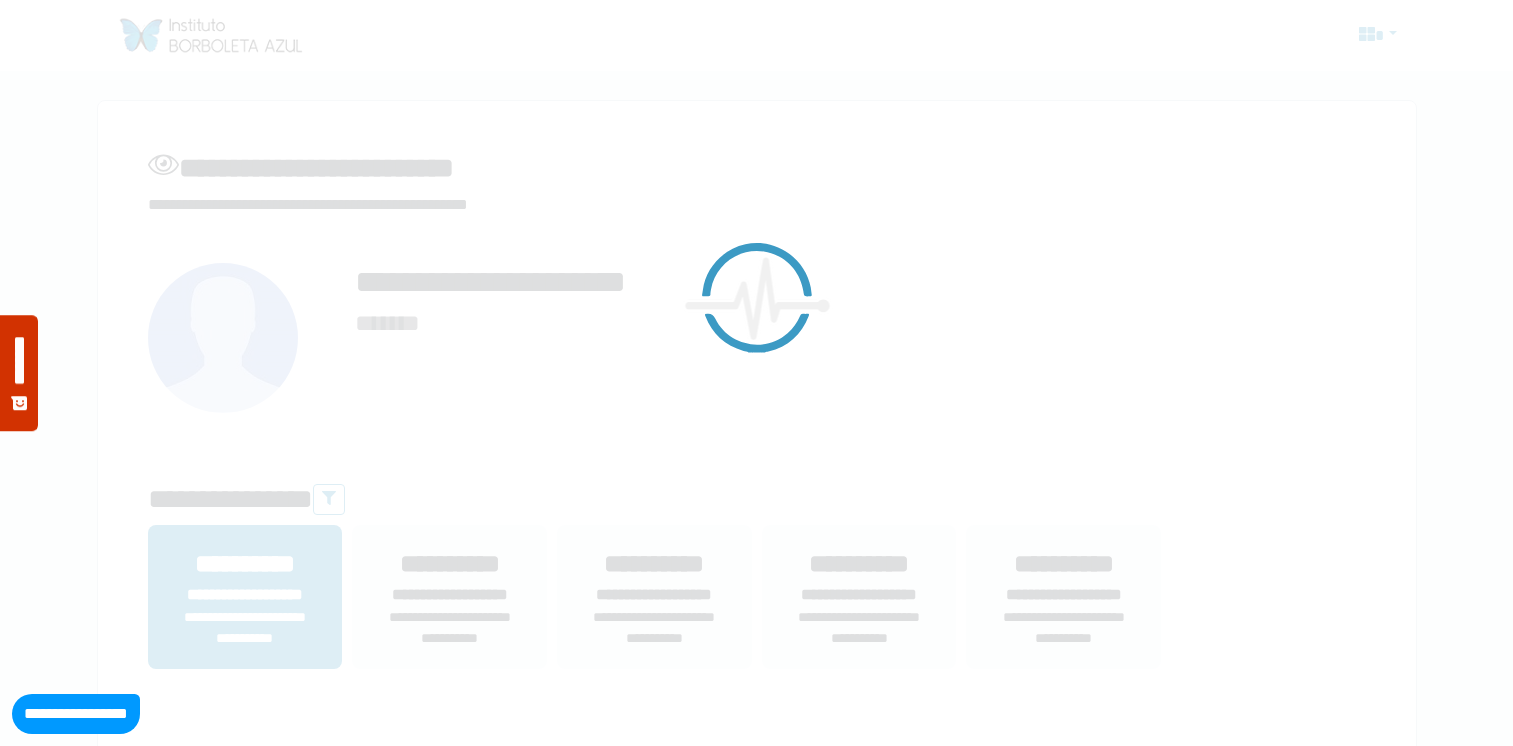 scroll, scrollTop: 0, scrollLeft: 0, axis: both 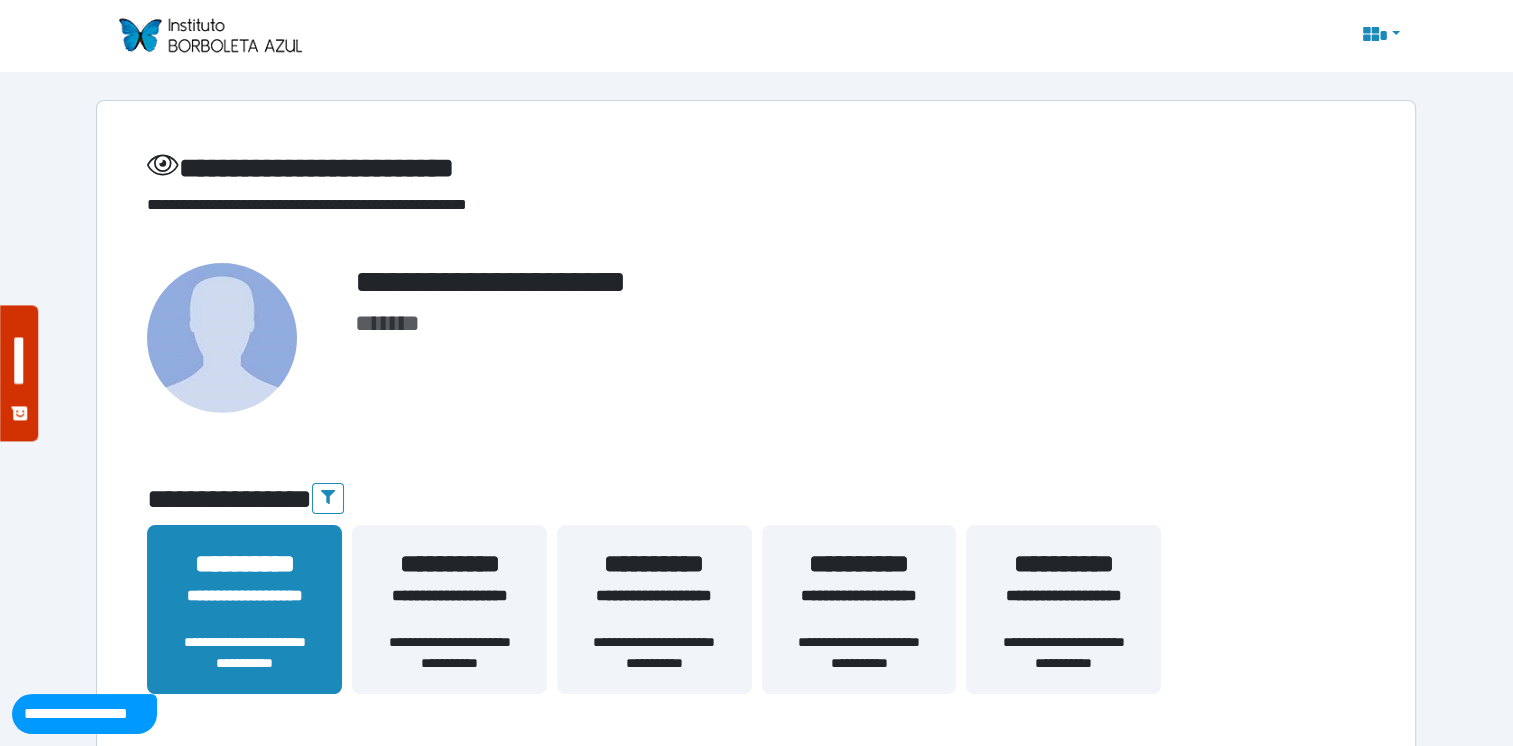 click on "**********" at bounding box center (1063, 608) 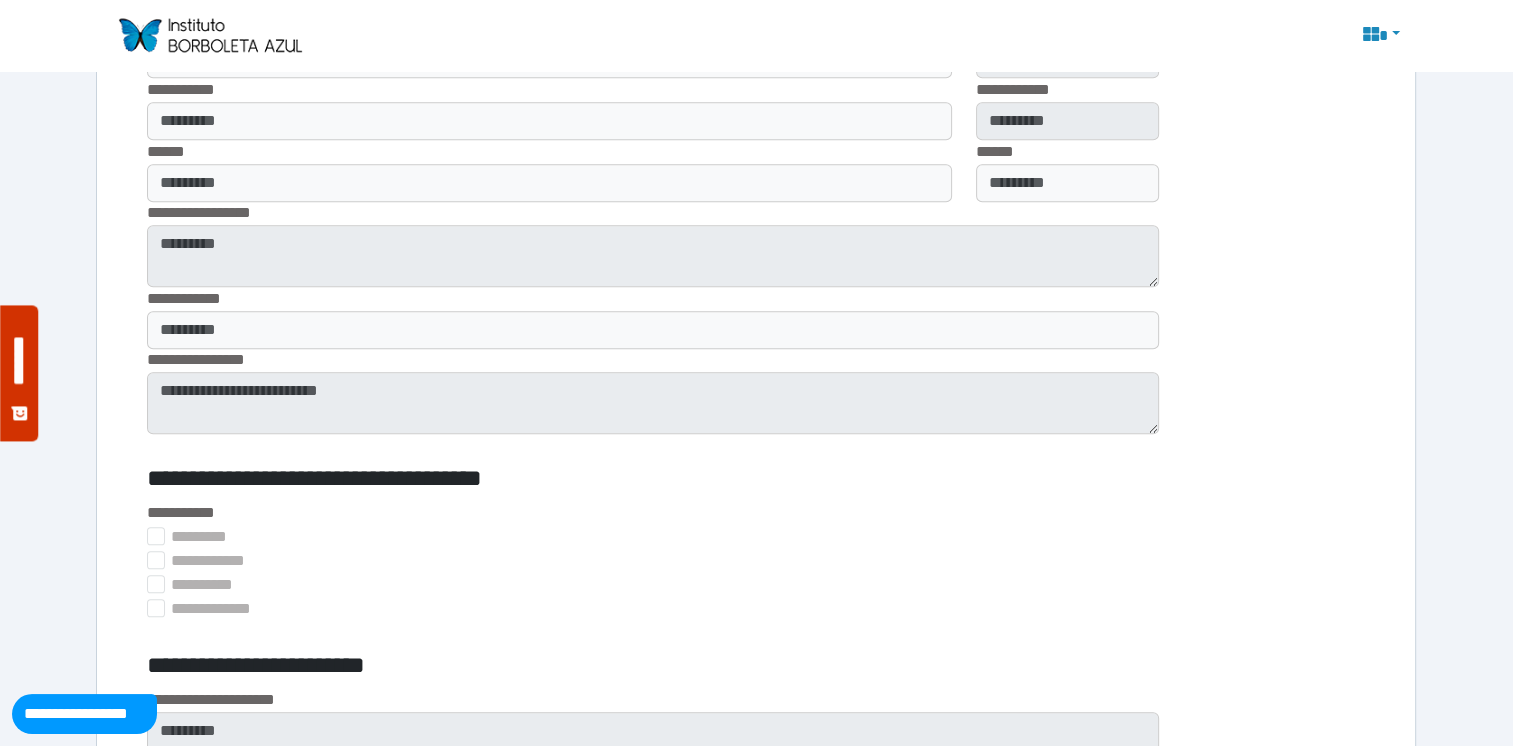 scroll, scrollTop: 1545, scrollLeft: 0, axis: vertical 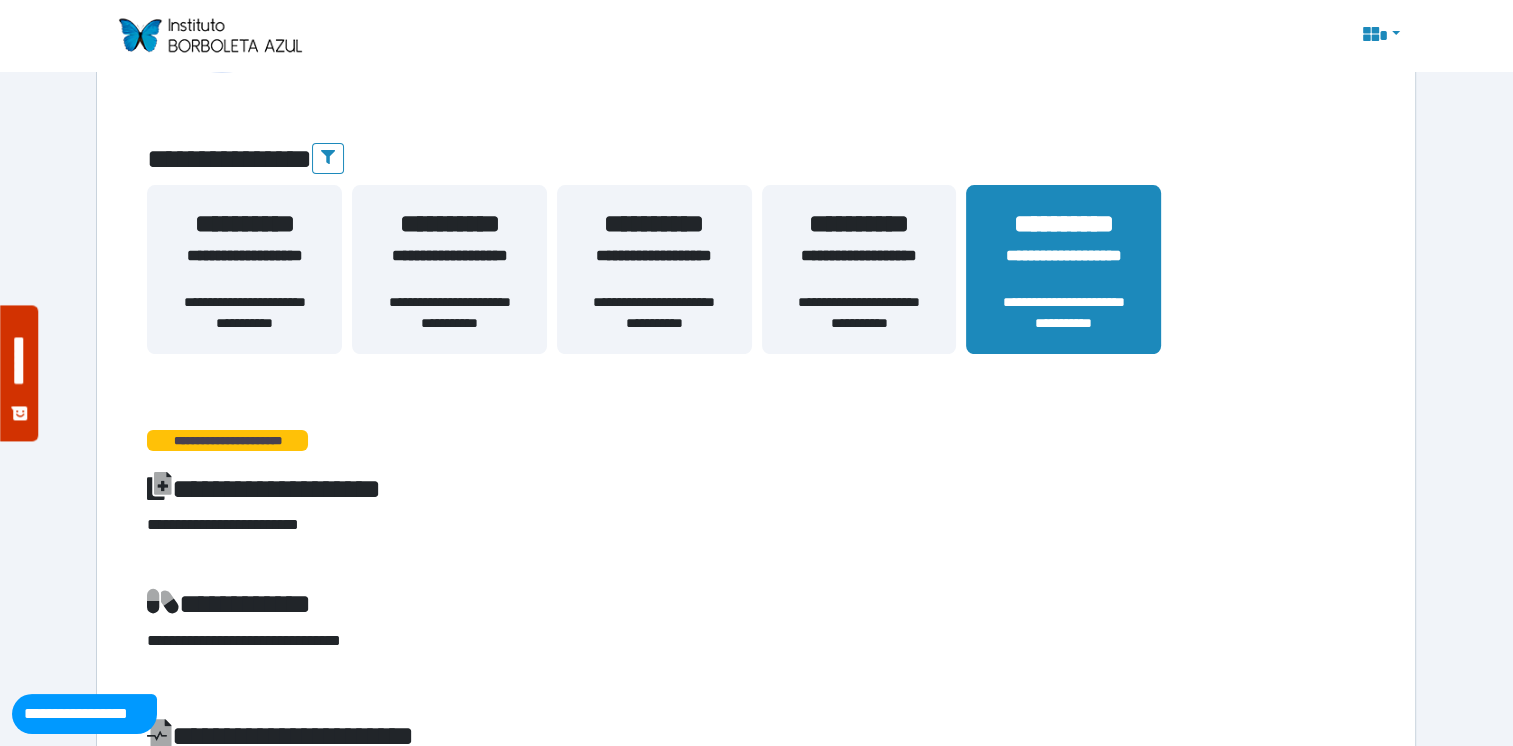 click on "**********" at bounding box center (859, 313) 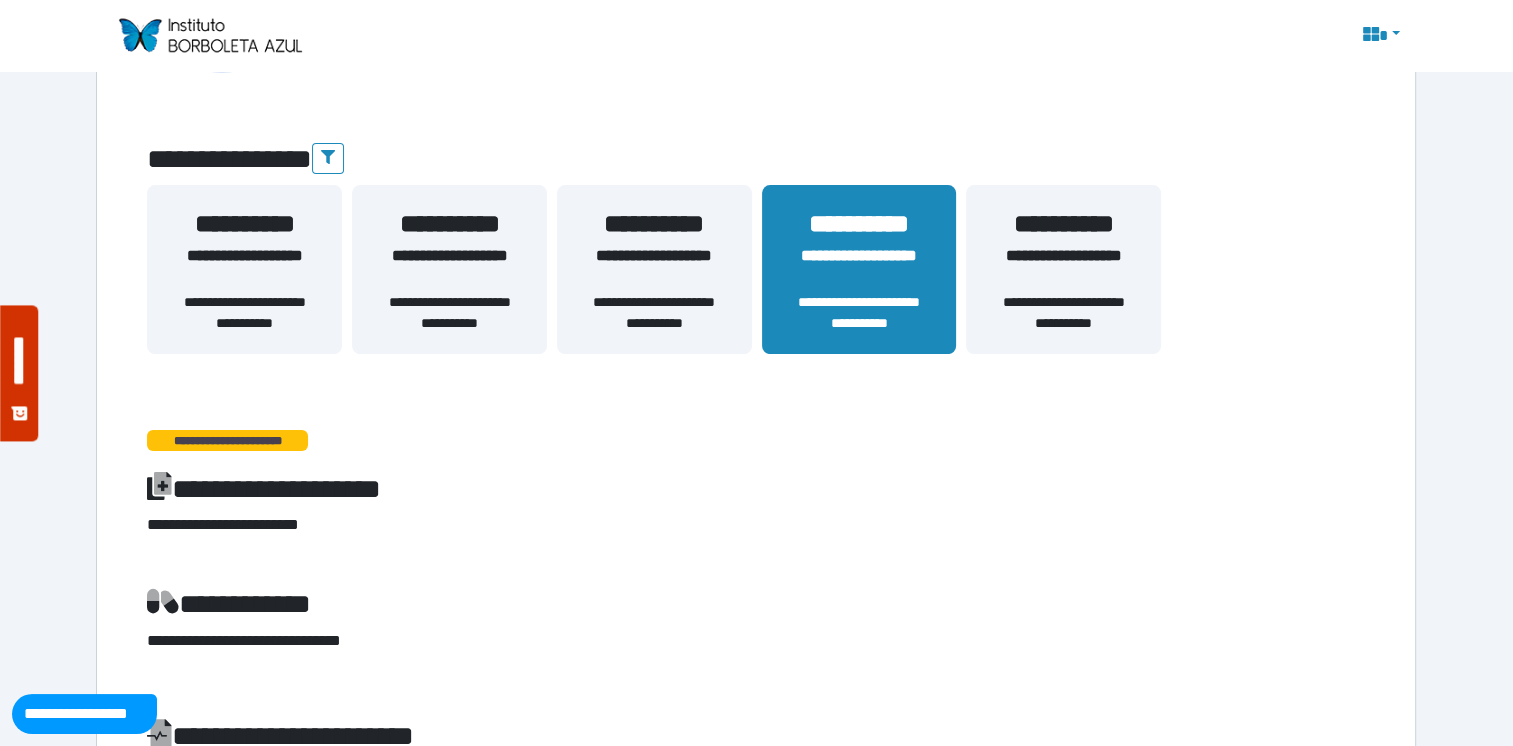 click on "**********" at bounding box center [859, 313] 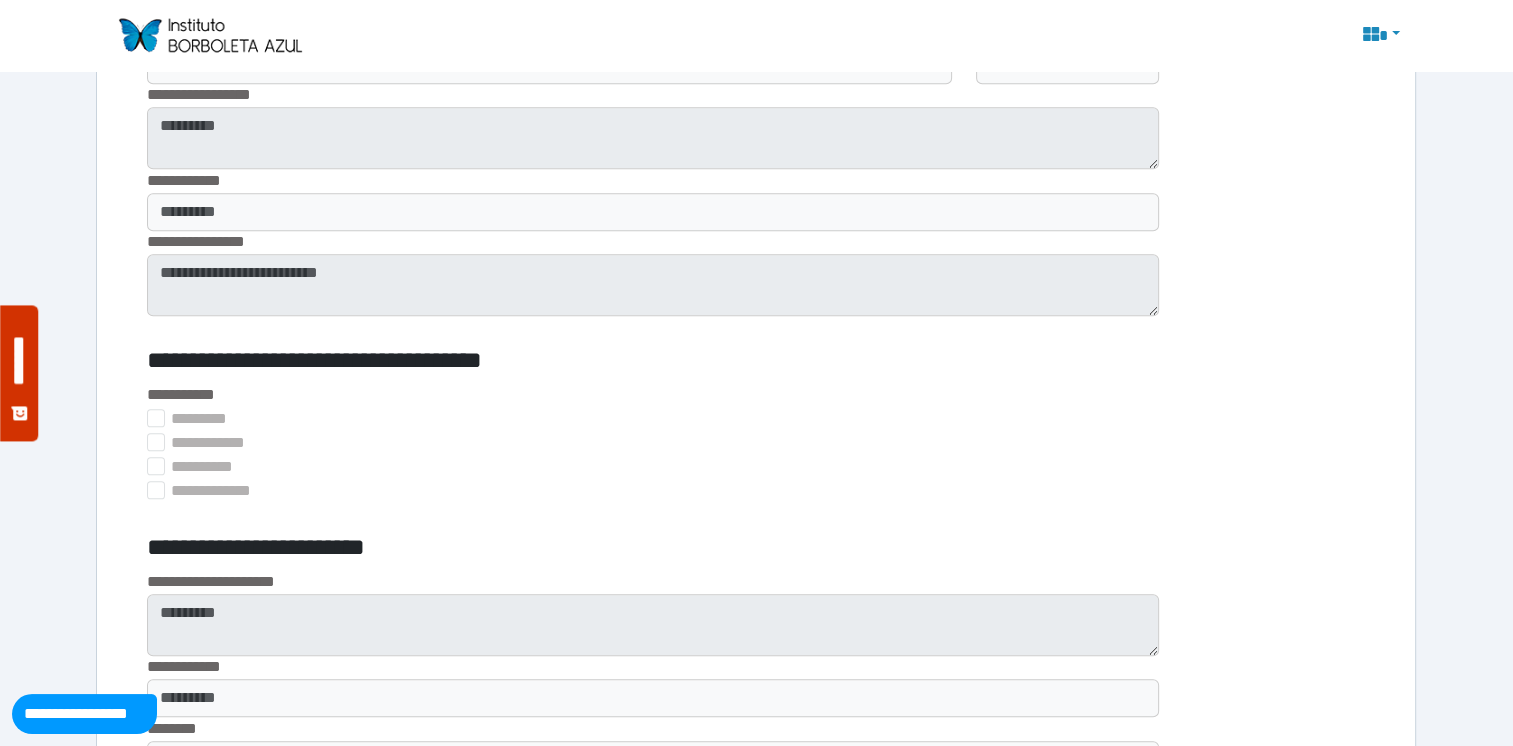 scroll, scrollTop: 1676, scrollLeft: 0, axis: vertical 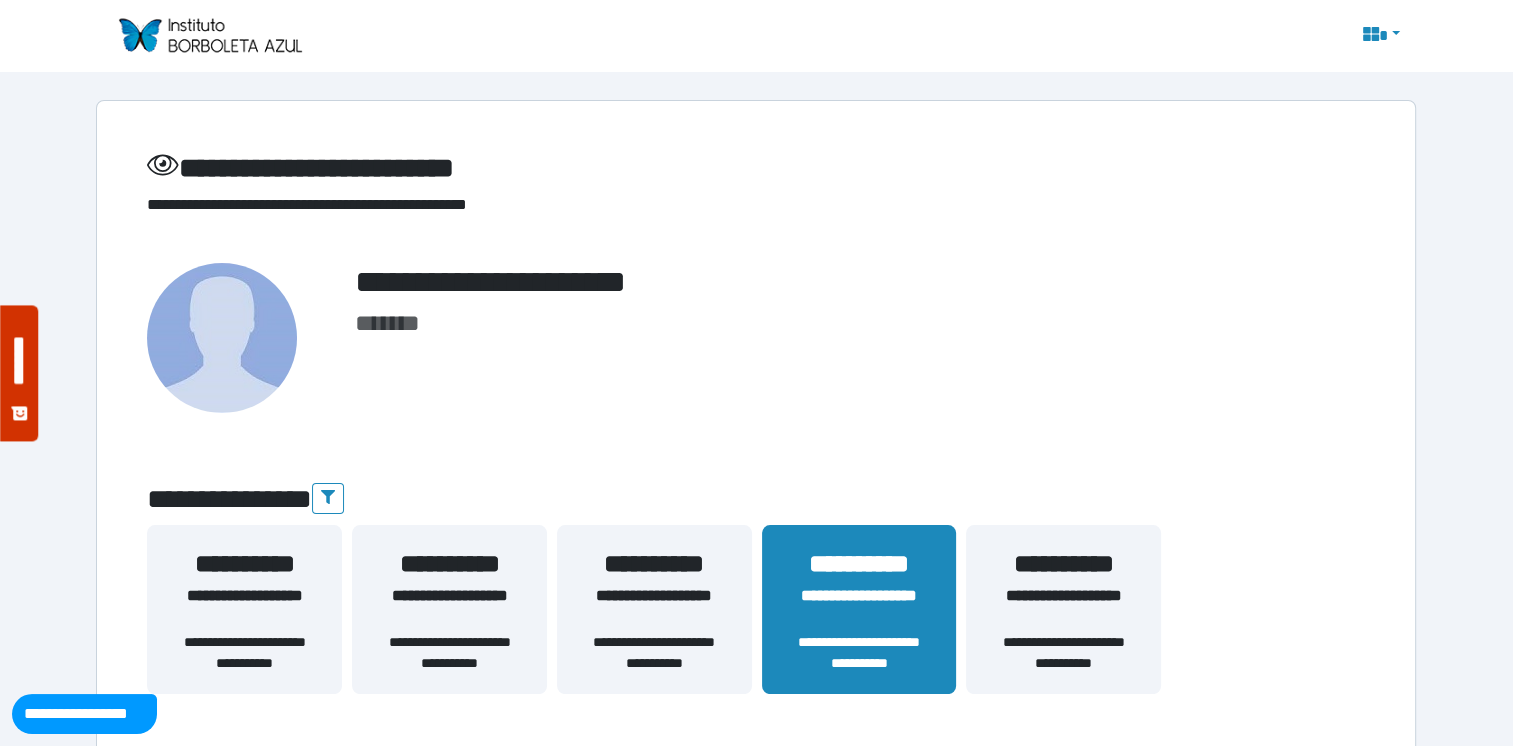 click at bounding box center [209, 35] 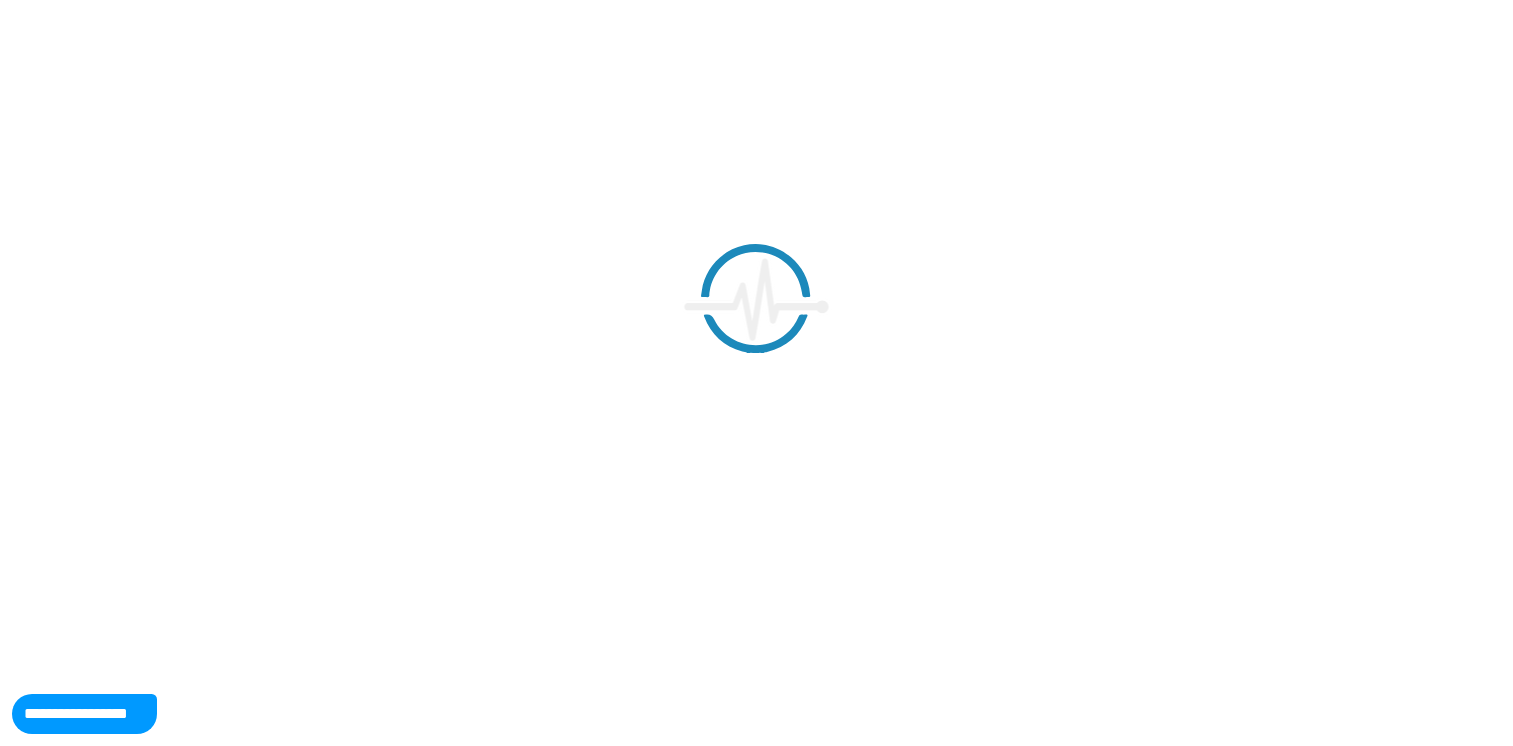 scroll, scrollTop: 0, scrollLeft: 0, axis: both 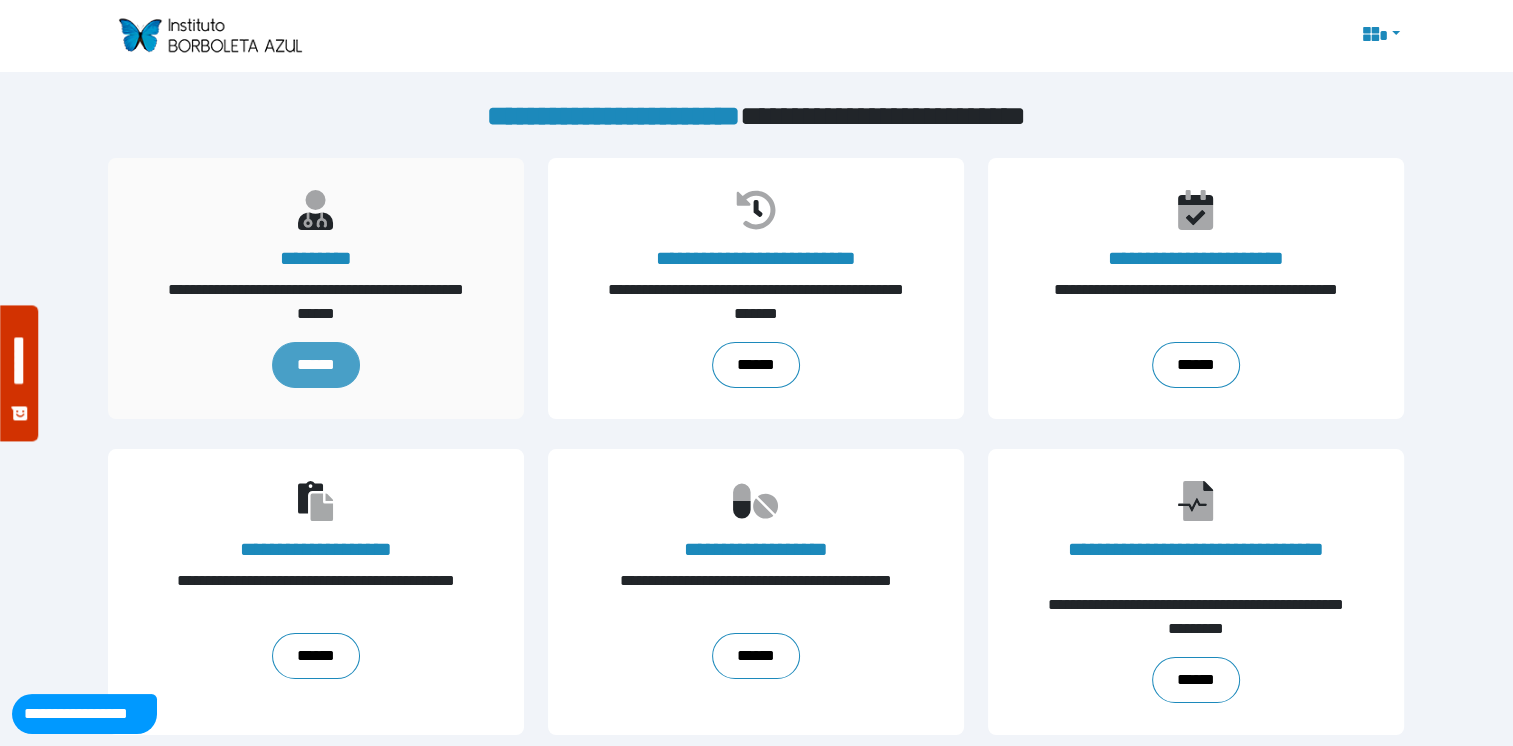 click on "******" at bounding box center (316, 365) 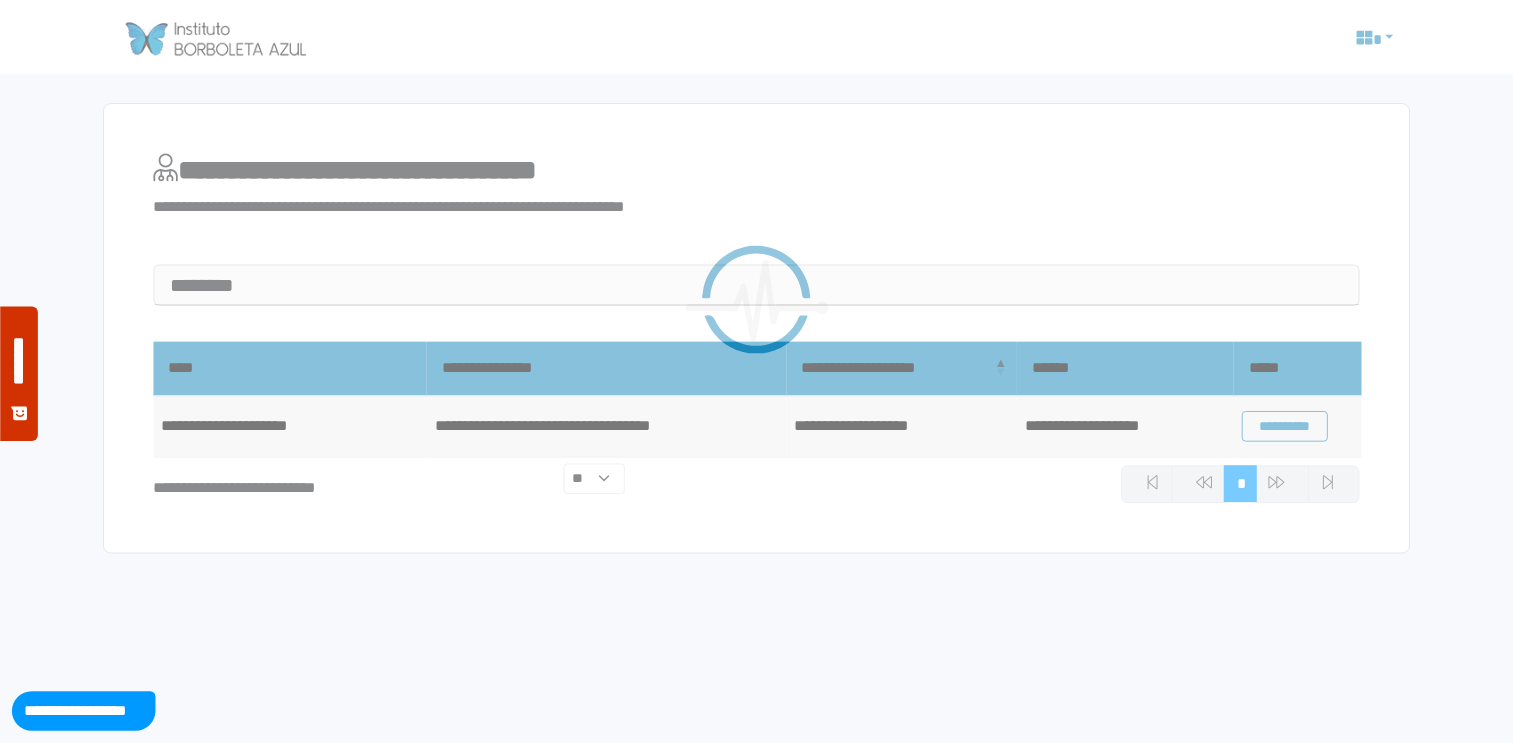 scroll, scrollTop: 0, scrollLeft: 0, axis: both 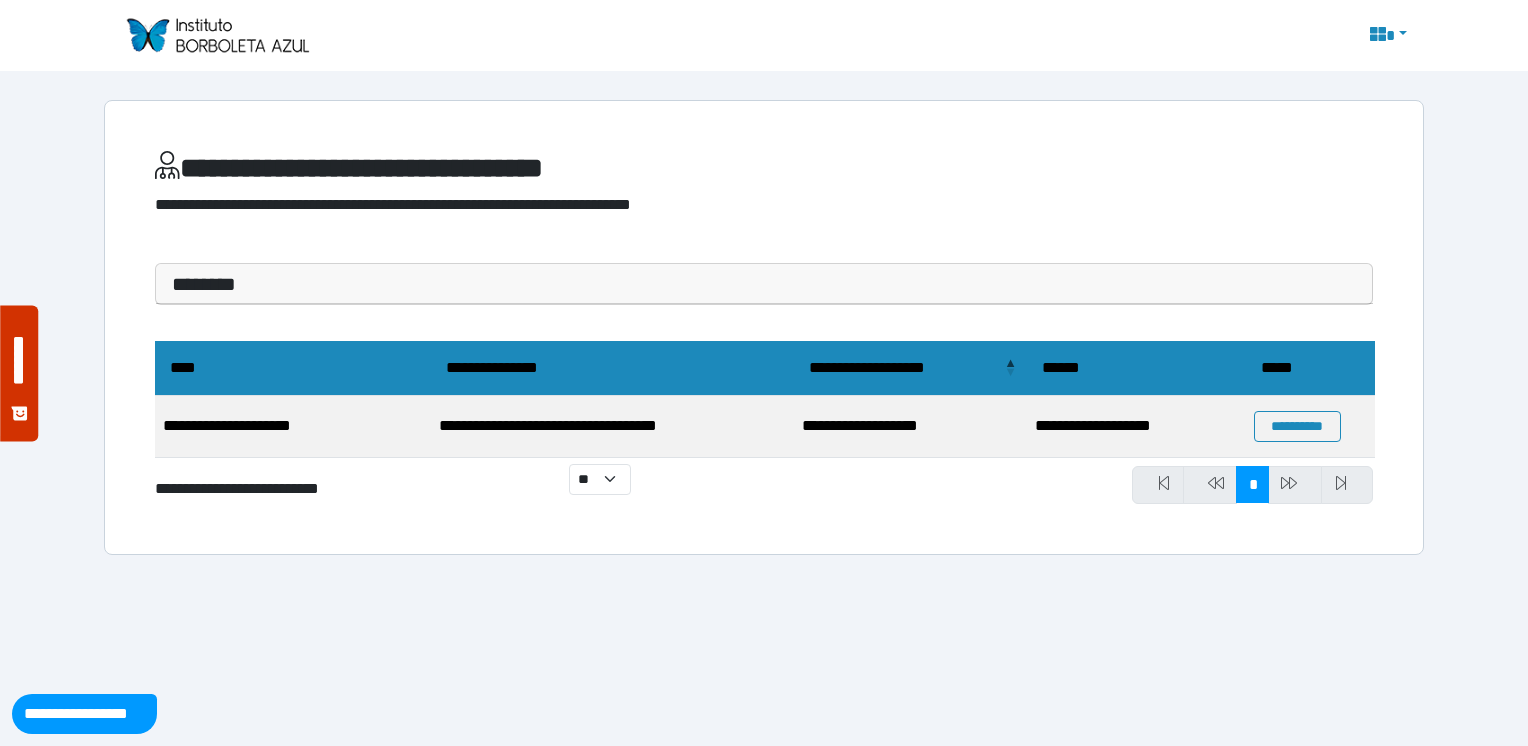 click on "********" at bounding box center (764, 284) 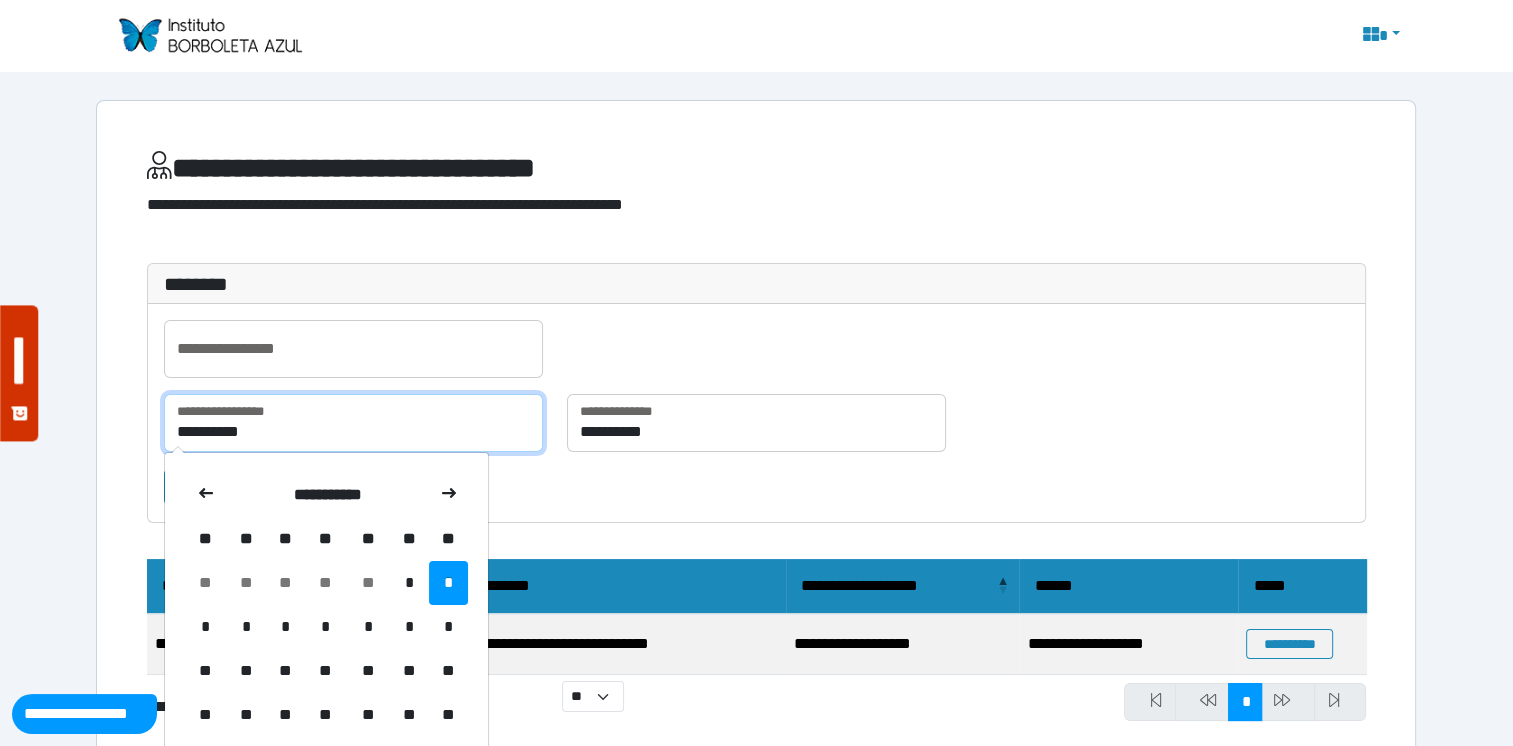 click on "**********" at bounding box center (353, 423) 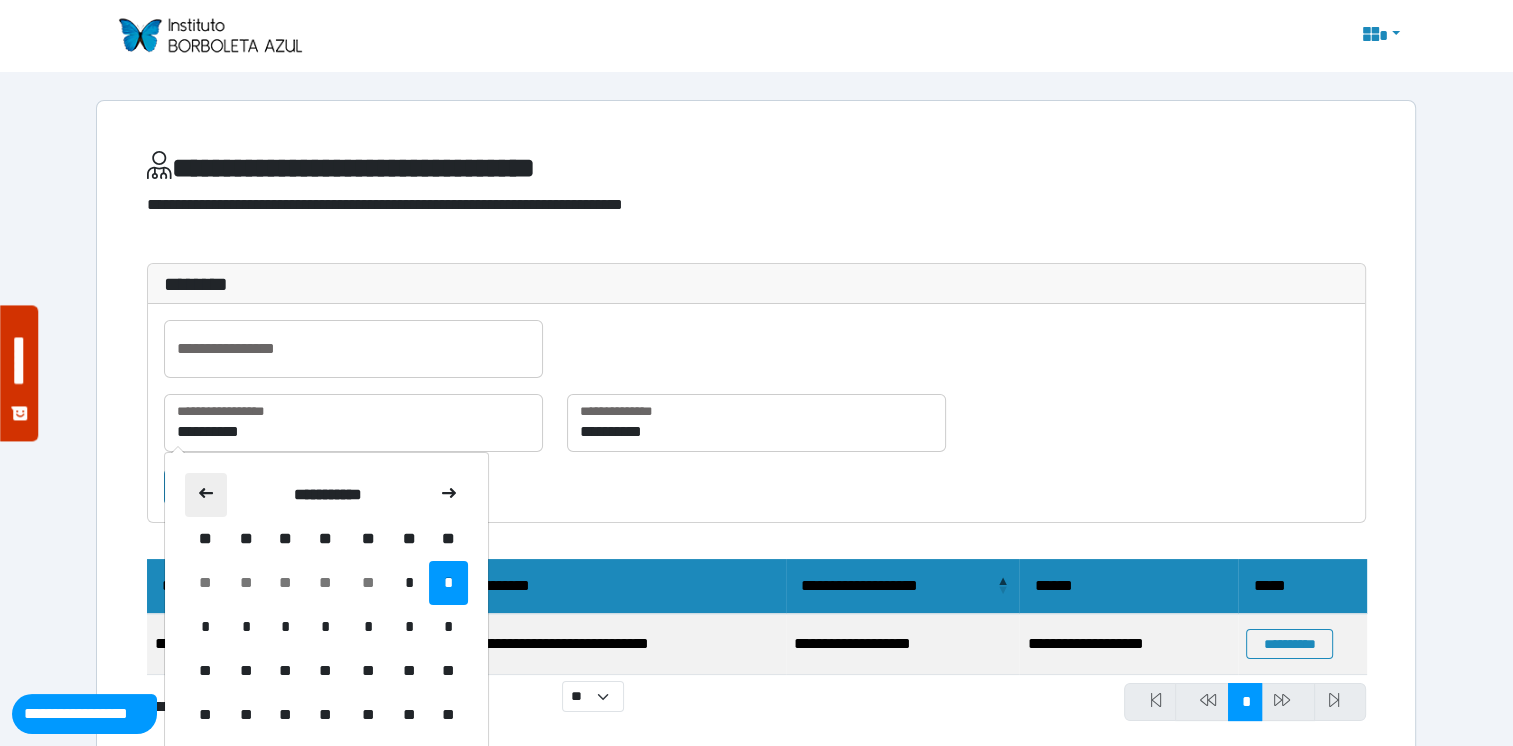click 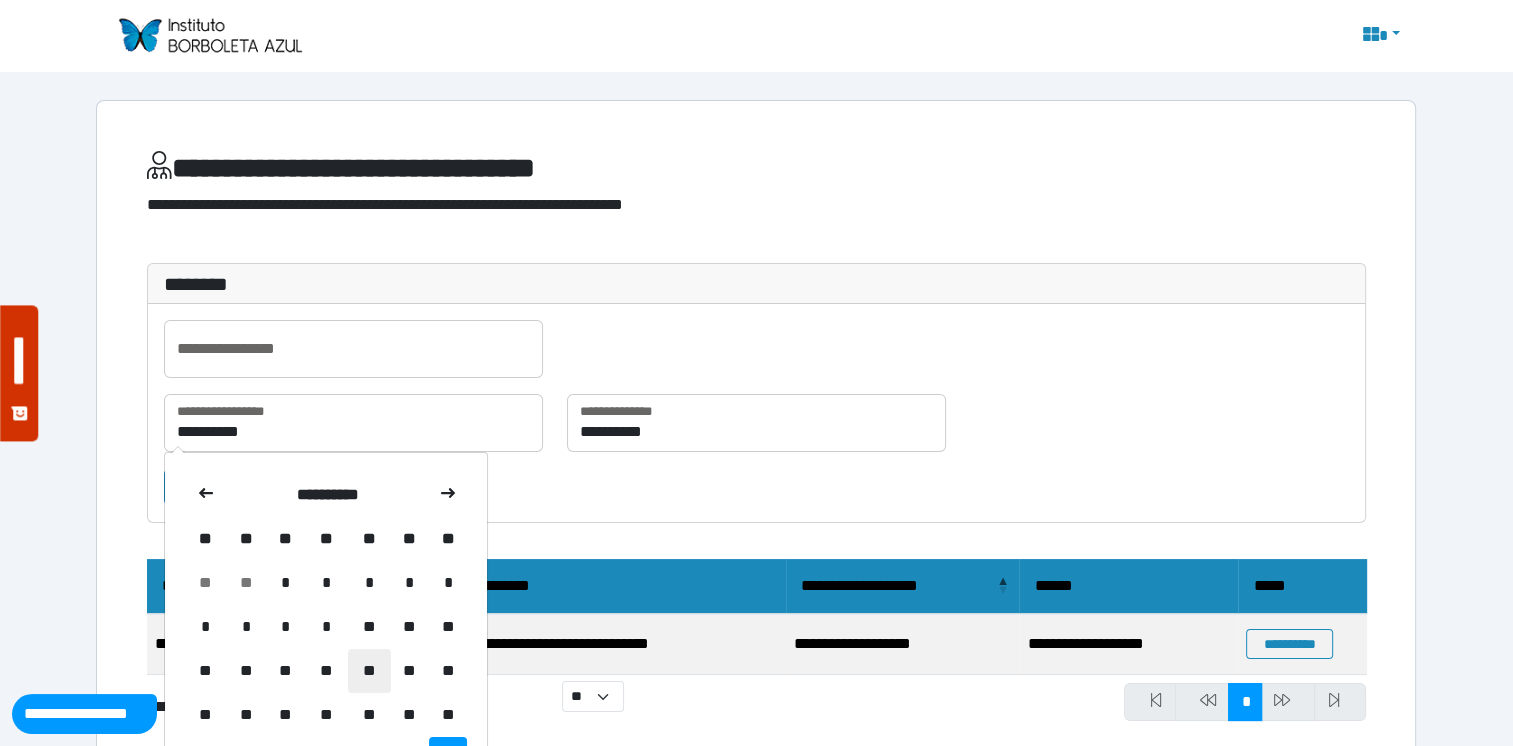 click on "**" at bounding box center [369, 671] 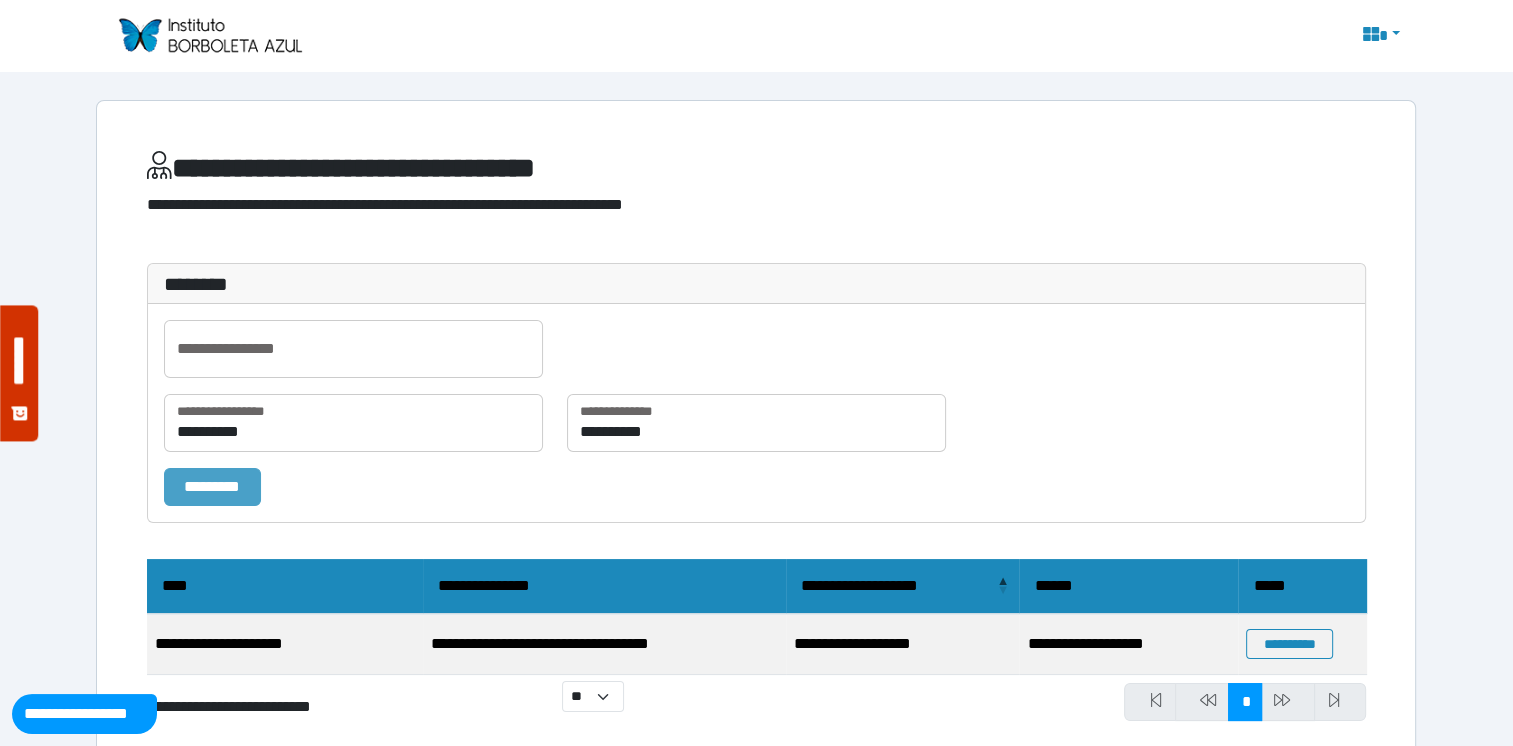 click on "*********" at bounding box center [212, 487] 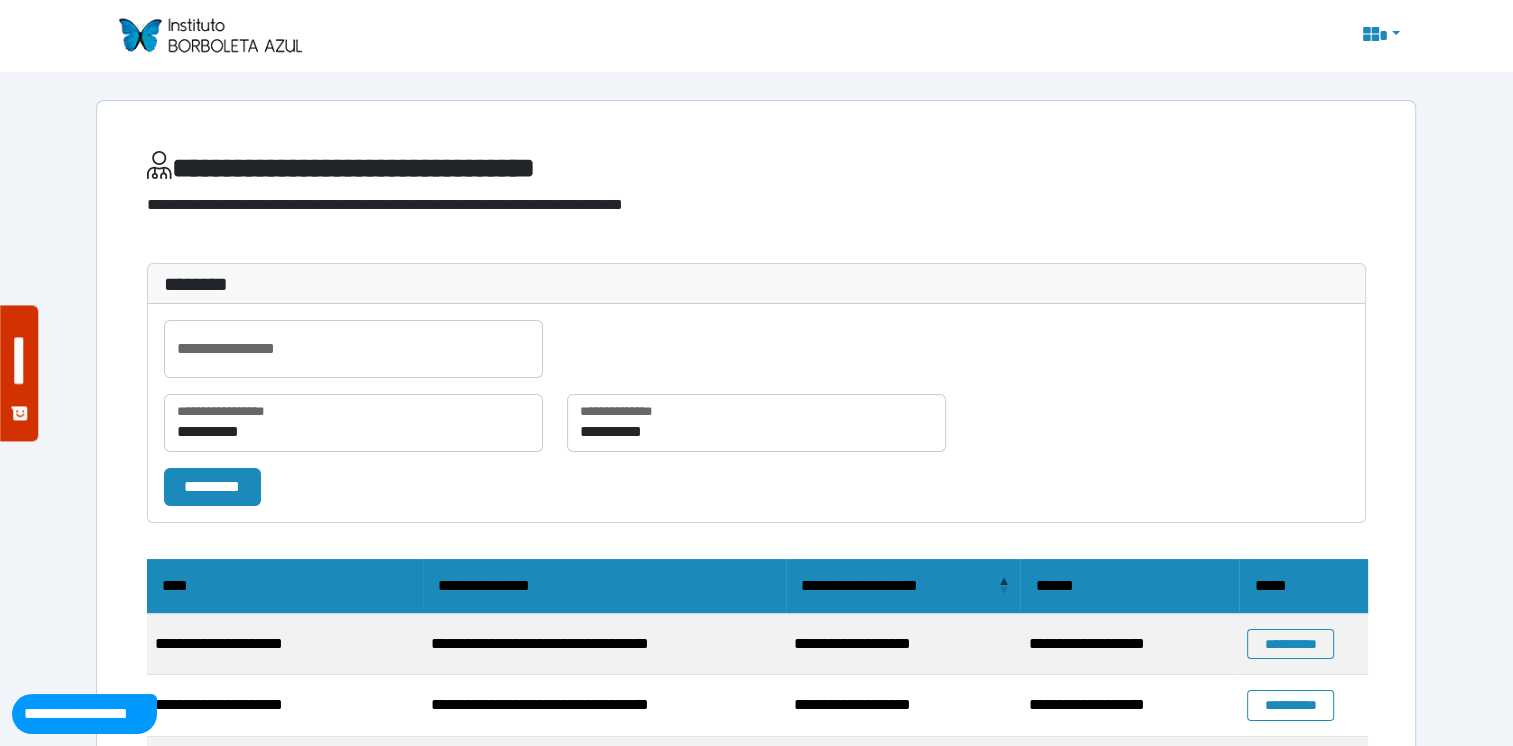 scroll, scrollTop: 128, scrollLeft: 0, axis: vertical 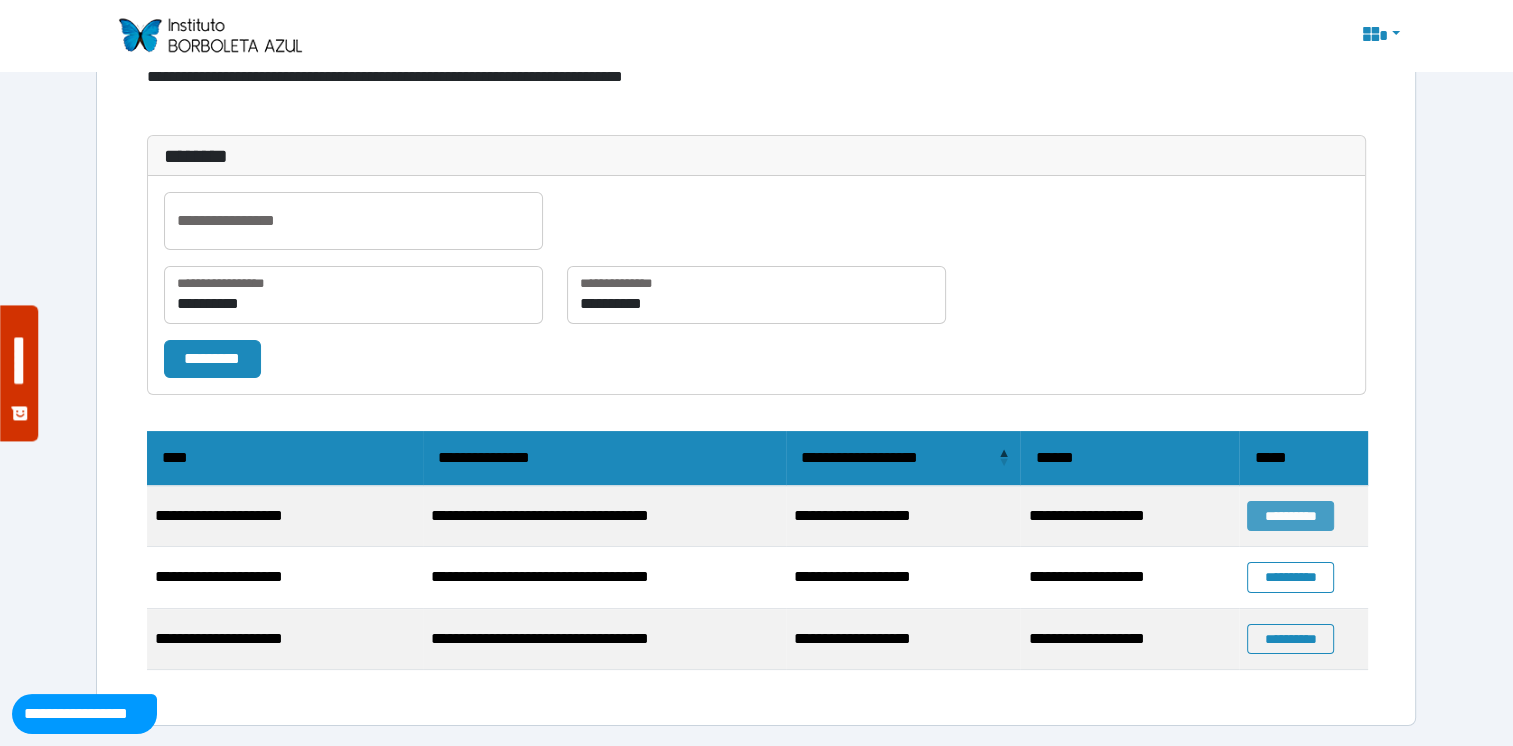 click on "**********" at bounding box center [1290, 516] 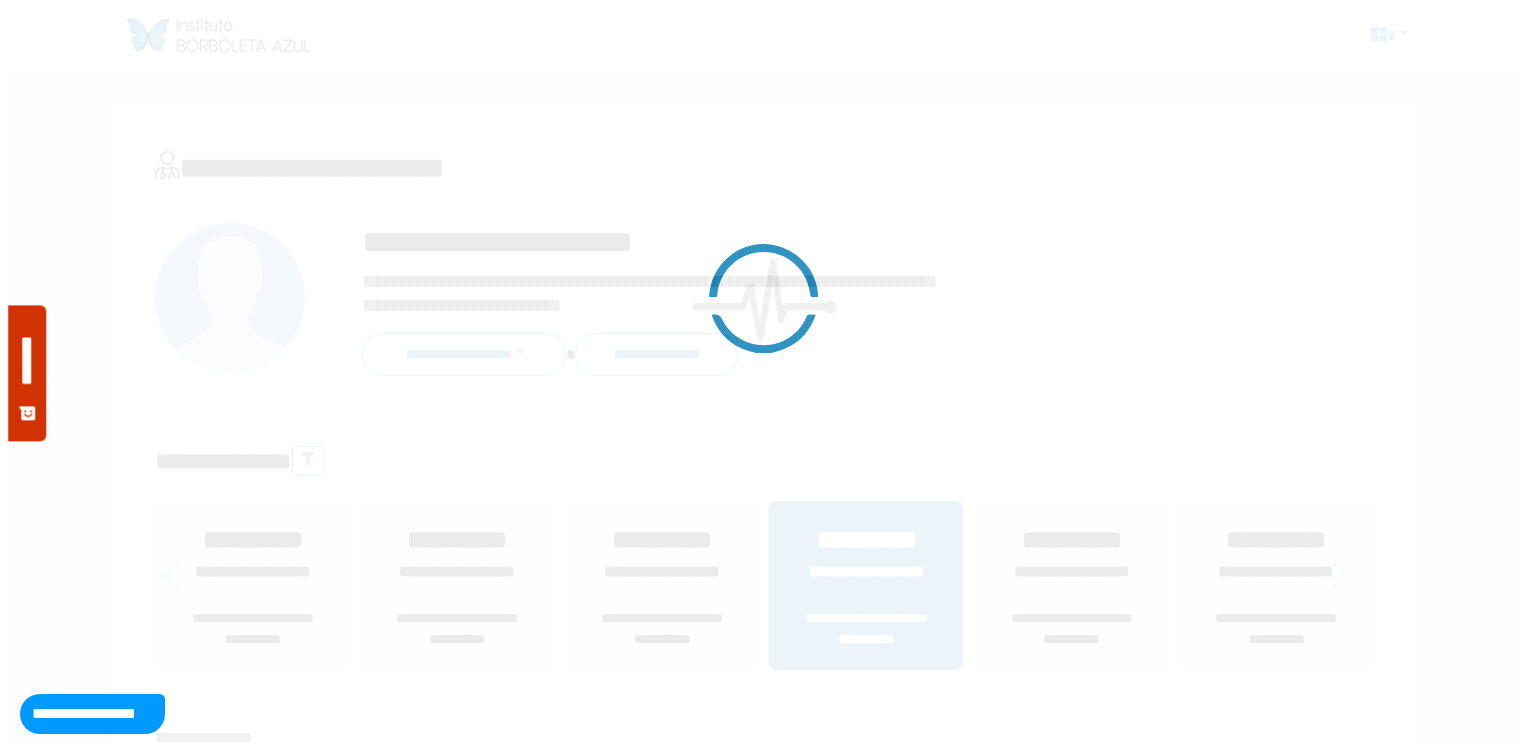 scroll, scrollTop: 0, scrollLeft: 0, axis: both 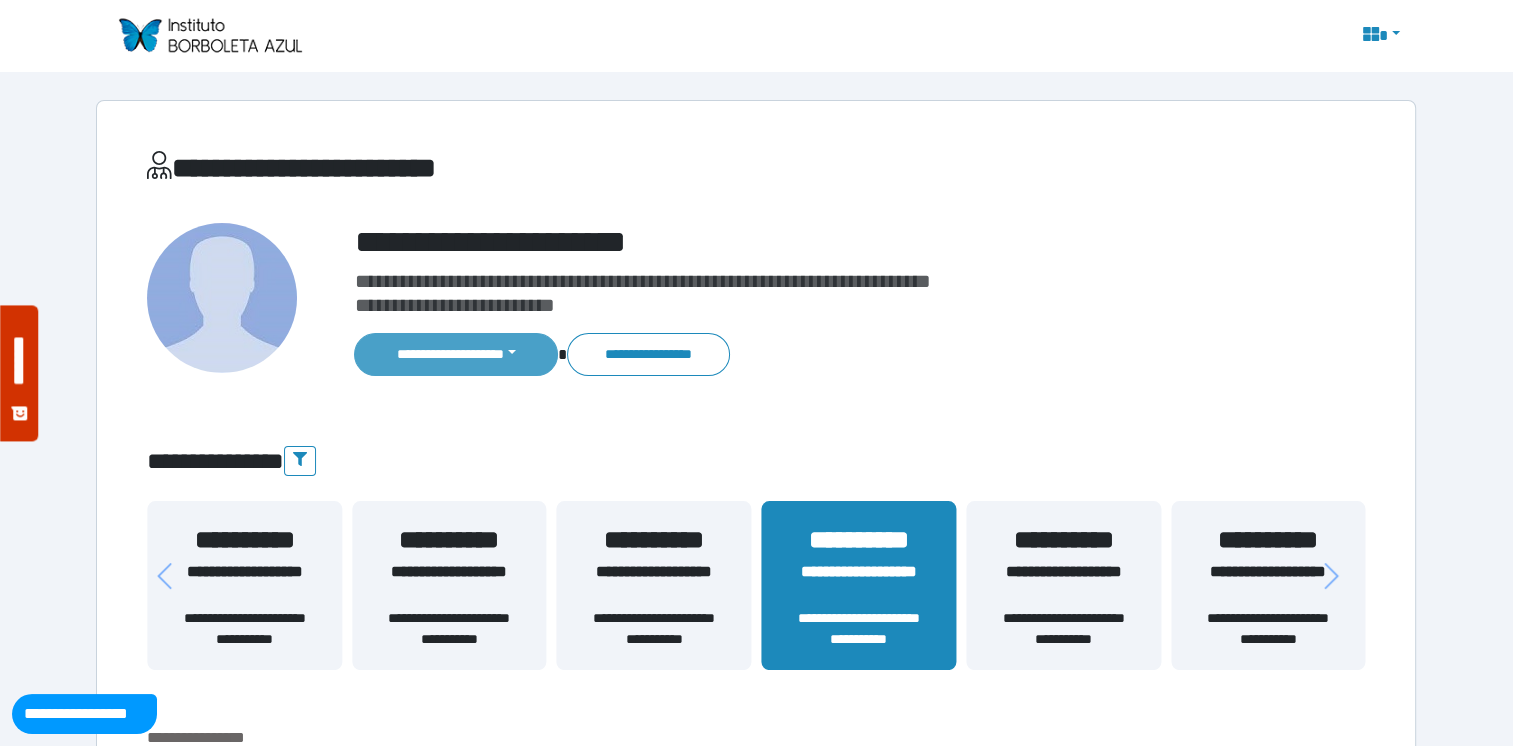 click on "**********" at bounding box center (456, 354) 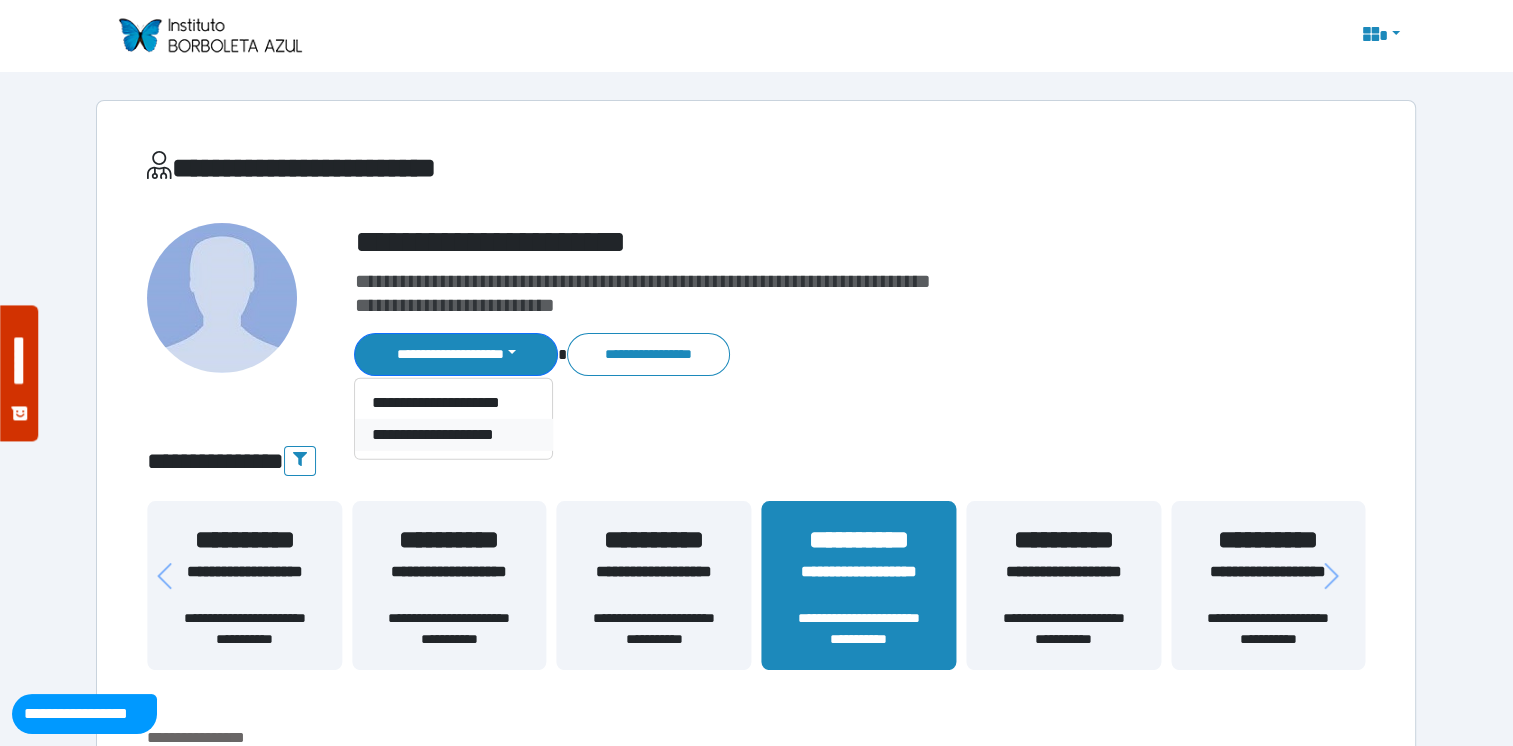 click on "**********" at bounding box center (453, 435) 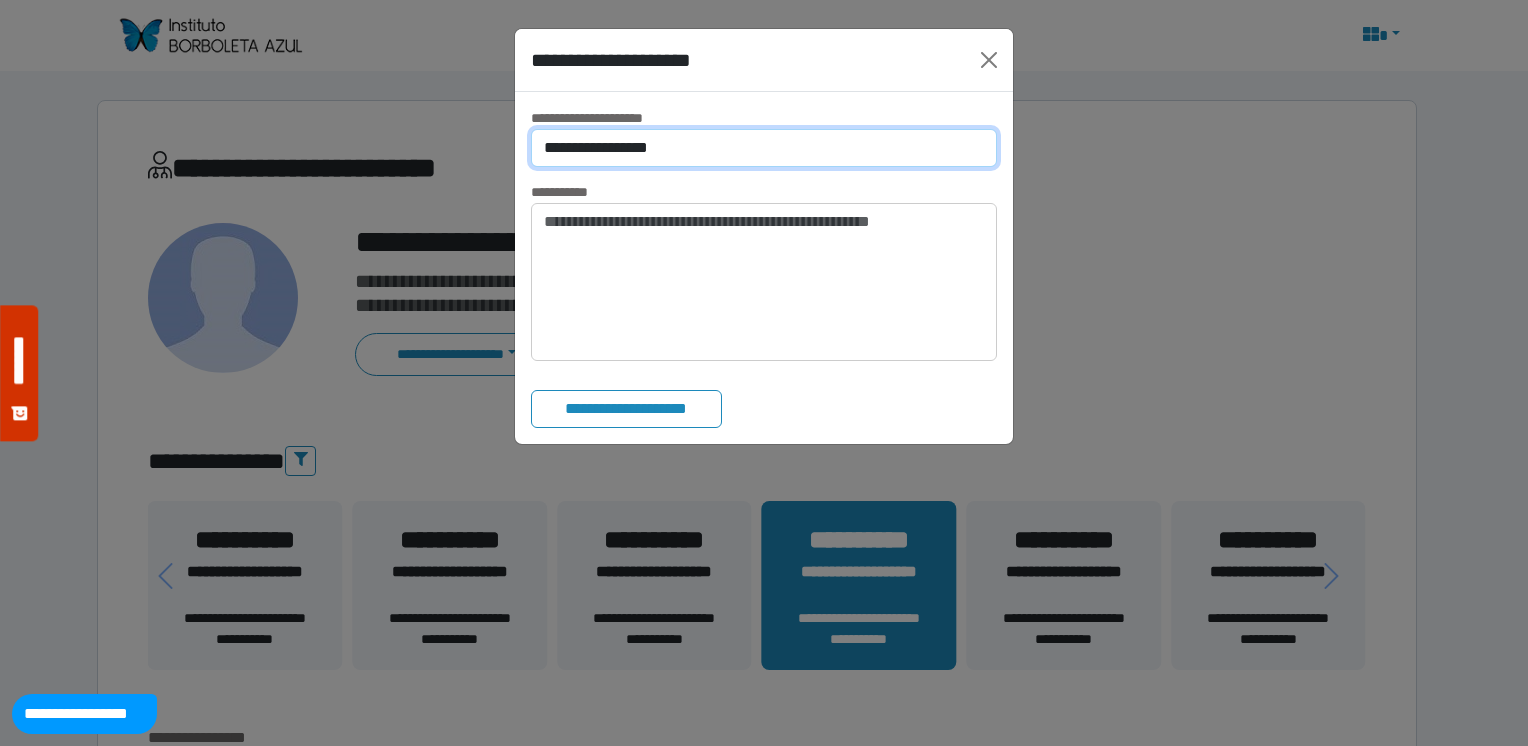 click on "**********" at bounding box center (764, 148) 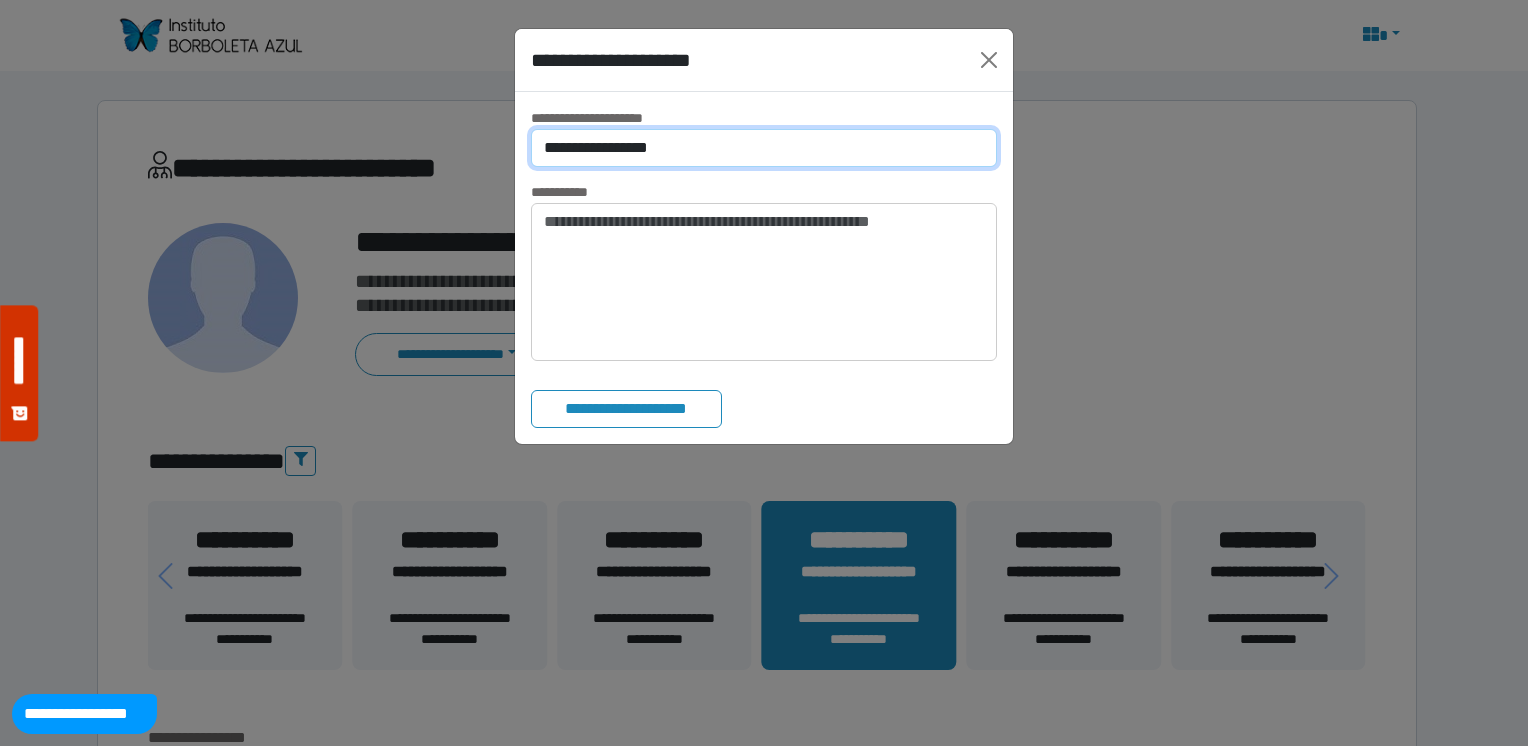 select on "*" 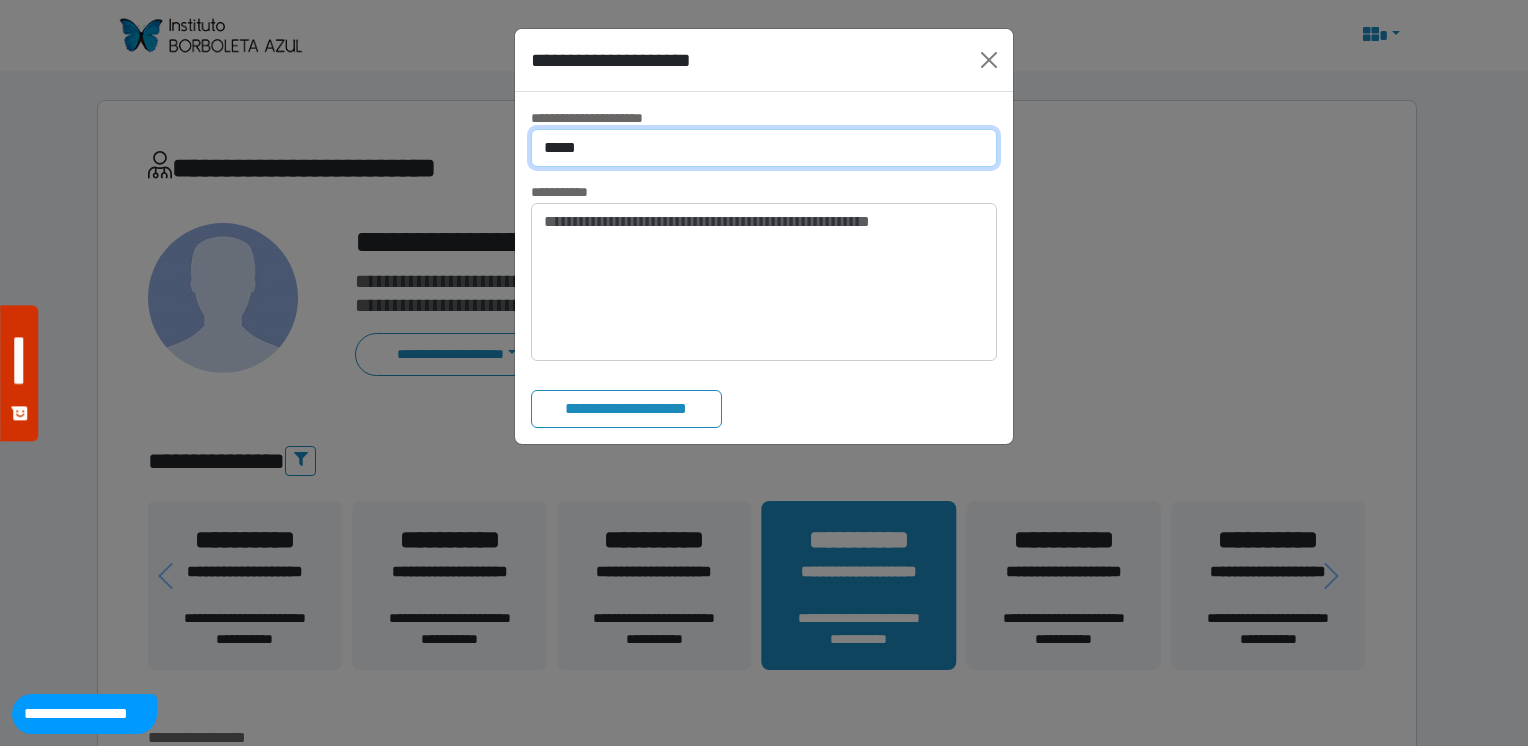 click on "**********" at bounding box center [764, 148] 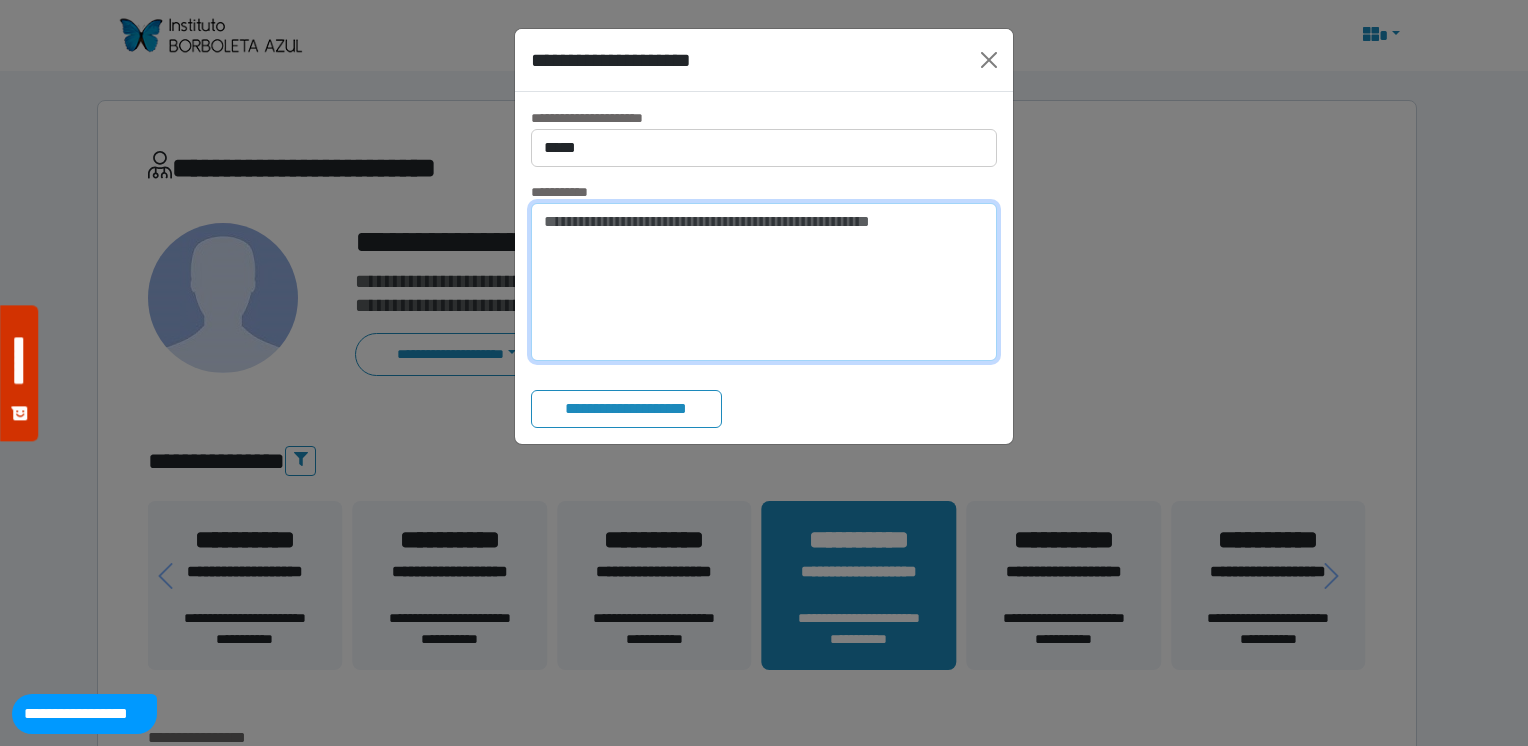 click at bounding box center [764, 282] 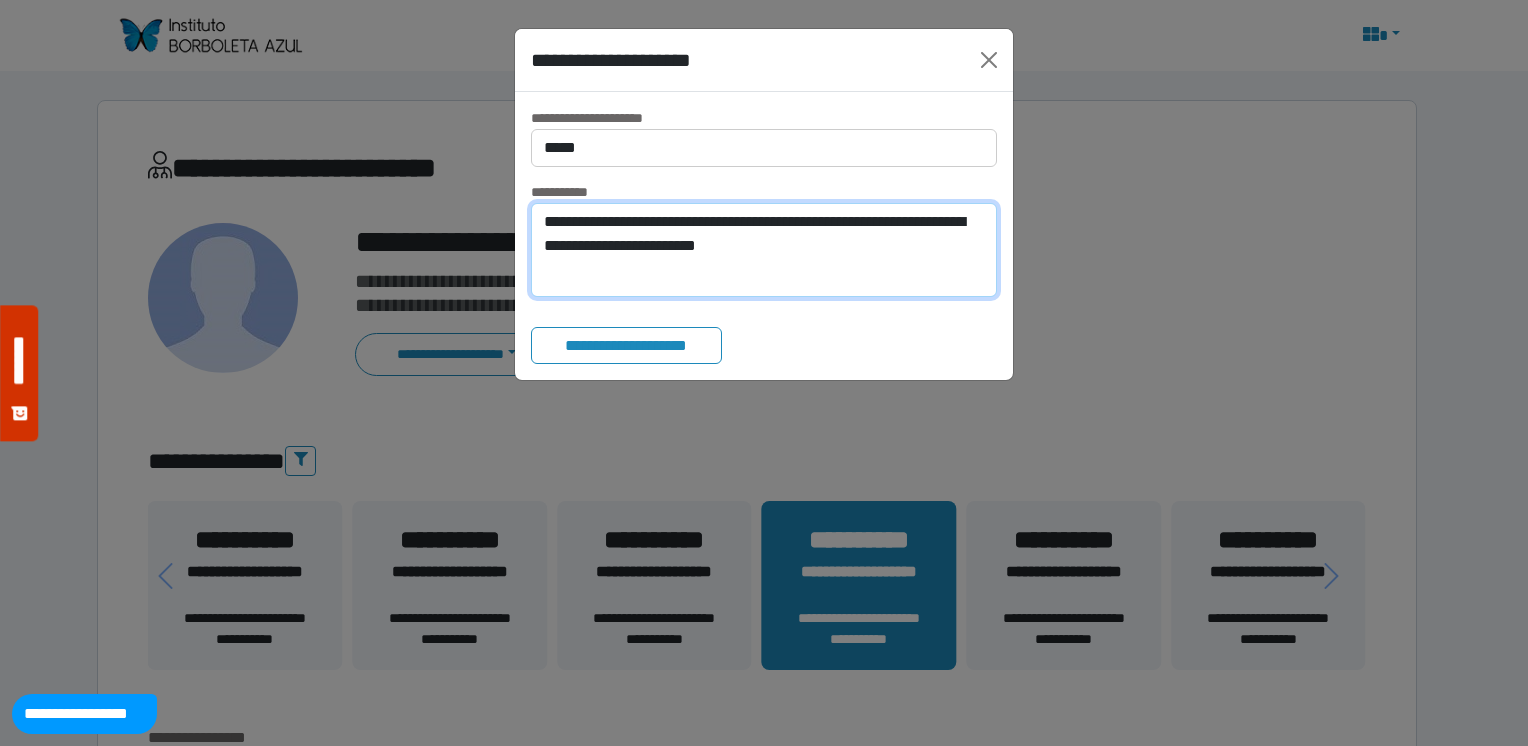 scroll, scrollTop: 0, scrollLeft: 0, axis: both 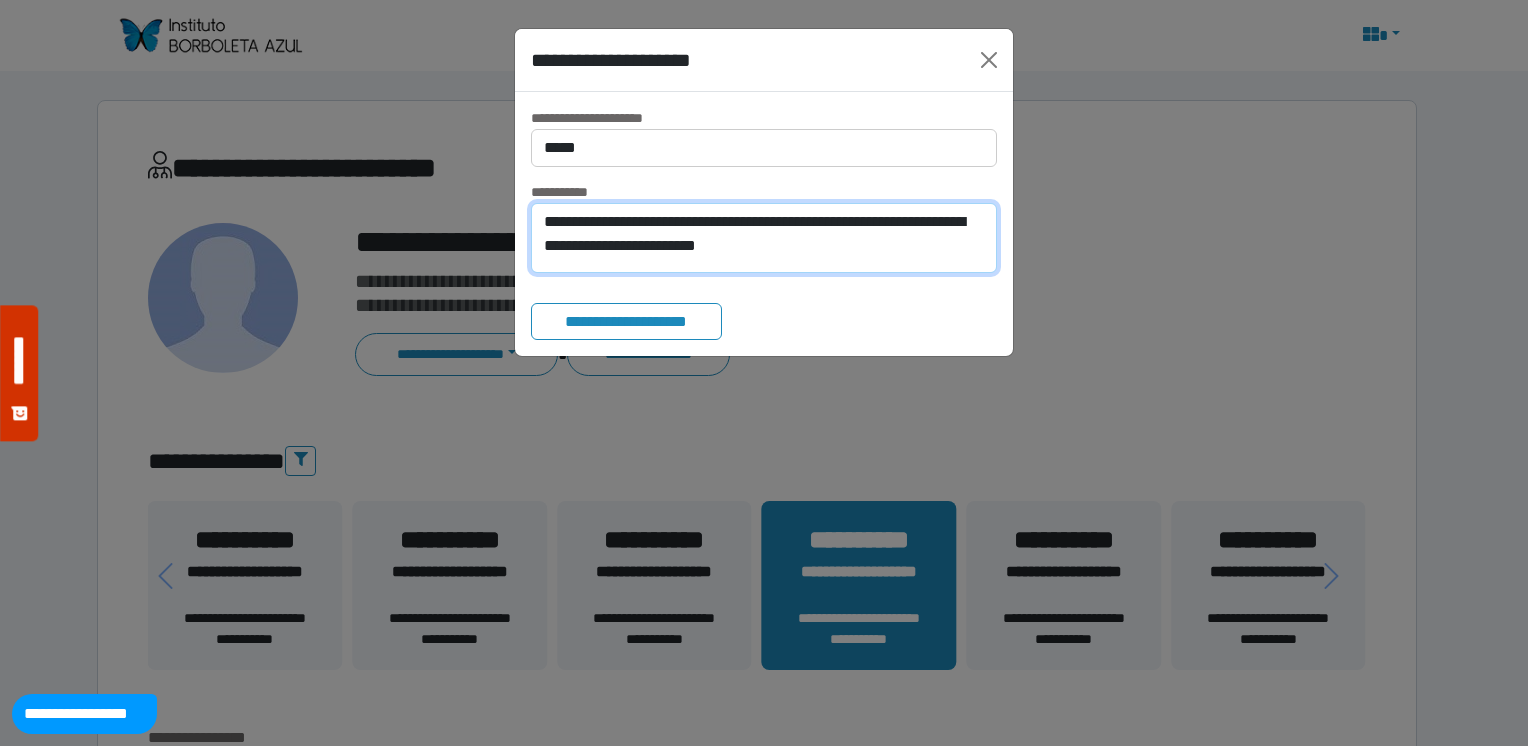 drag, startPoint x: 618, startPoint y: 250, endPoint x: 666, endPoint y: 253, distance: 48.09366 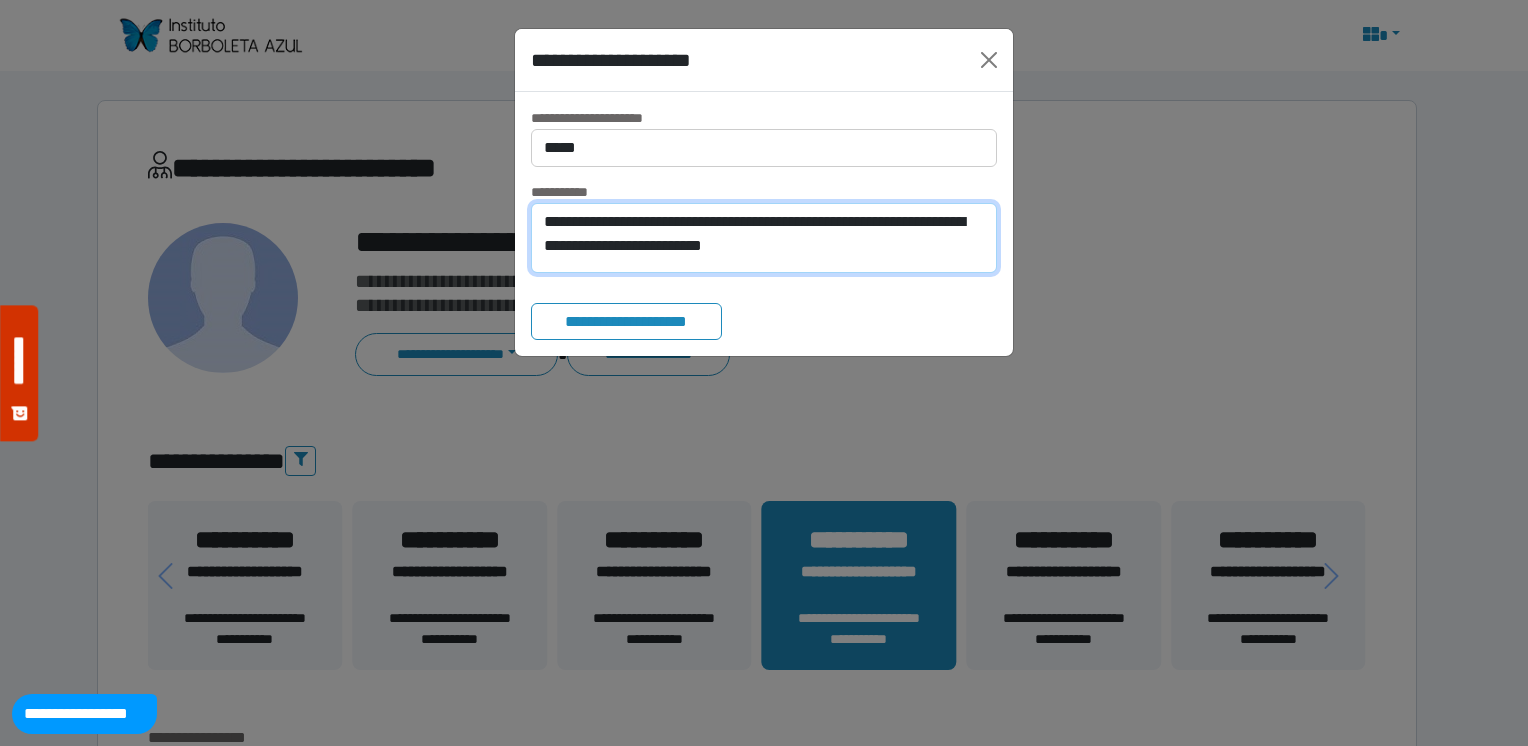 click on "**********" at bounding box center [764, 238] 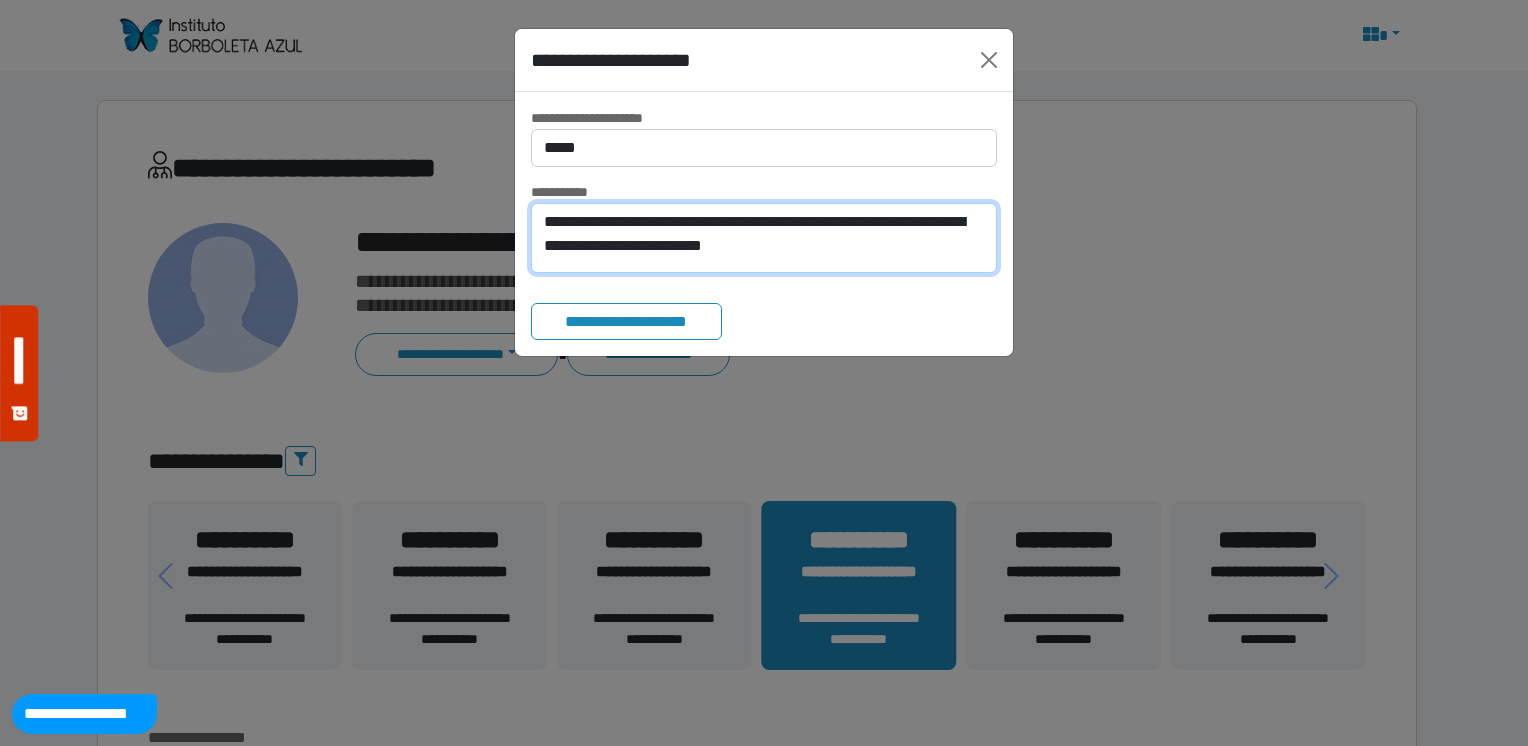 drag, startPoint x: 864, startPoint y: 253, endPoint x: 479, endPoint y: 162, distance: 395.6084 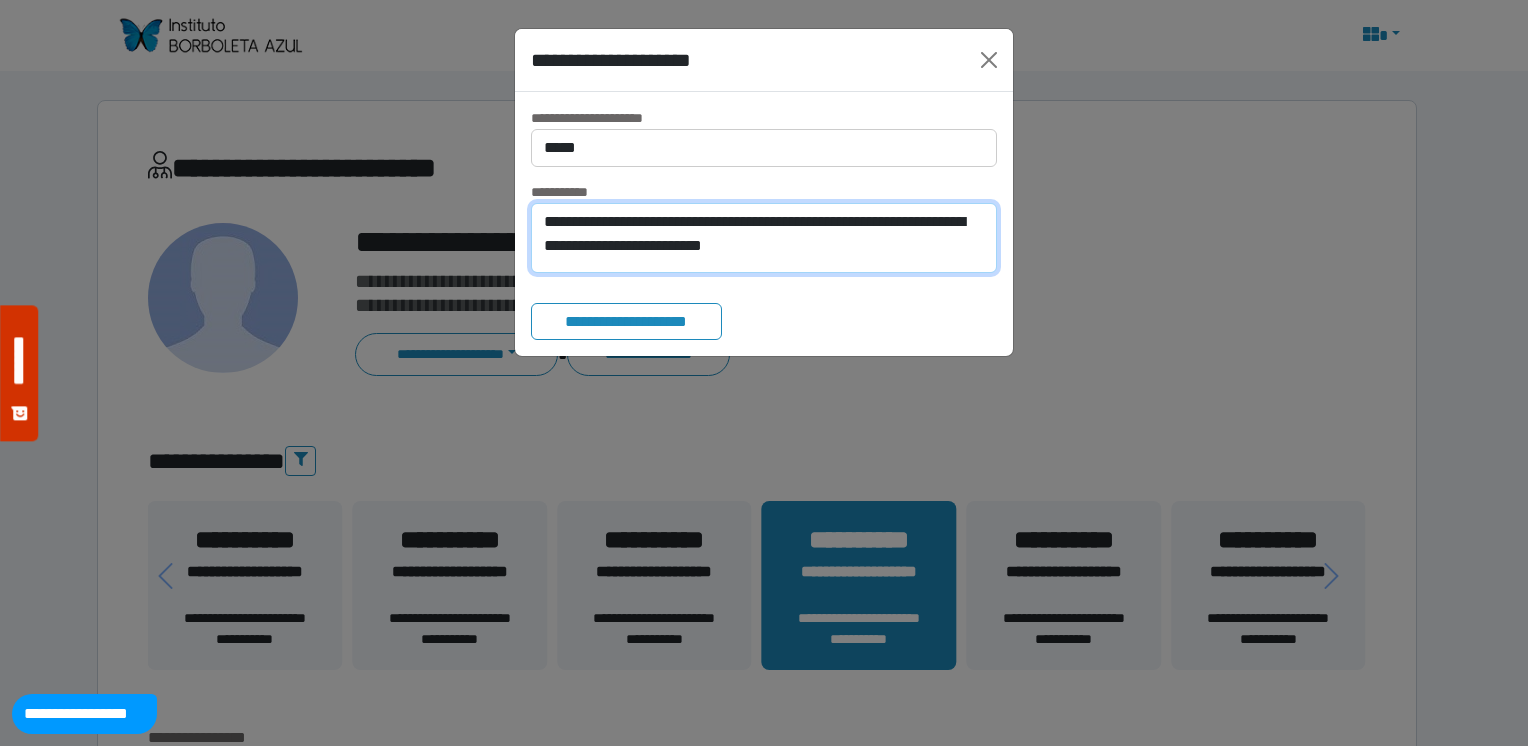 paste 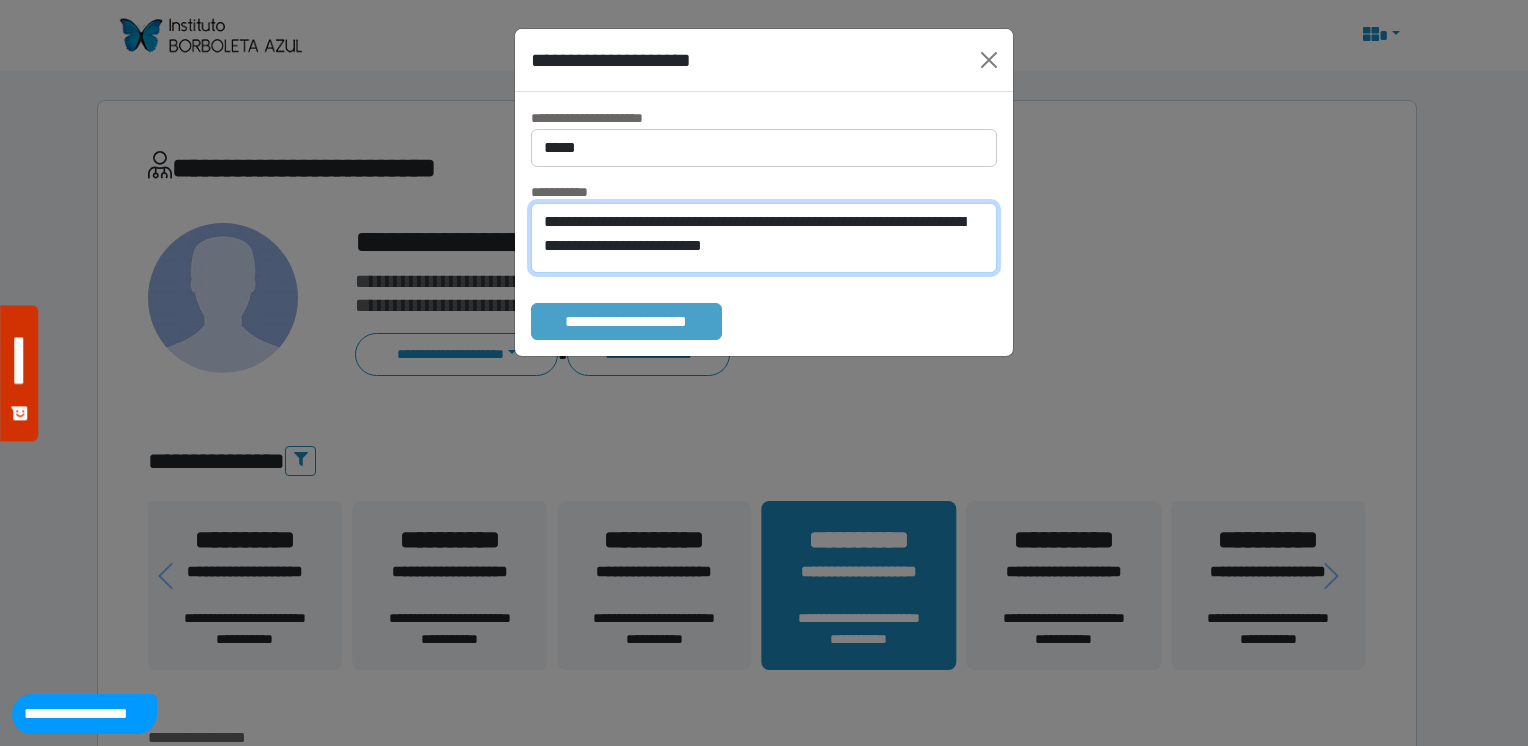 type on "**********" 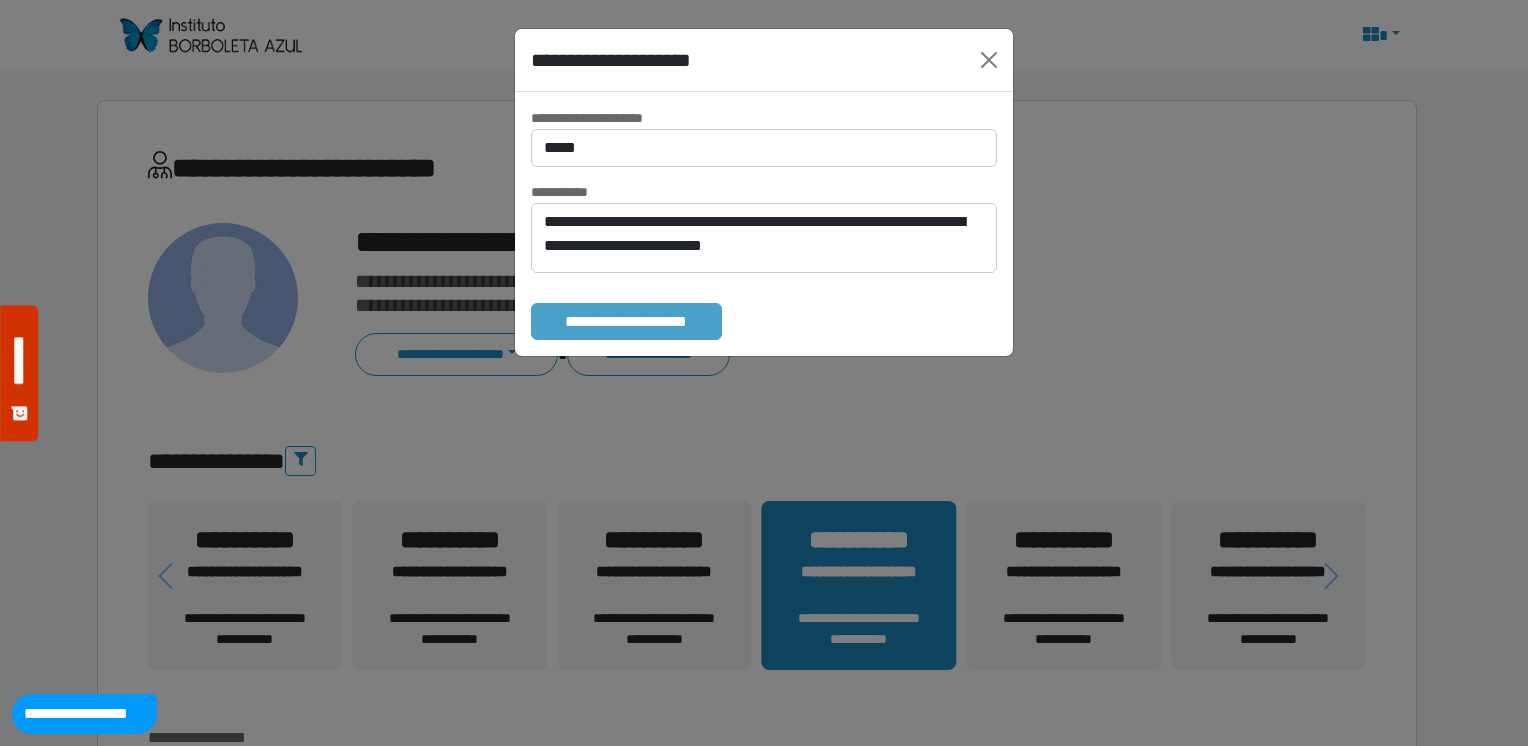 click on "**********" at bounding box center [626, 322] 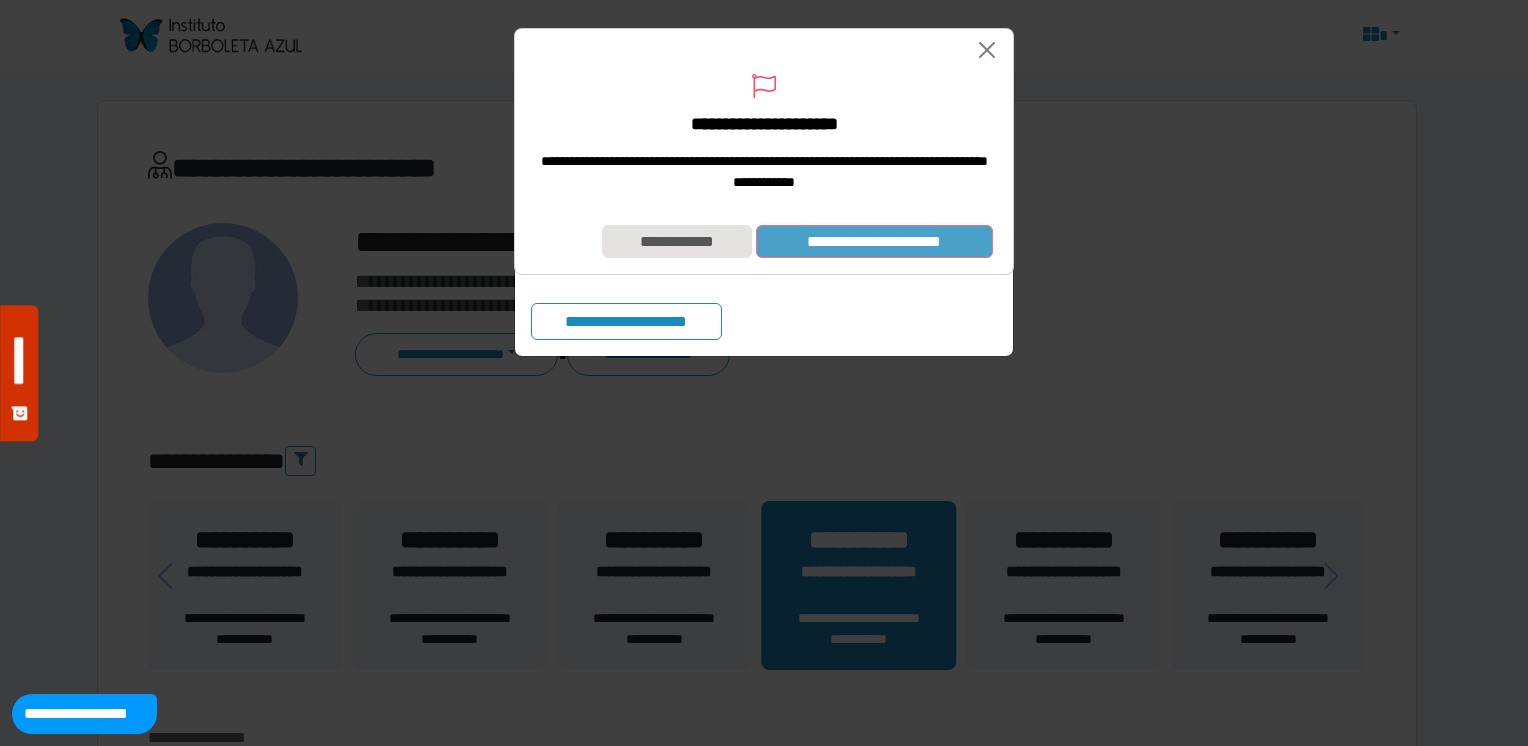 click on "**********" at bounding box center [874, 242] 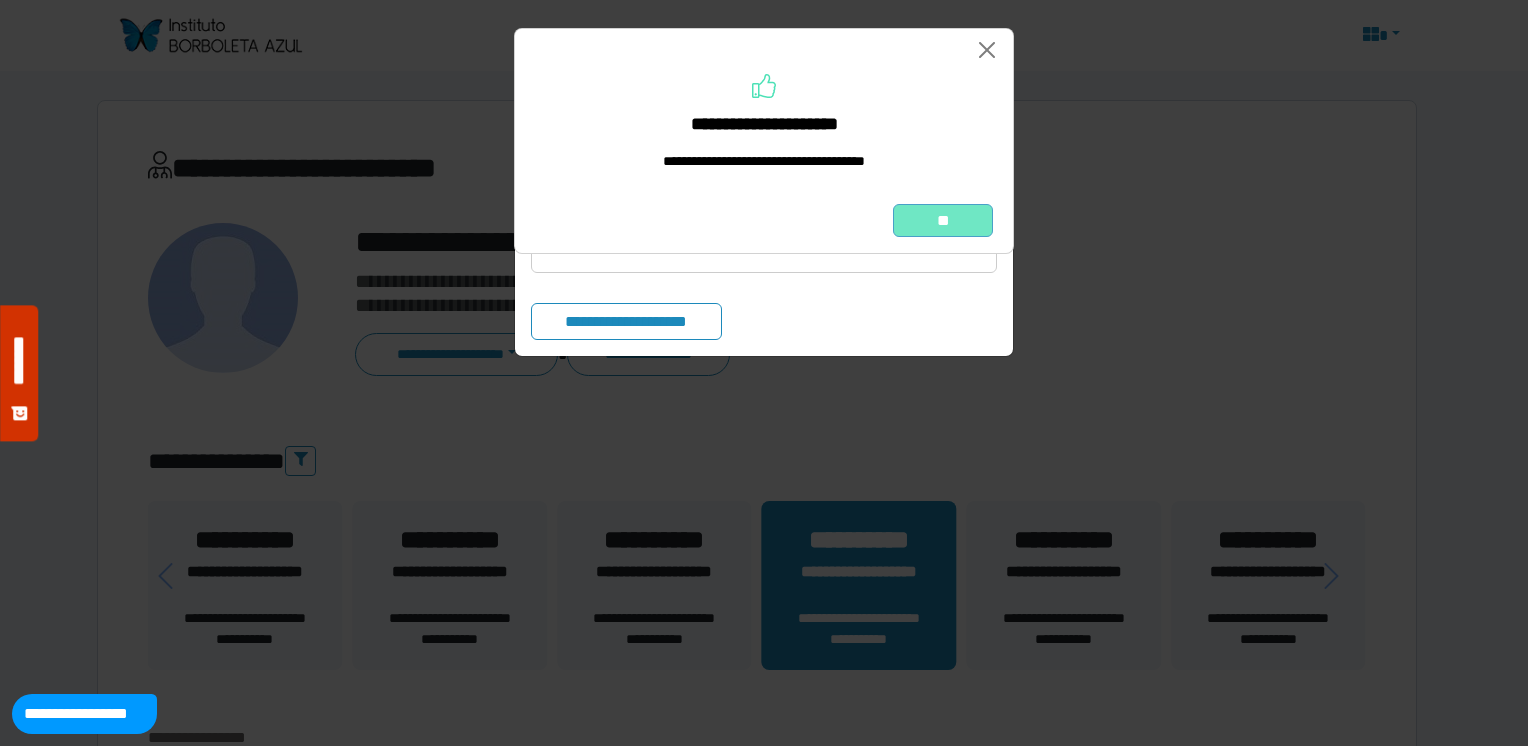 click on "**" at bounding box center [943, 221] 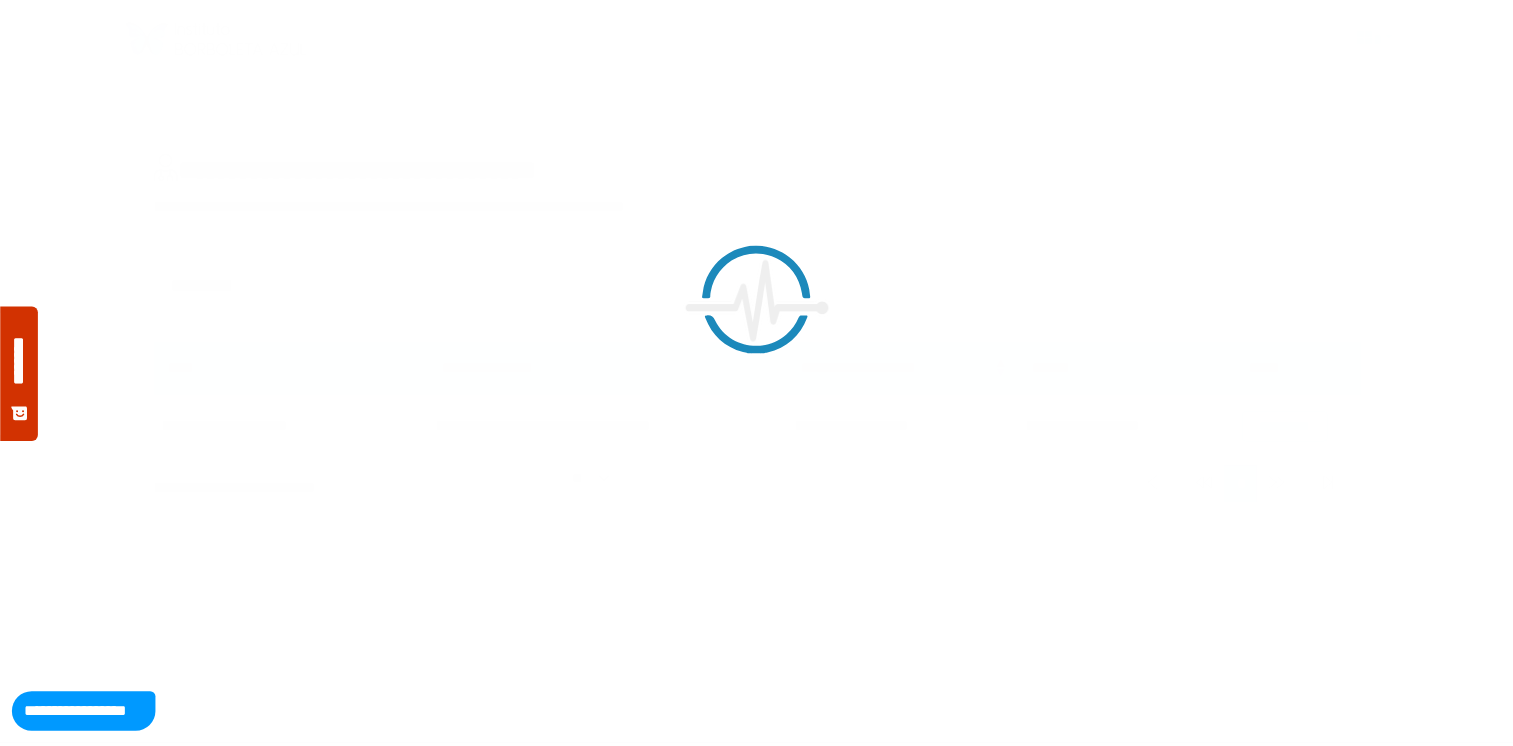 scroll, scrollTop: 0, scrollLeft: 0, axis: both 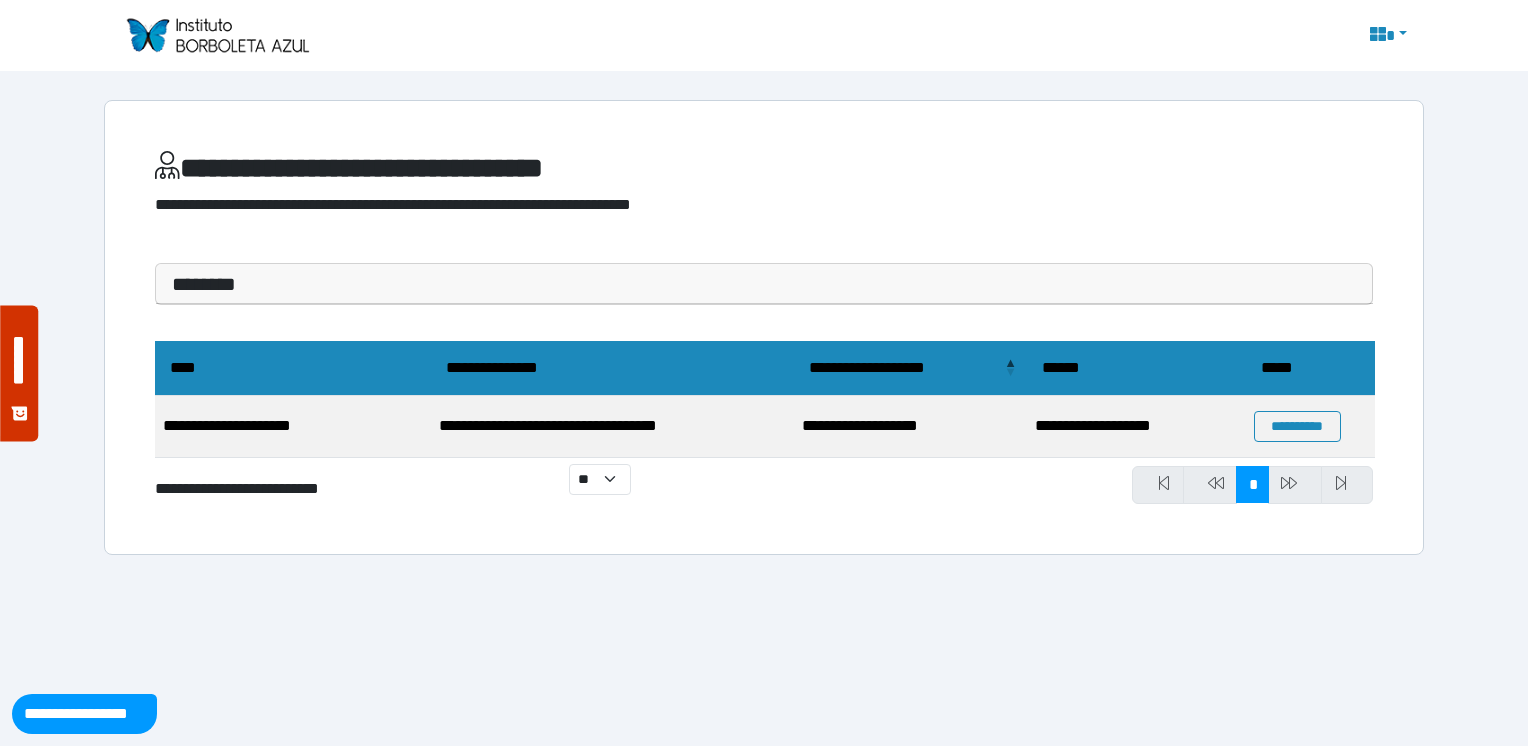 click on "********" at bounding box center (764, 284) 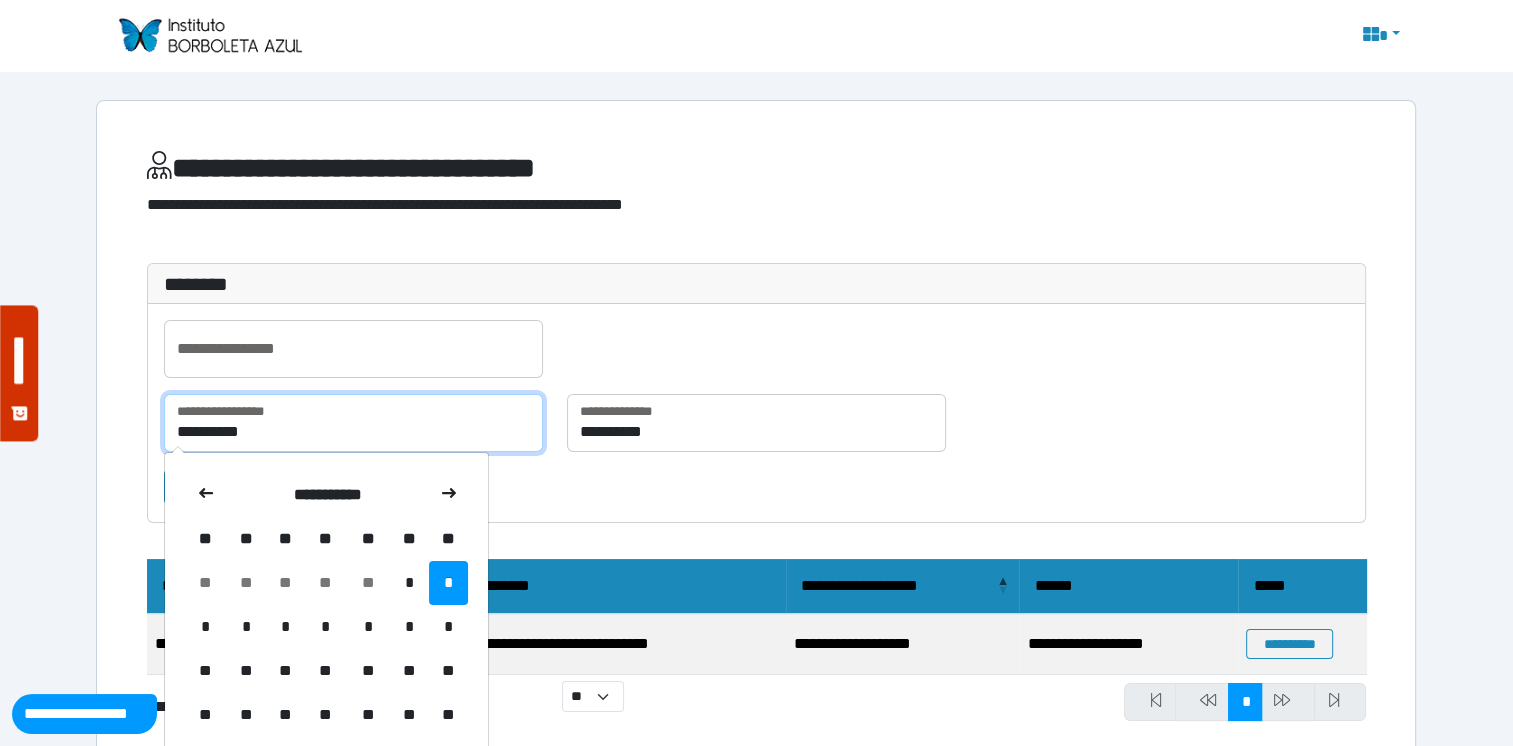 click on "**********" at bounding box center (353, 423) 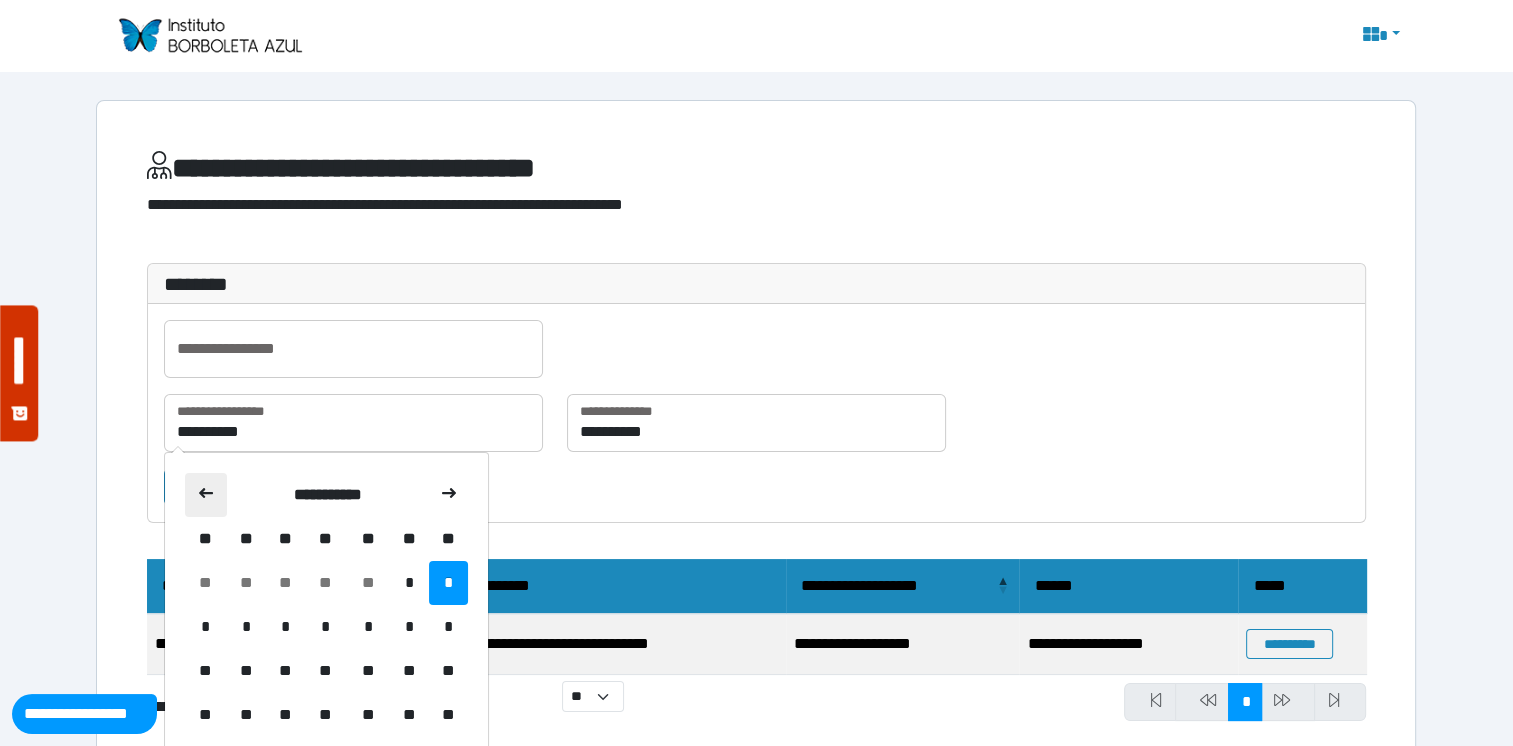 click 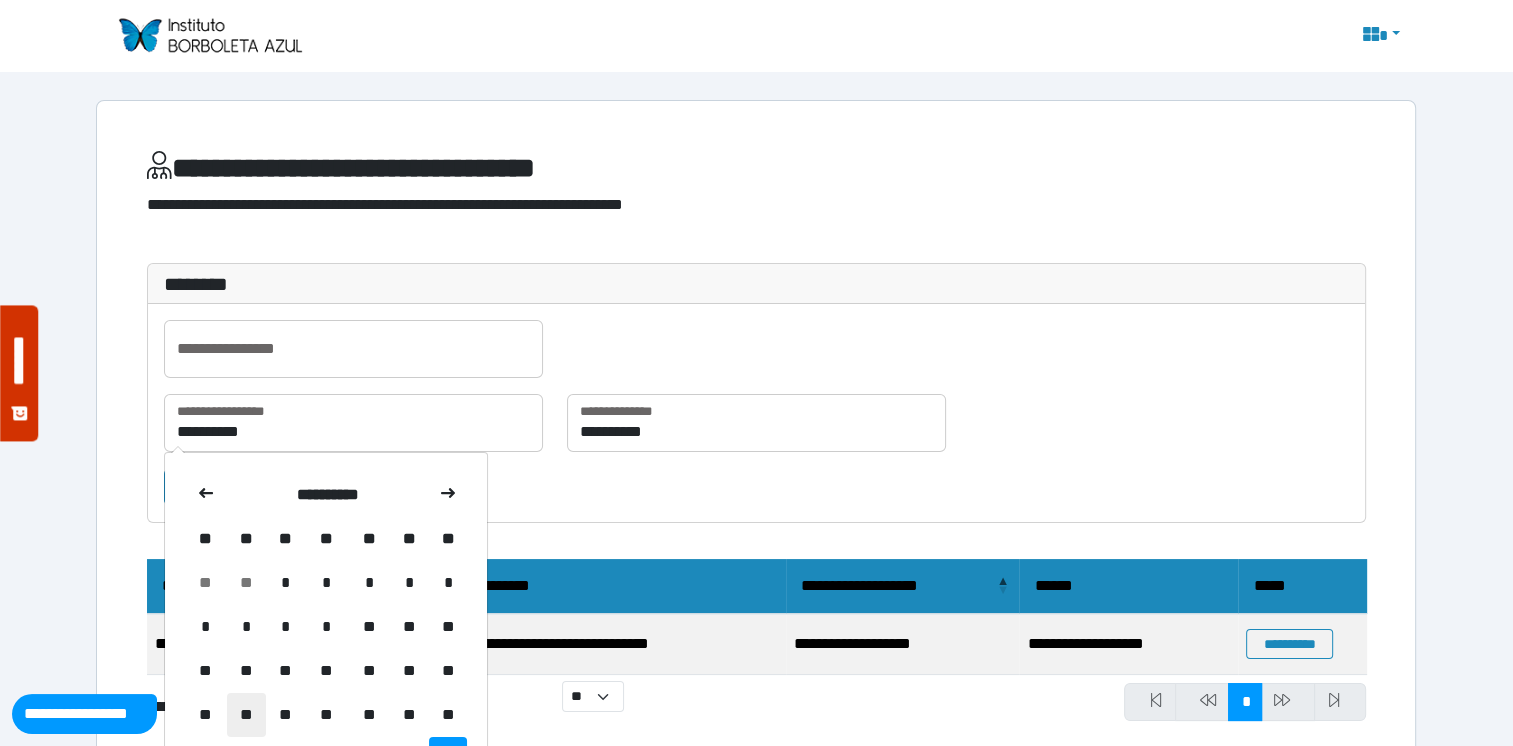 click on "**" at bounding box center (246, 715) 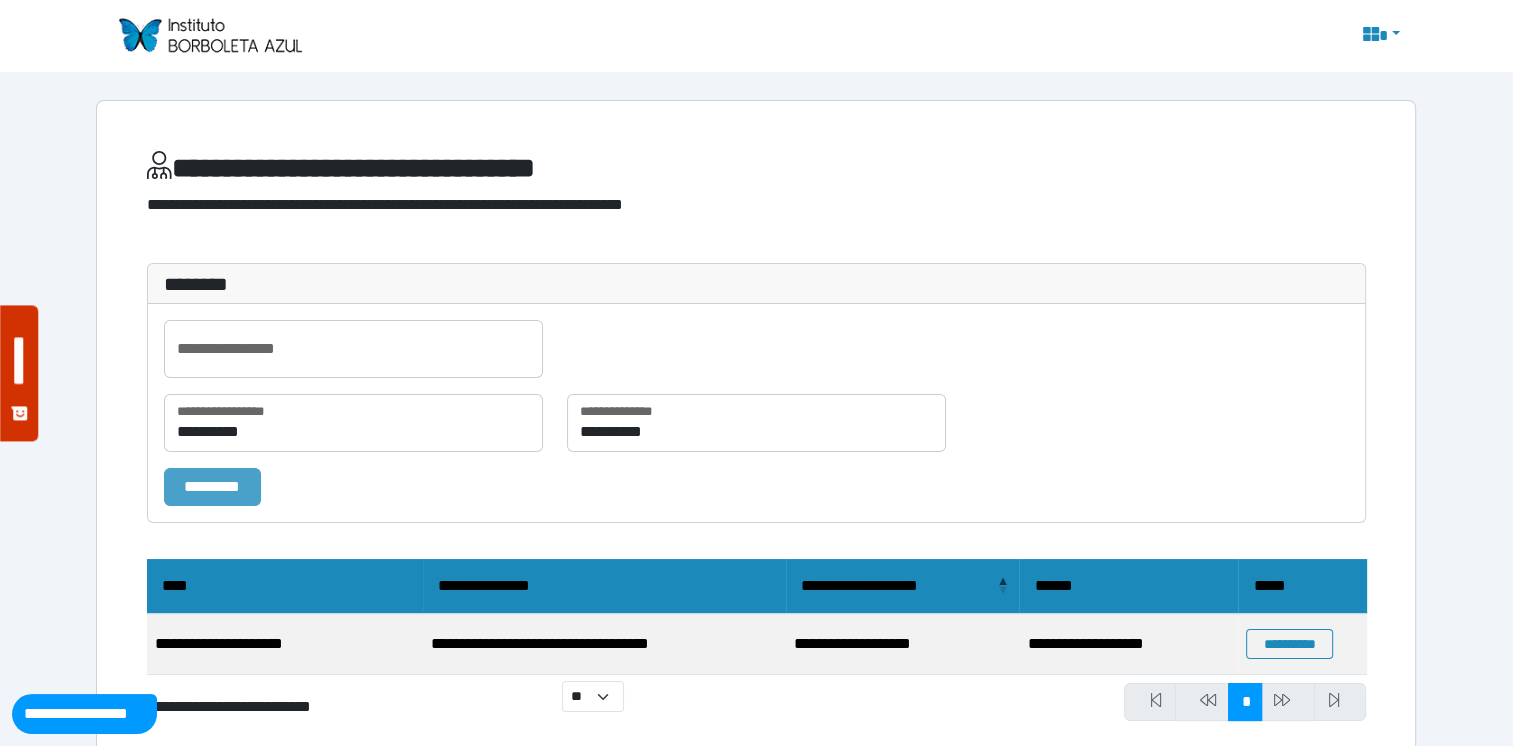 click on "*********" at bounding box center [212, 487] 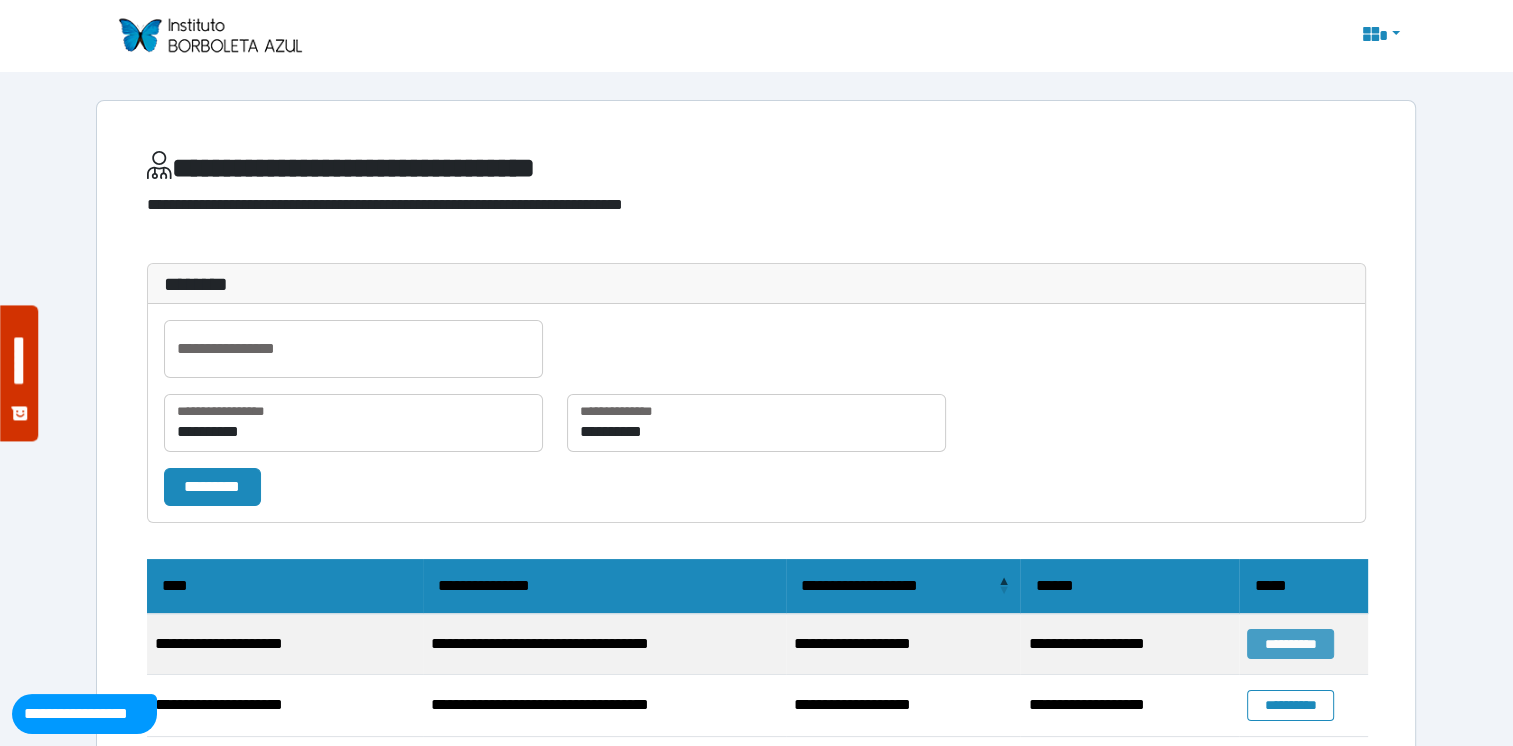 click on "**********" at bounding box center [1290, 644] 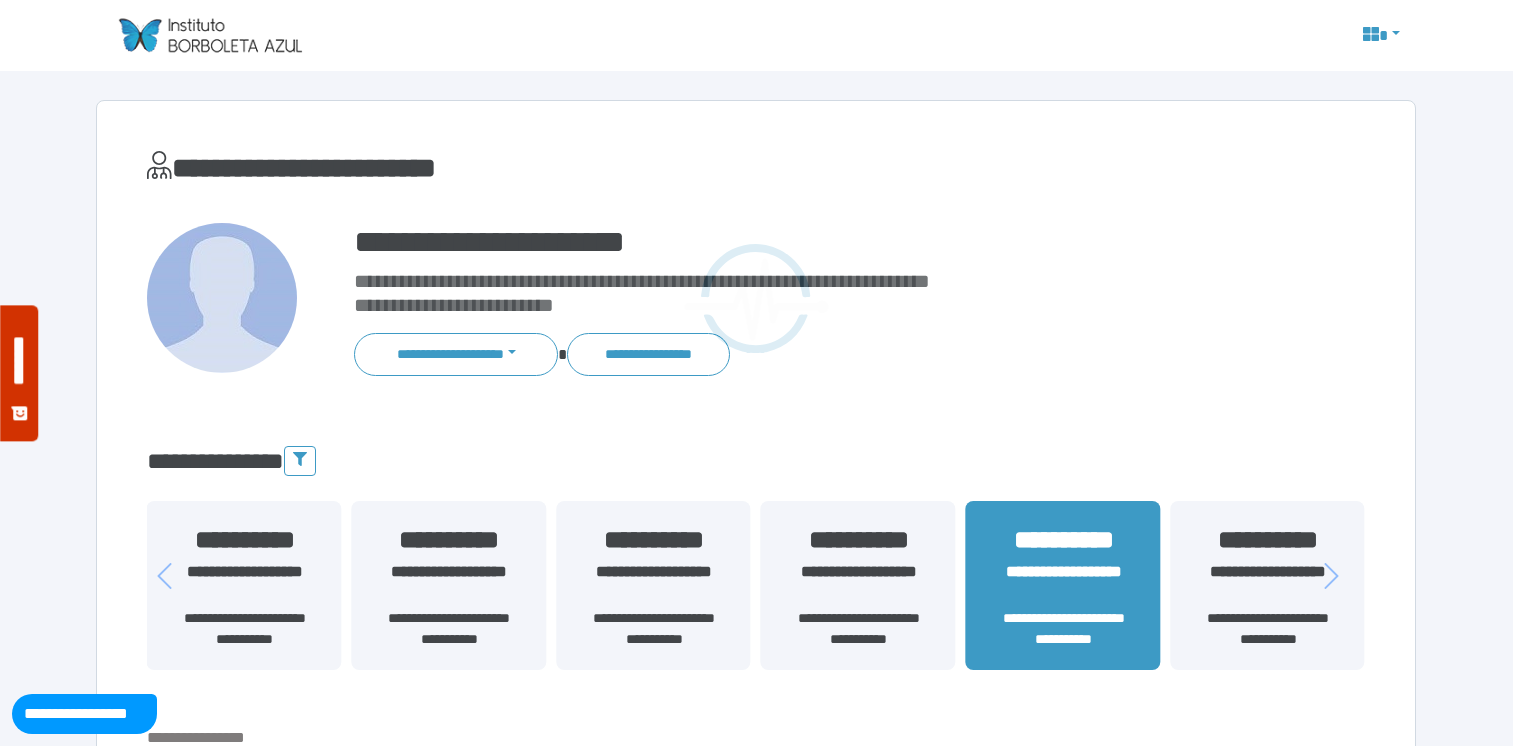 scroll, scrollTop: 0, scrollLeft: 0, axis: both 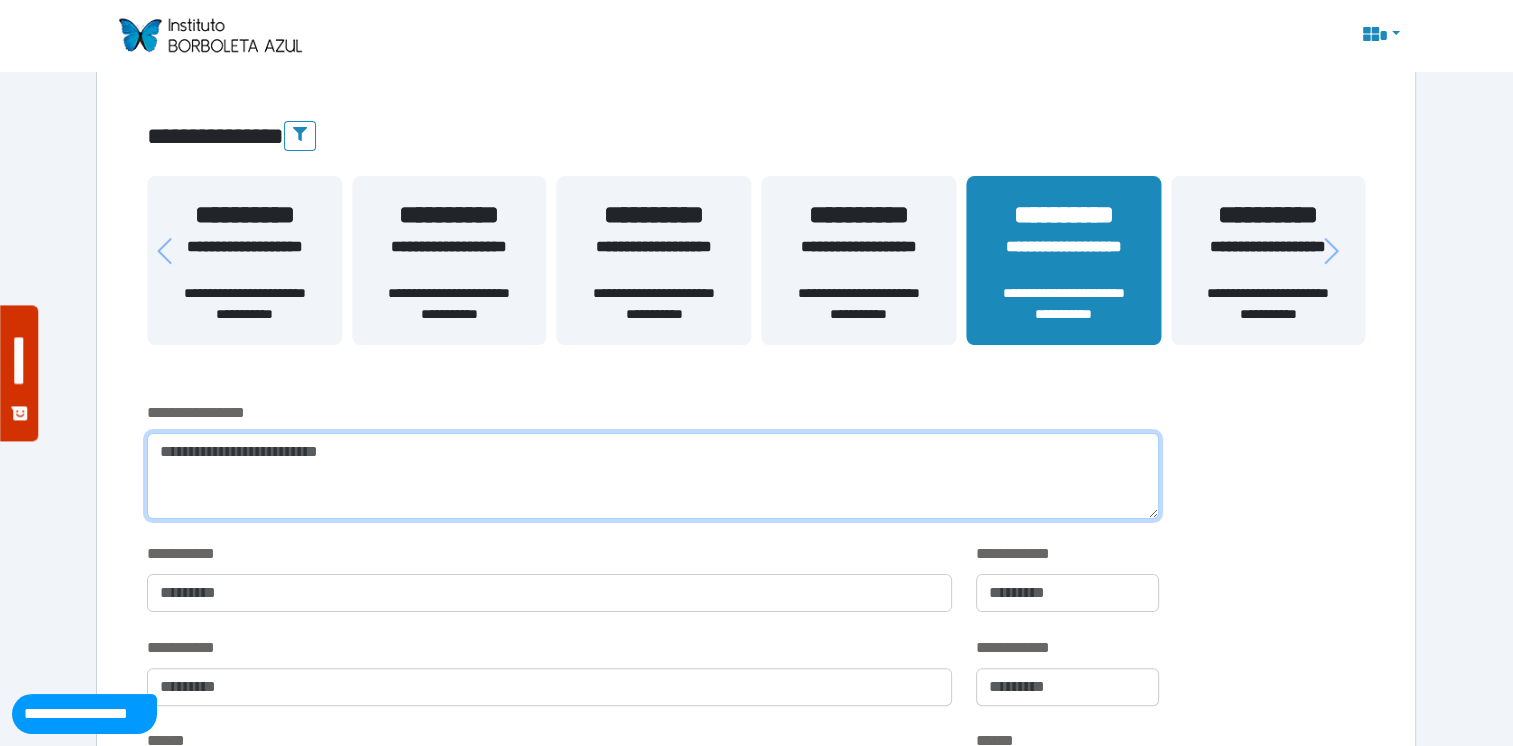 click at bounding box center (652, 476) 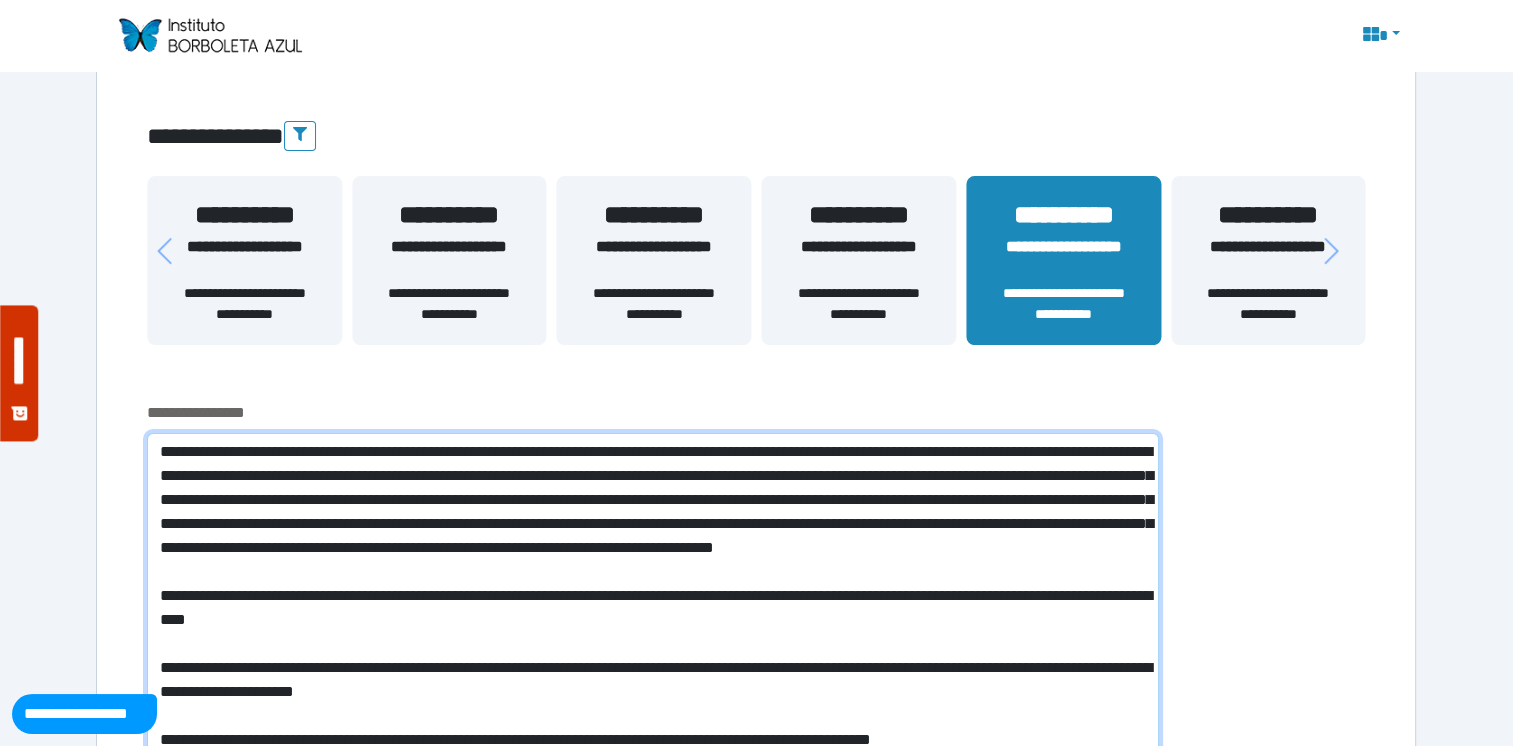 scroll, scrollTop: 0, scrollLeft: 0, axis: both 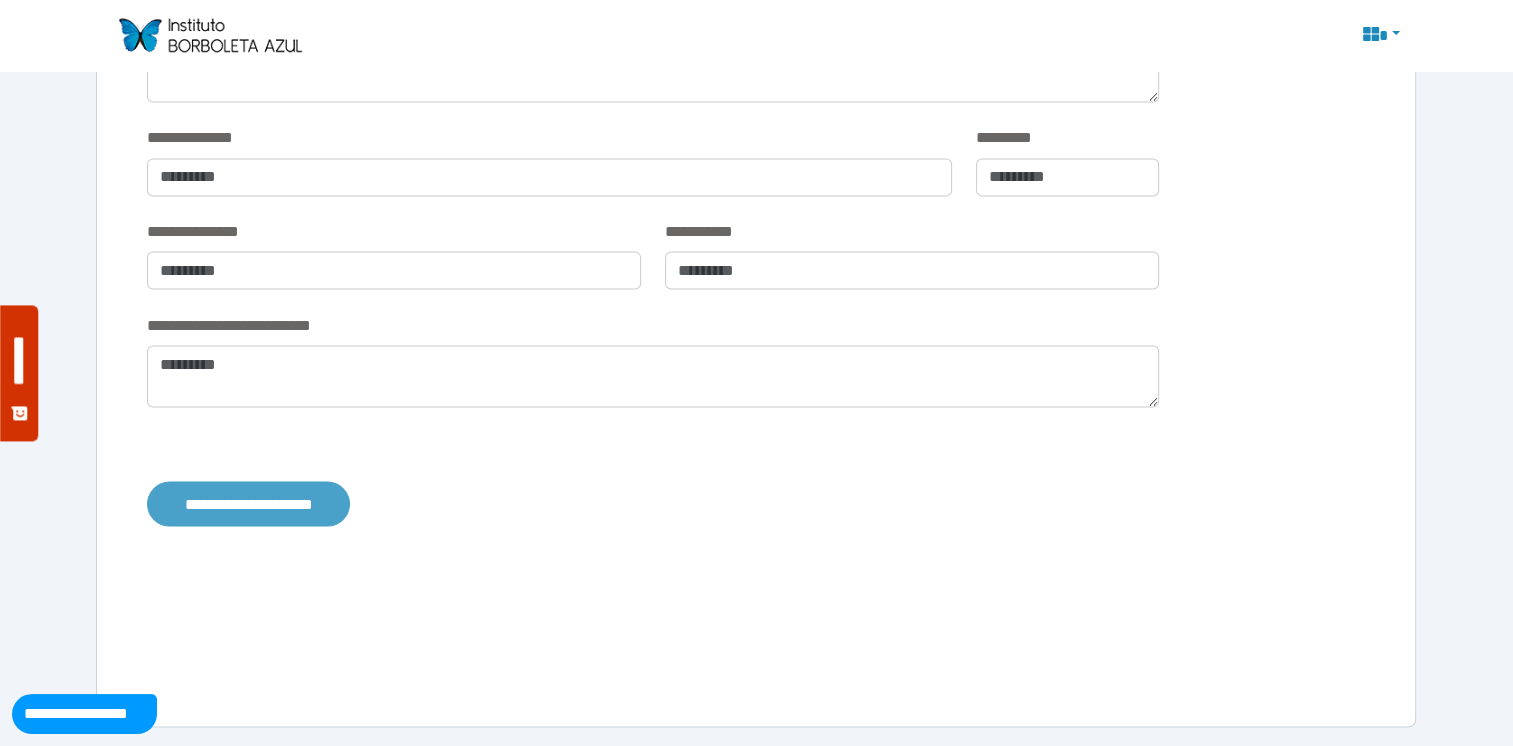 type on "**********" 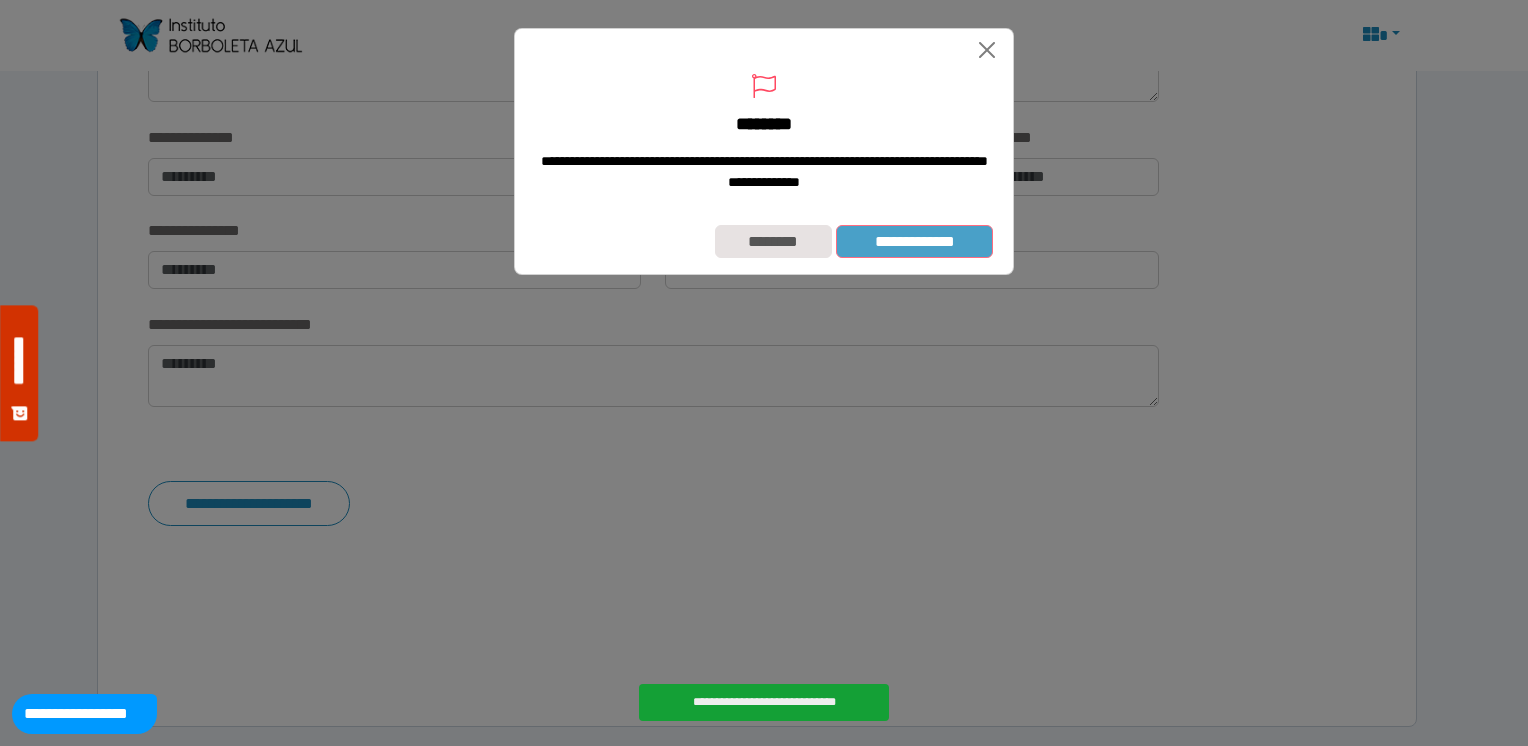 click on "**********" at bounding box center (914, 242) 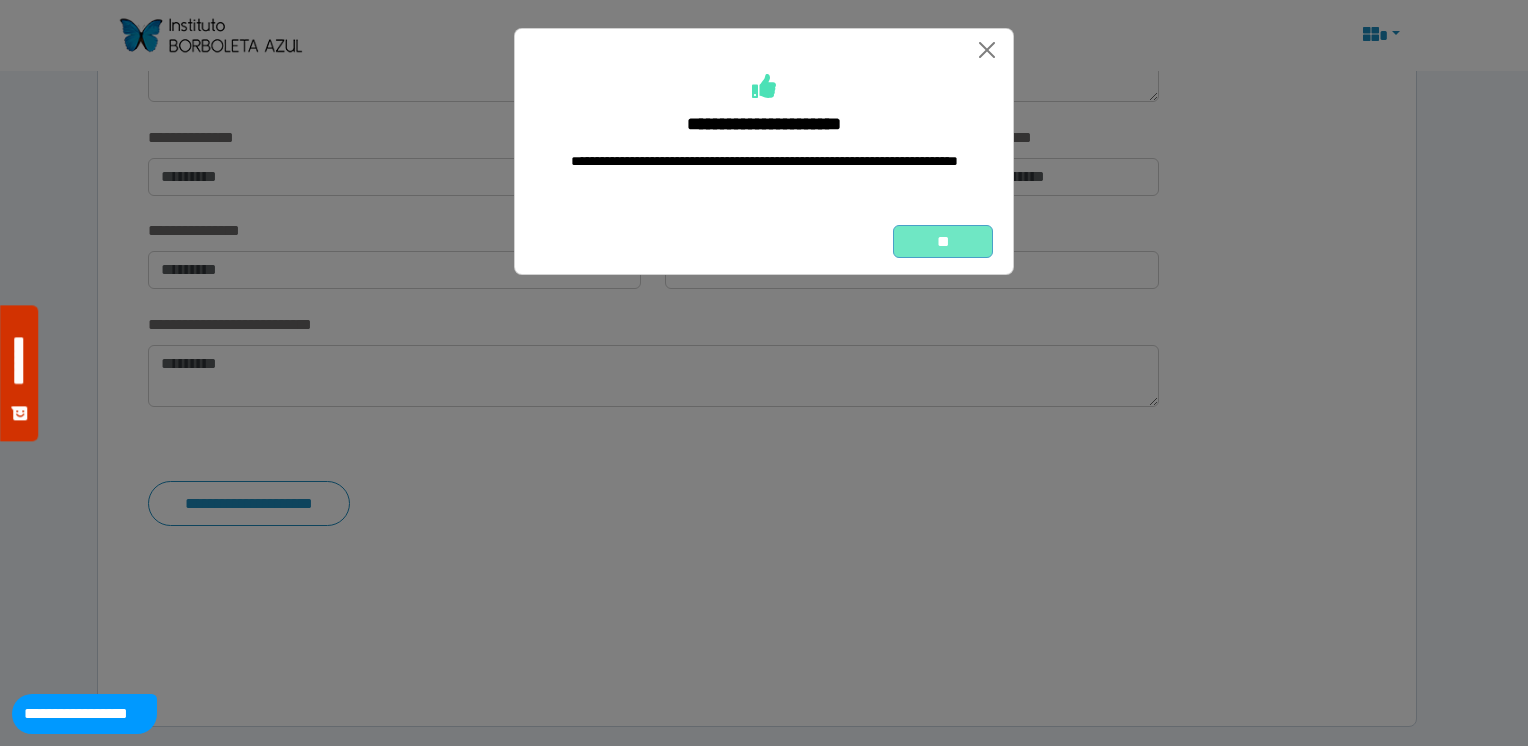 click on "**" at bounding box center [943, 242] 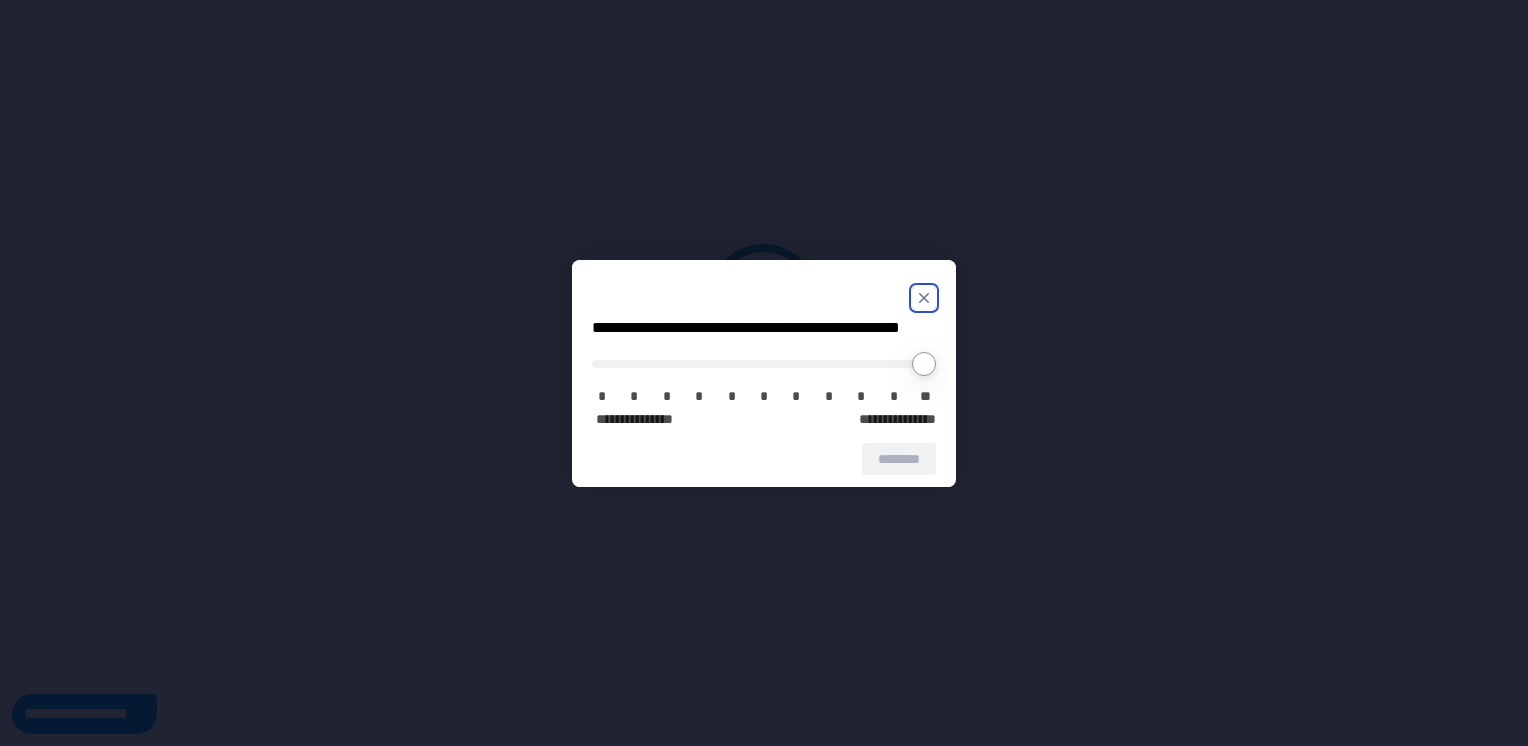 scroll, scrollTop: 0, scrollLeft: 0, axis: both 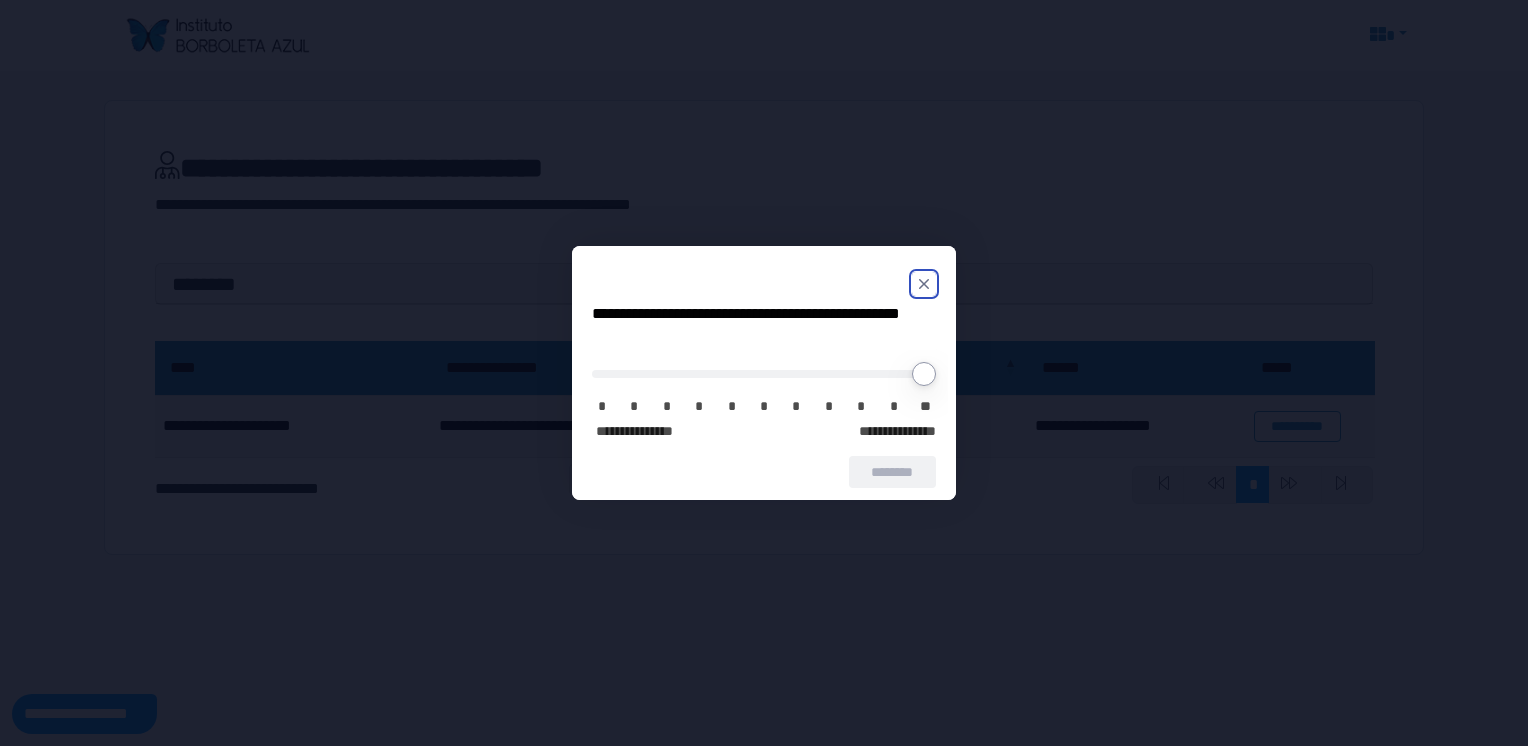 click 